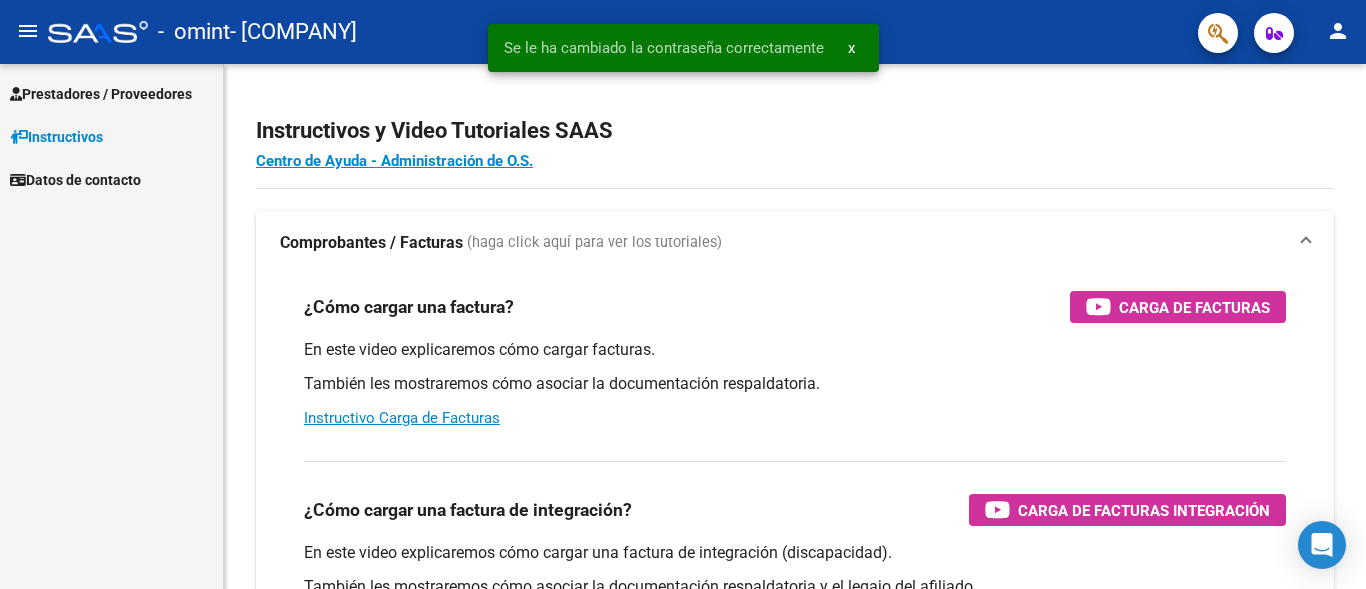 scroll, scrollTop: 0, scrollLeft: 0, axis: both 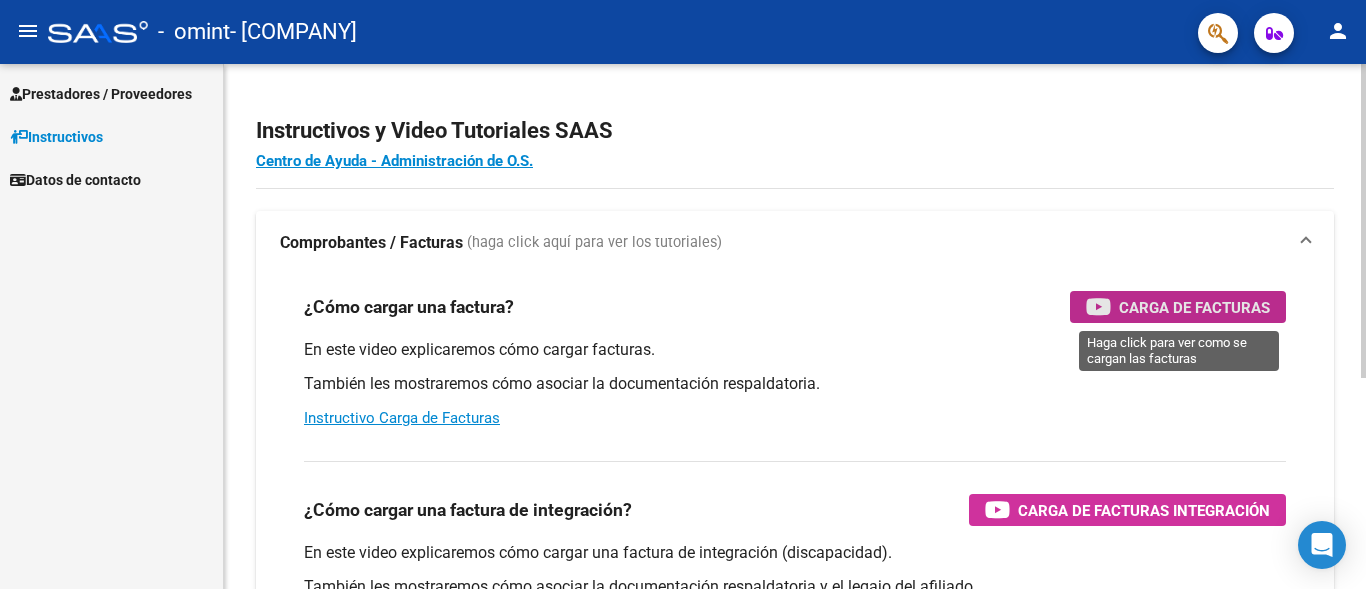 click on "Carga de Facturas" at bounding box center [1178, 307] 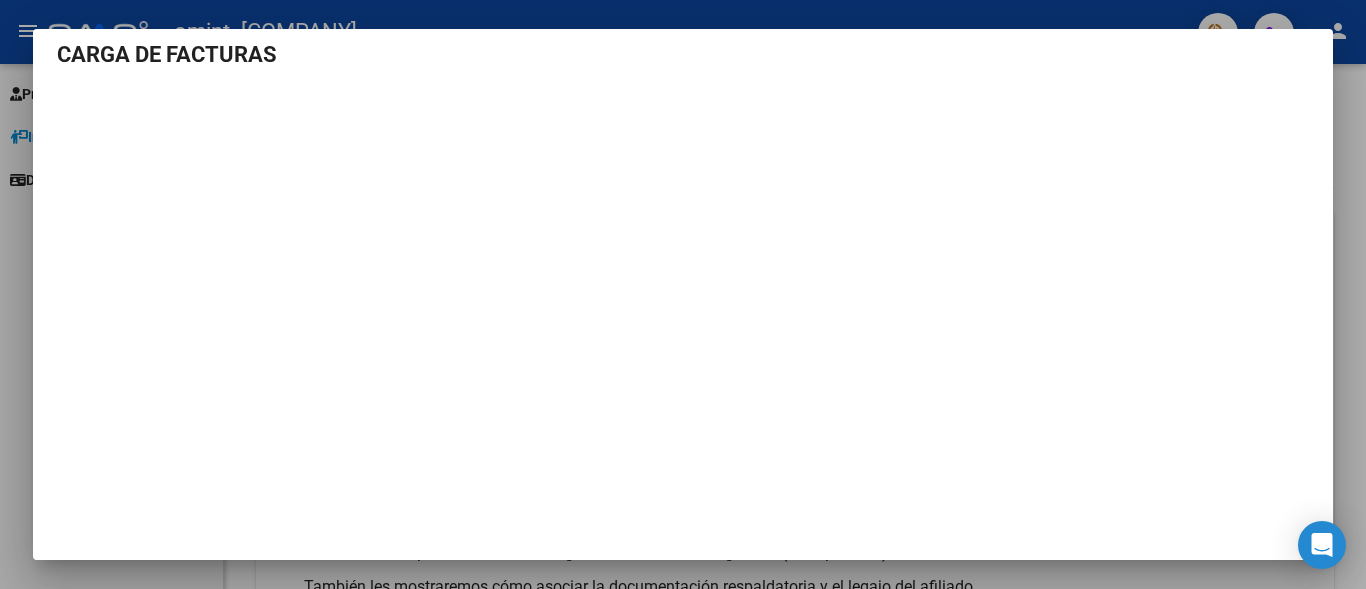 scroll, scrollTop: 18, scrollLeft: 0, axis: vertical 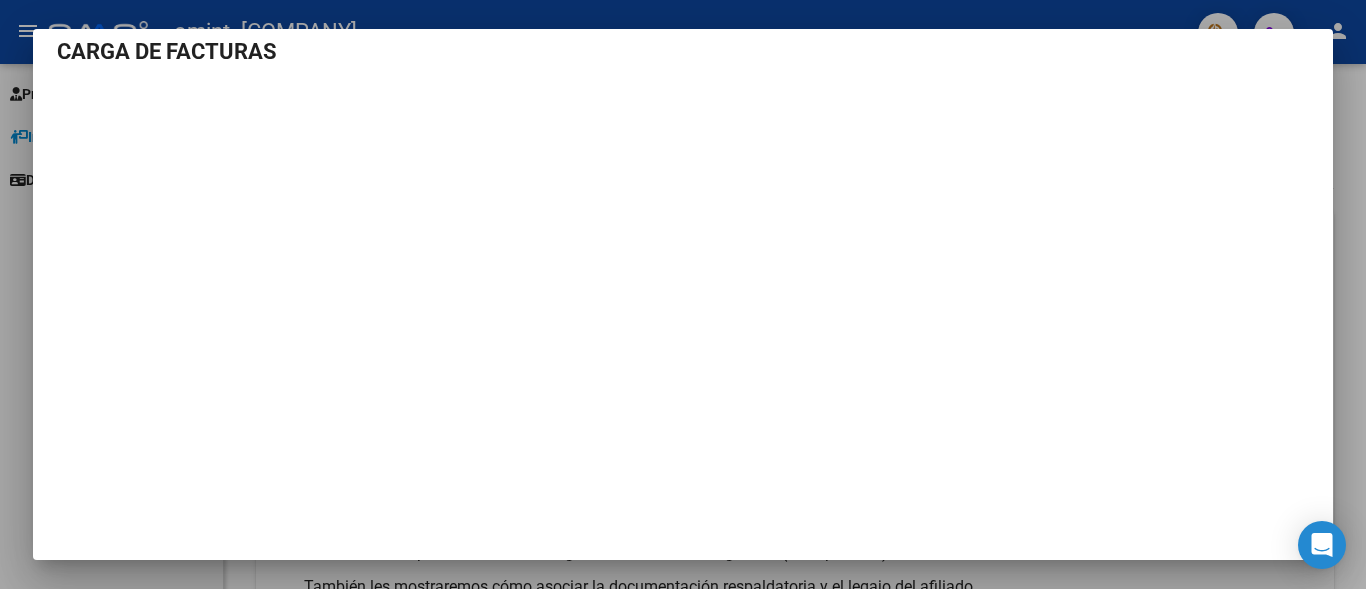 click at bounding box center (683, 294) 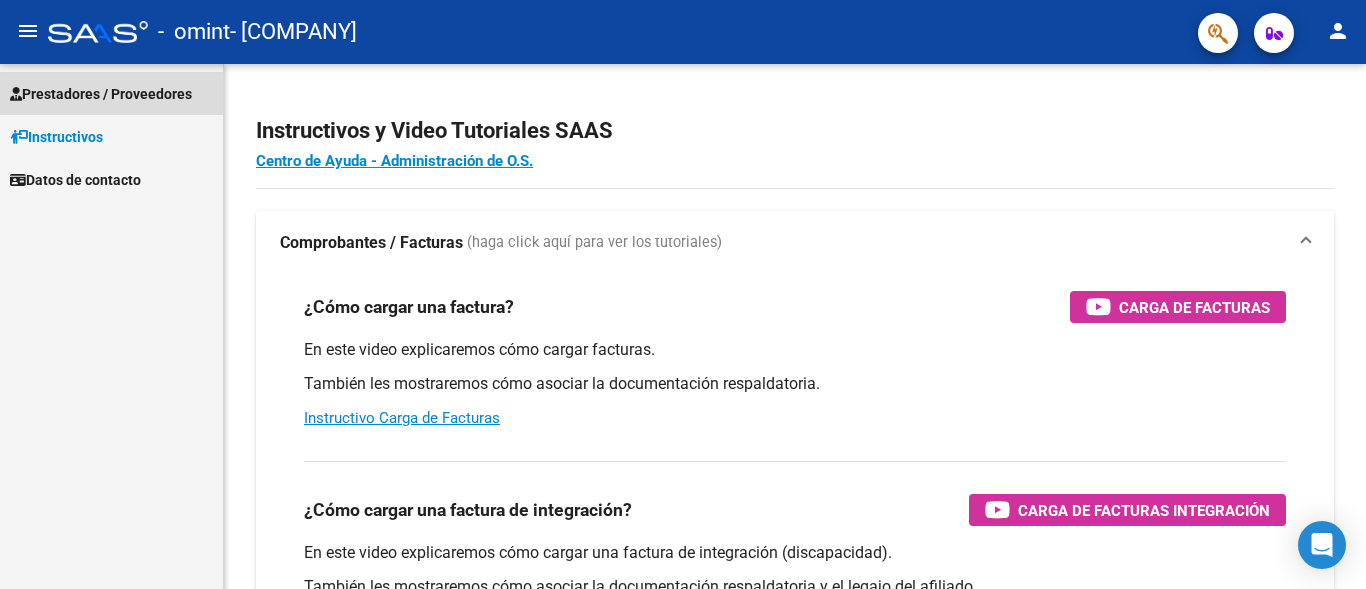 click on "Prestadores / Proveedores" at bounding box center [101, 94] 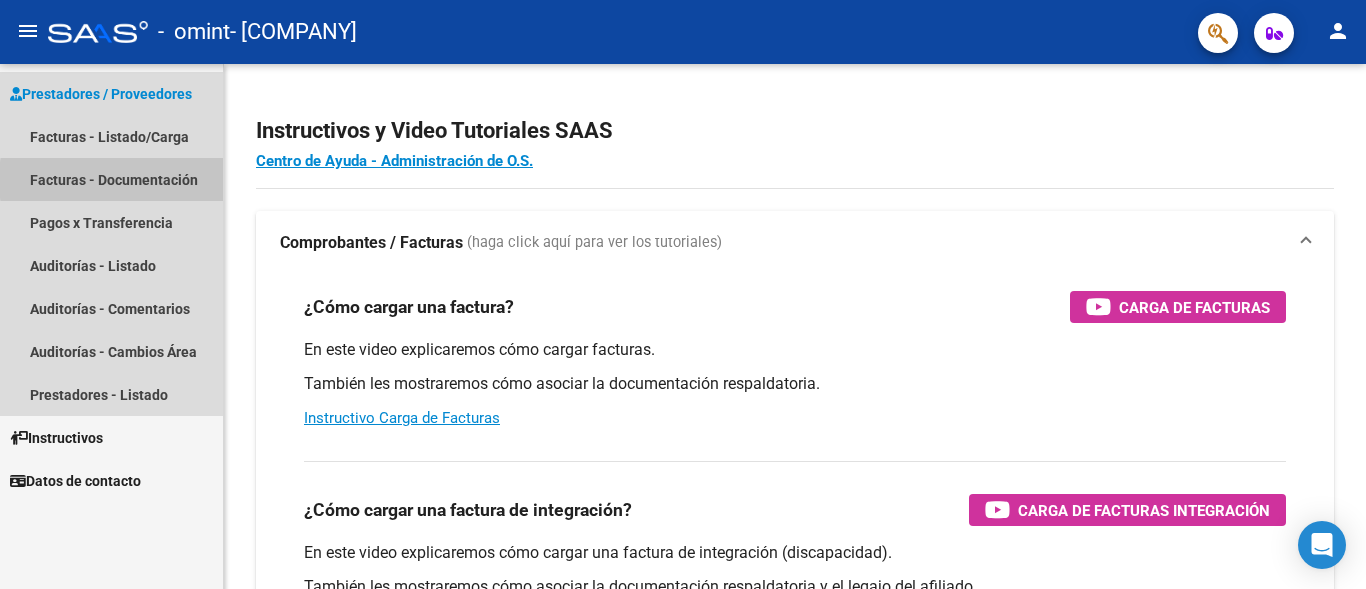 click on "Facturas - Documentación" at bounding box center [111, 179] 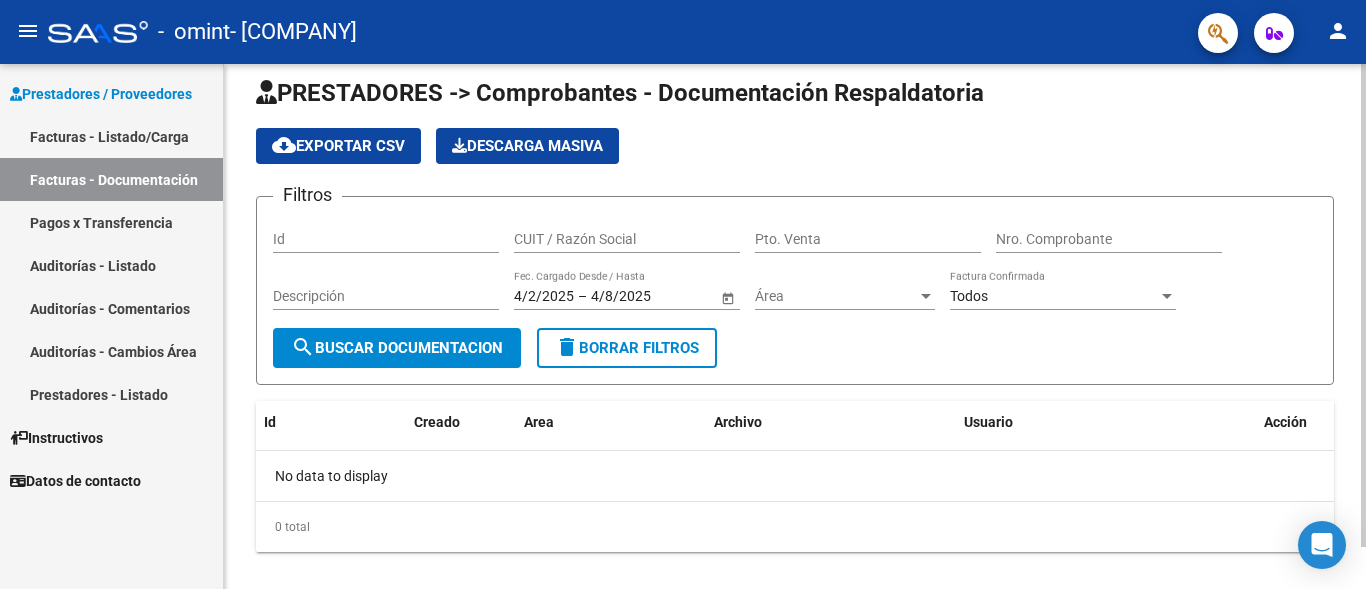scroll, scrollTop: 0, scrollLeft: 0, axis: both 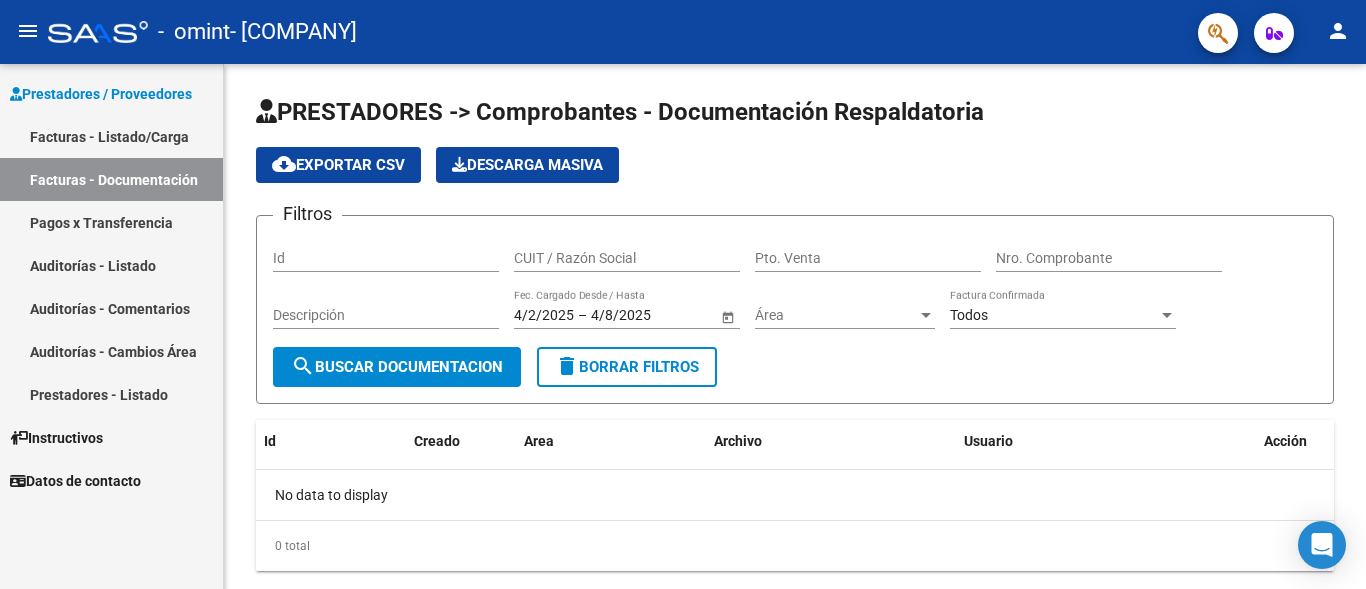click on "Facturas - Listado/Carga" at bounding box center [111, 136] 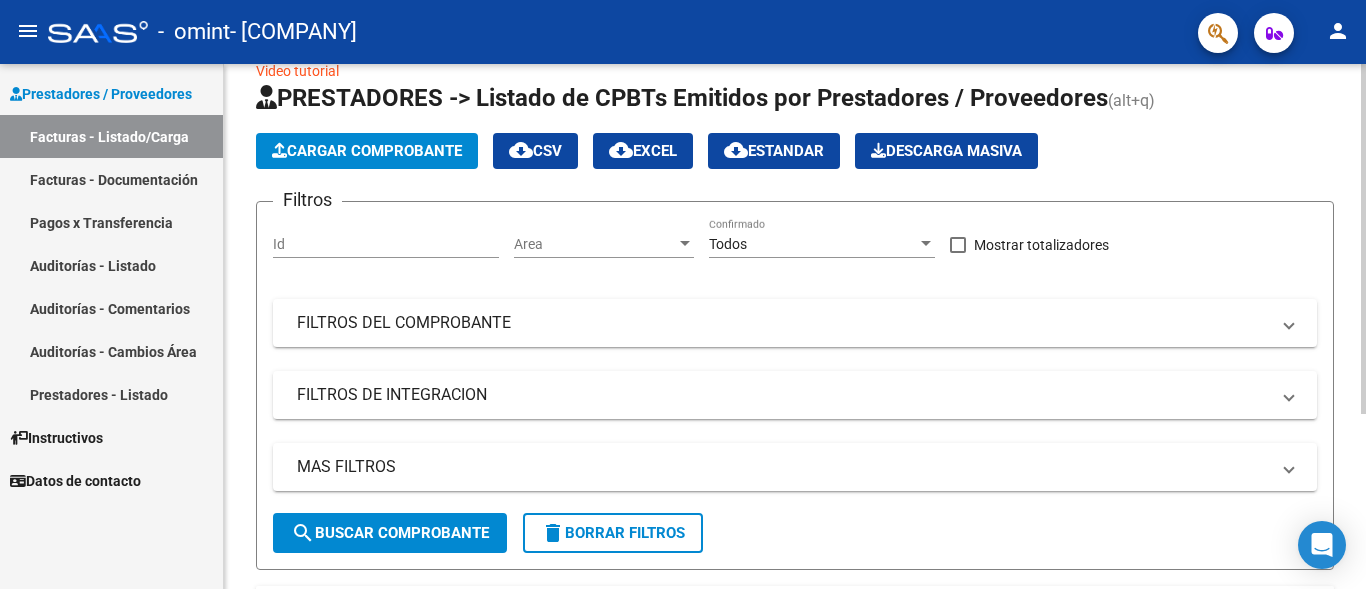 scroll, scrollTop: 0, scrollLeft: 0, axis: both 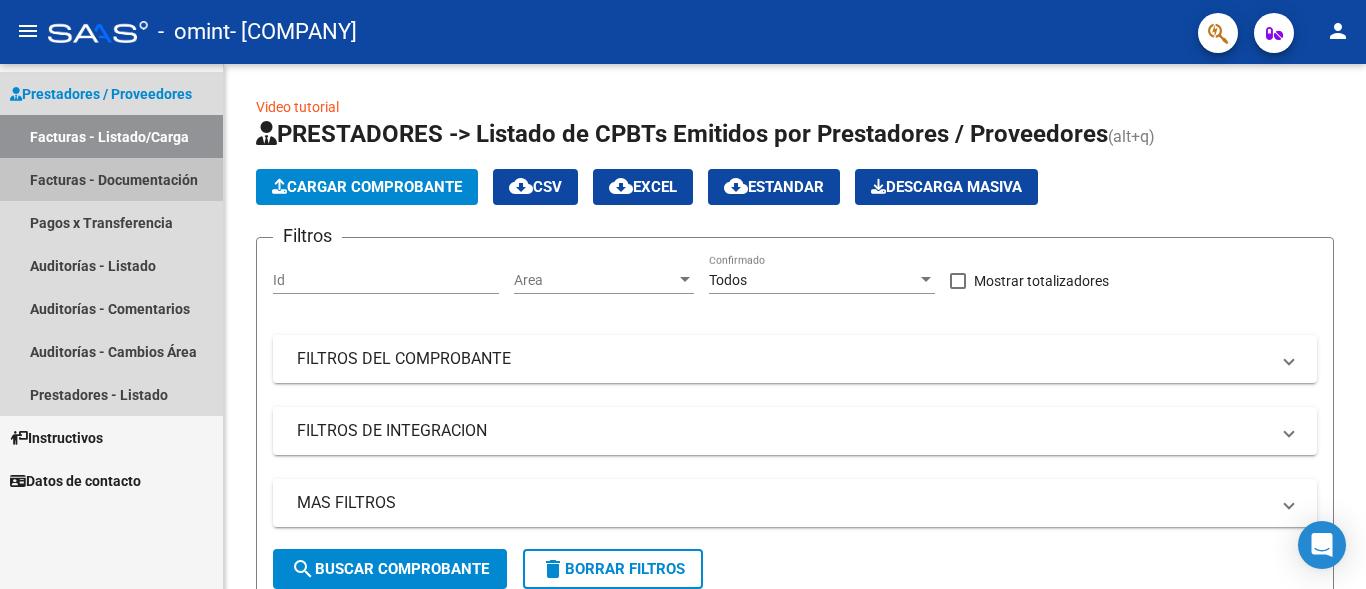 click on "Facturas - Documentación" at bounding box center [111, 179] 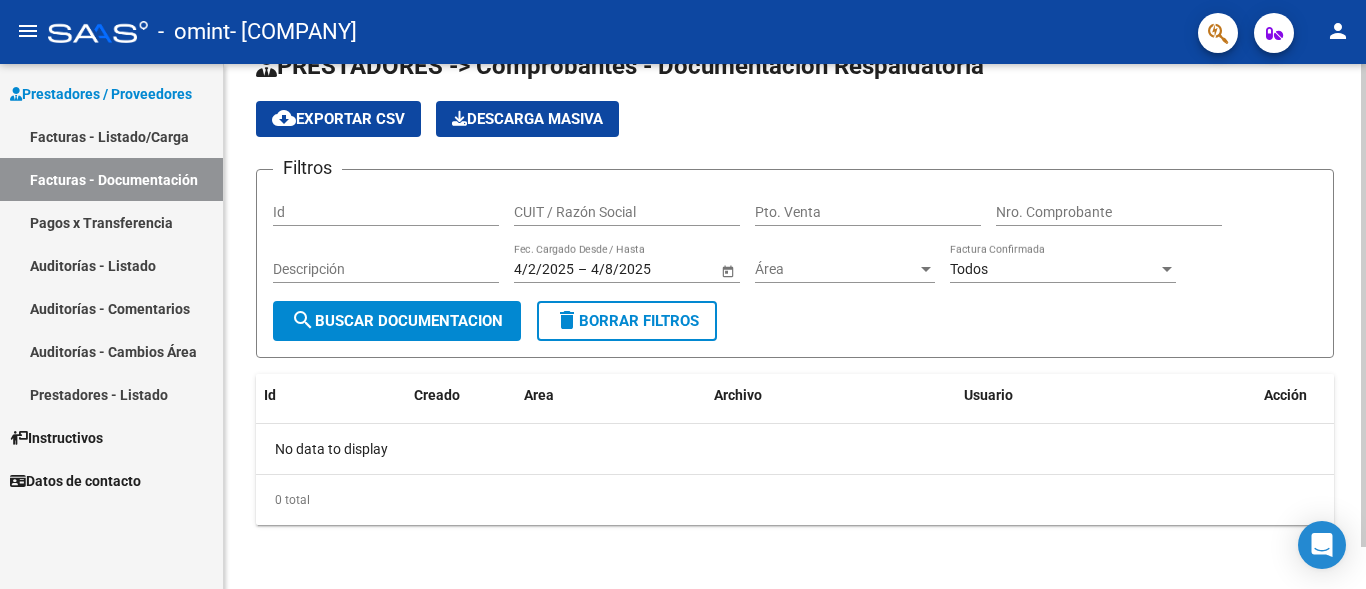 scroll, scrollTop: 0, scrollLeft: 0, axis: both 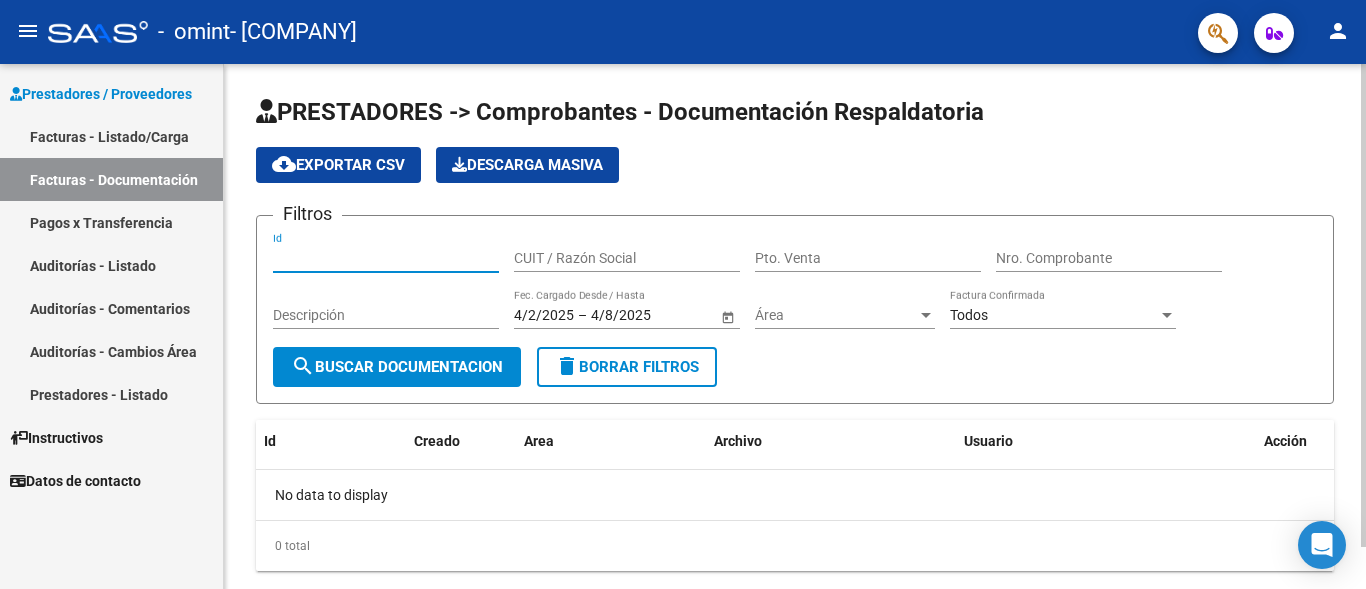 click on "Id" at bounding box center [386, 258] 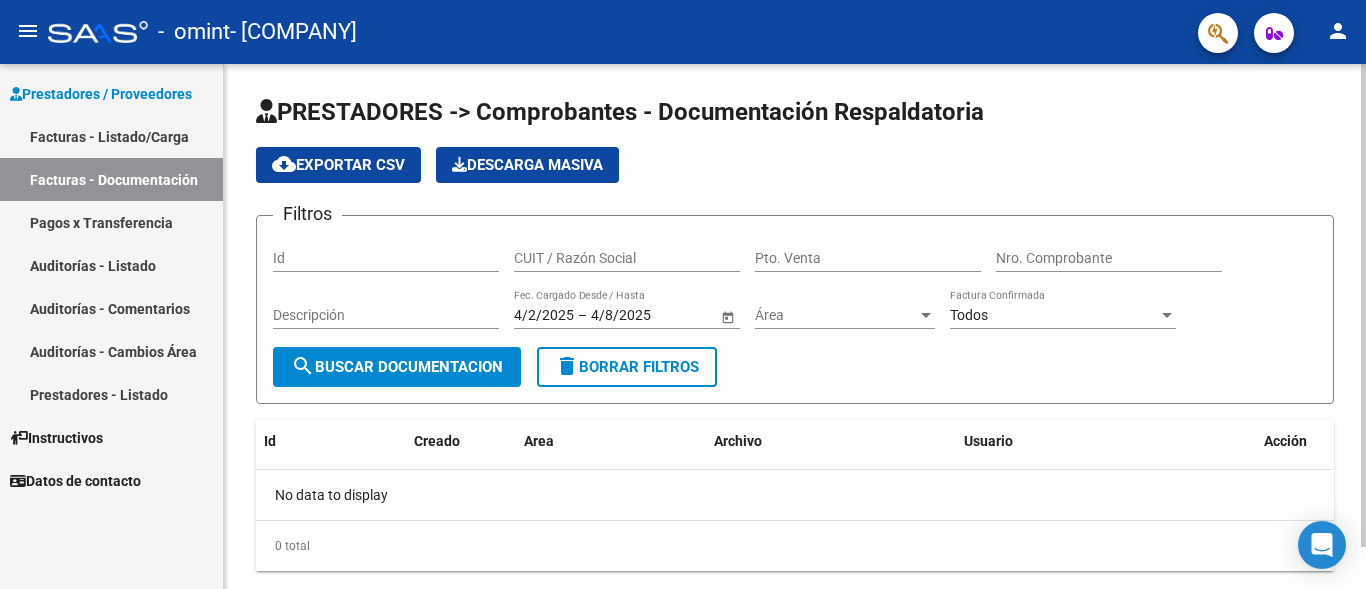 click on "PRESTADORES -> Comprobantes - Documentación Respaldatoria cloud_download  Exportar CSV   Descarga Masiva
Filtros Id CUIT / Razón Social Pto. Venta Nro. Comprobante Descripción 4/2/2025 4/2/2025 – 4/8/2025 4/8/2025 Fec. Cargado Desde / Hasta Área Área Todos Factura Confirmada search  Buscar Documentacion  delete  Borrar Filtros" 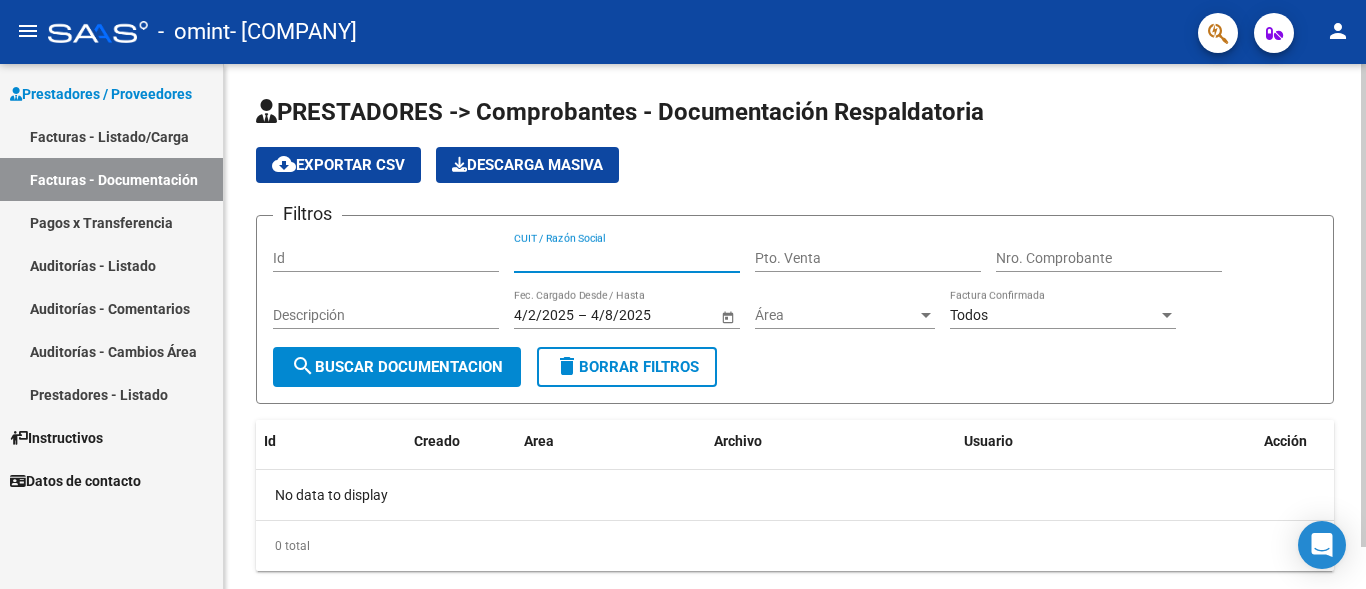 click on "CUIT / Razón Social" at bounding box center [627, 258] 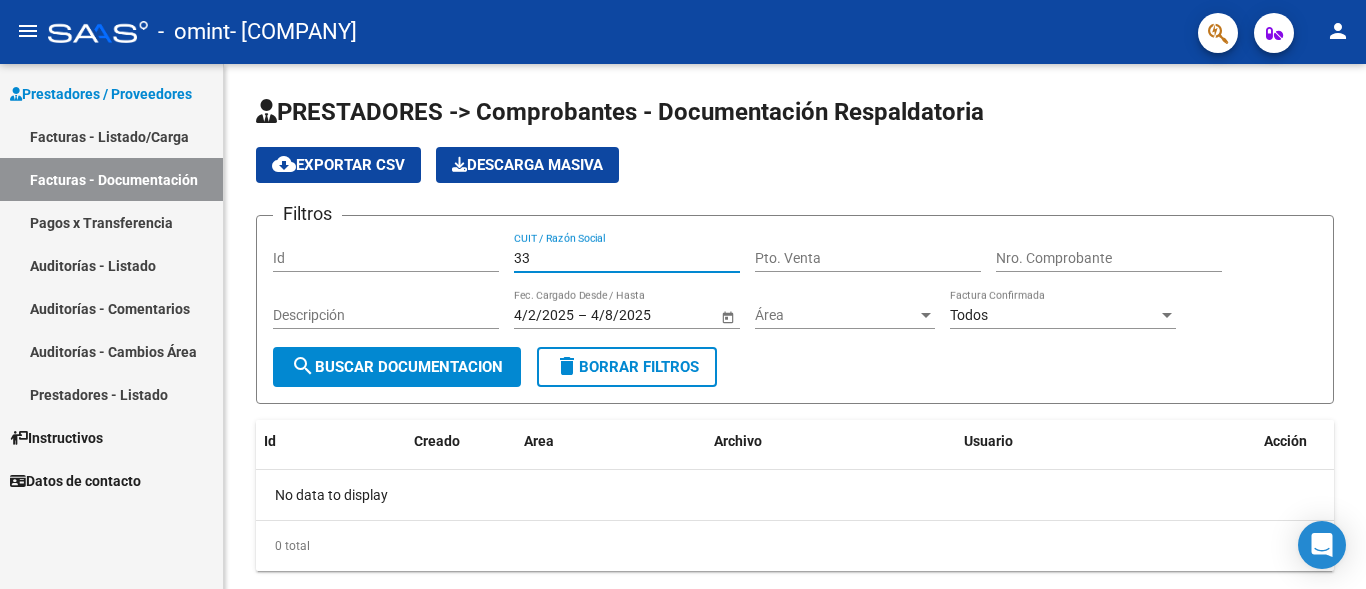 type on "33" 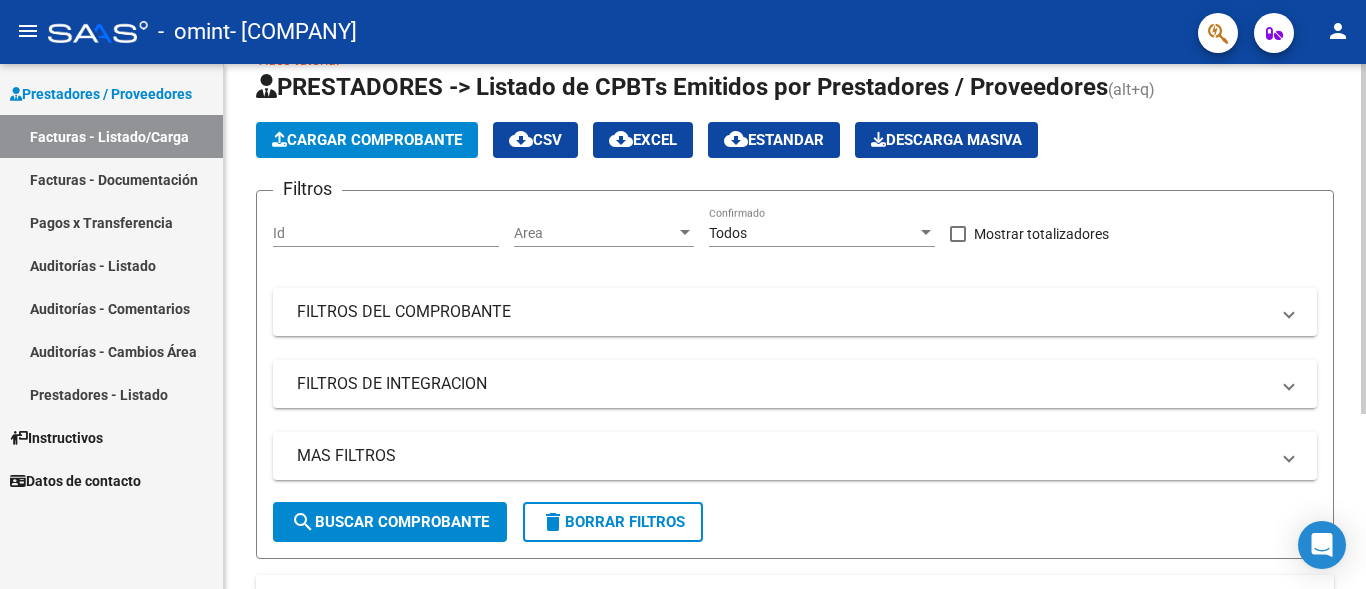 scroll, scrollTop: 0, scrollLeft: 0, axis: both 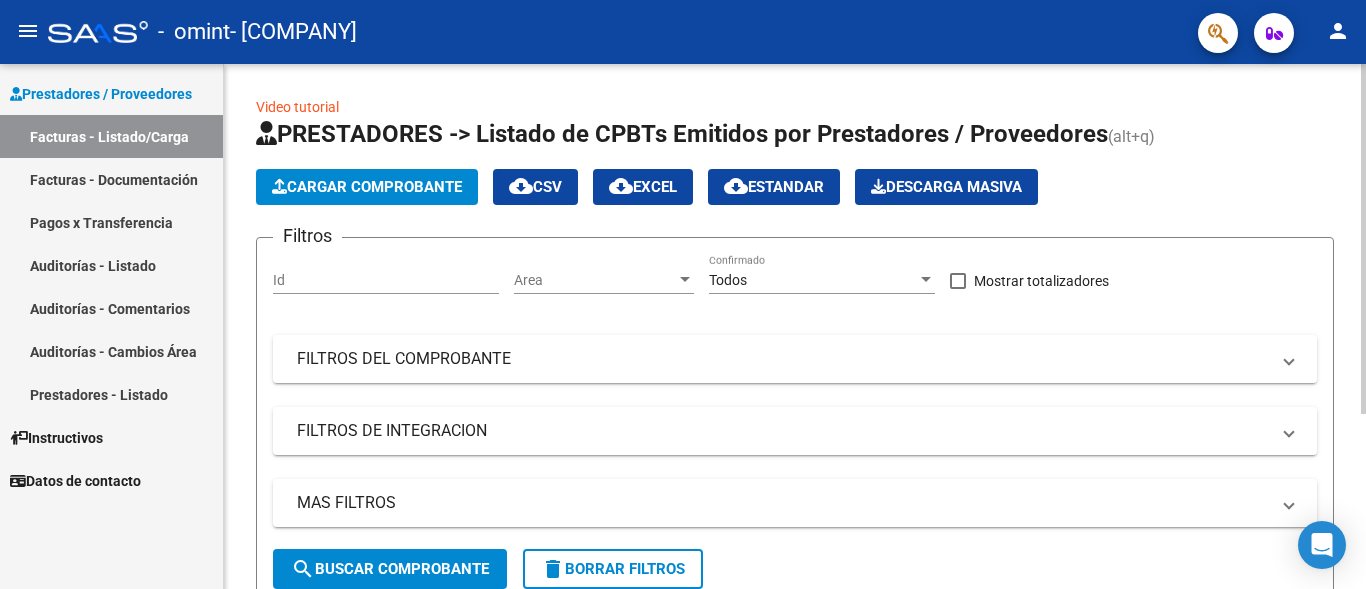 click on "Id" at bounding box center [386, 280] 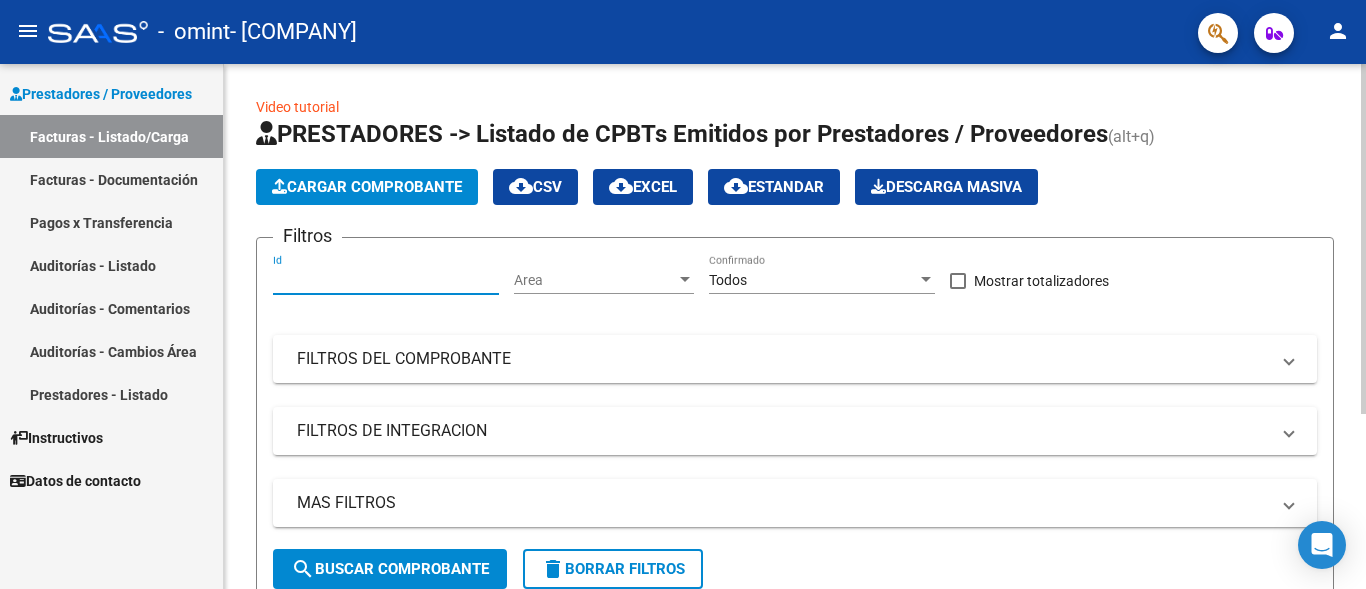 click on "Area" at bounding box center (595, 280) 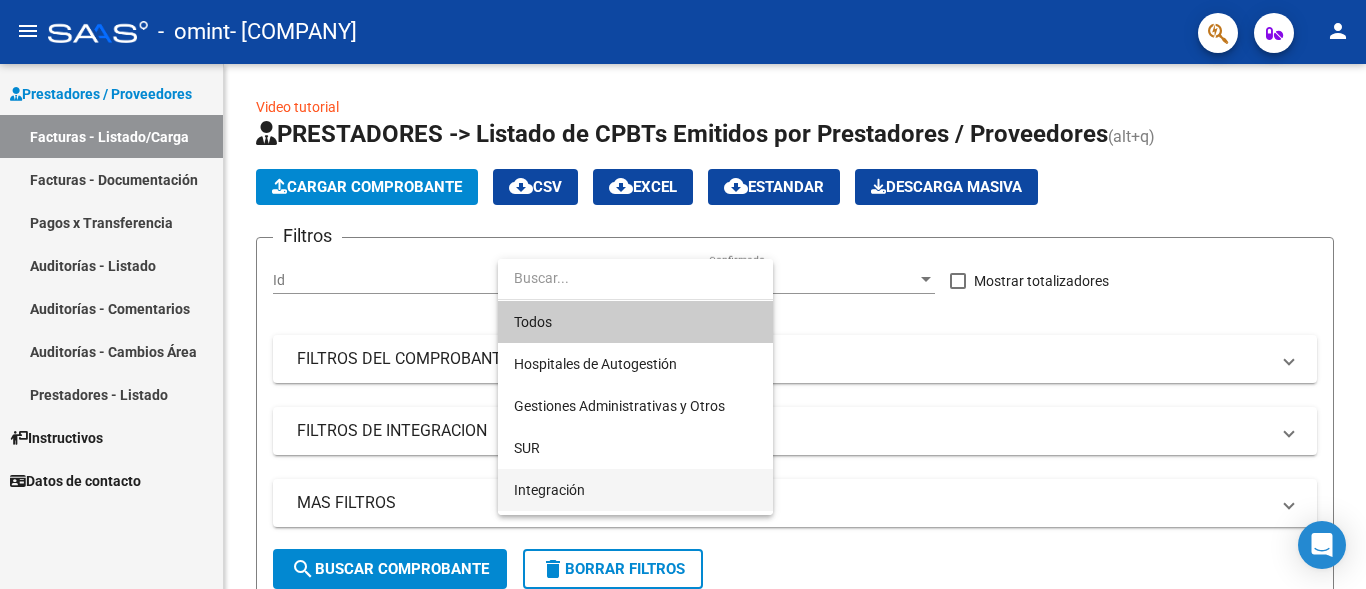 click on "Integración" at bounding box center [635, 490] 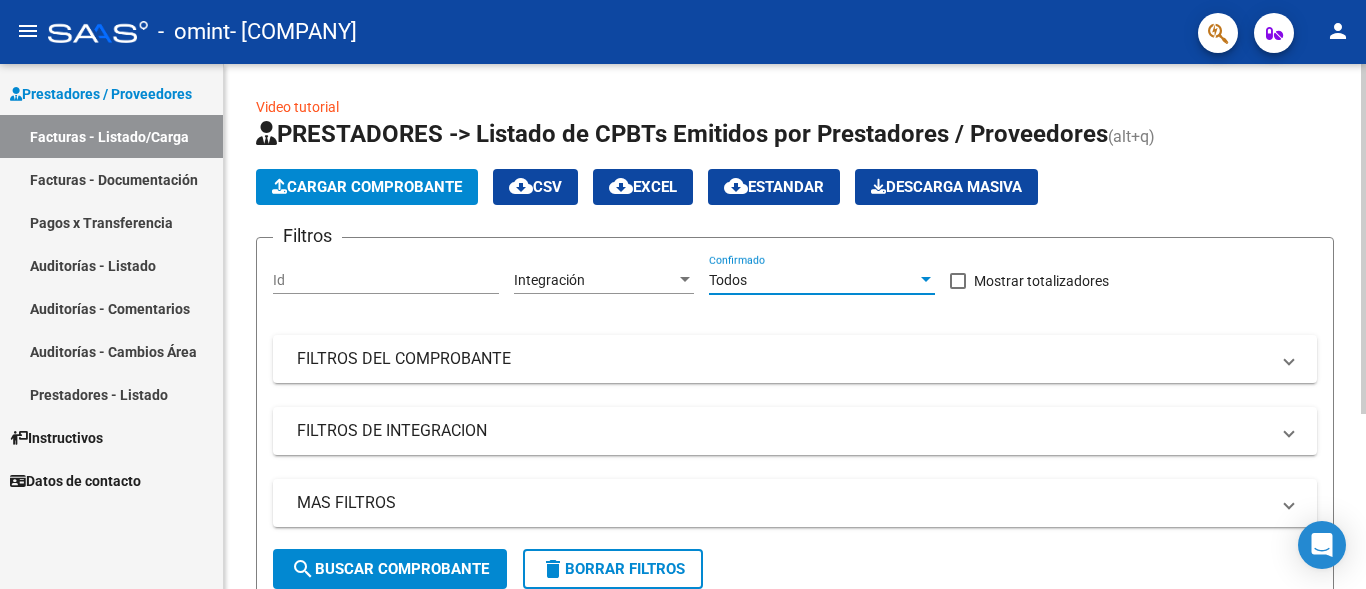 click on "Todos" at bounding box center (813, 280) 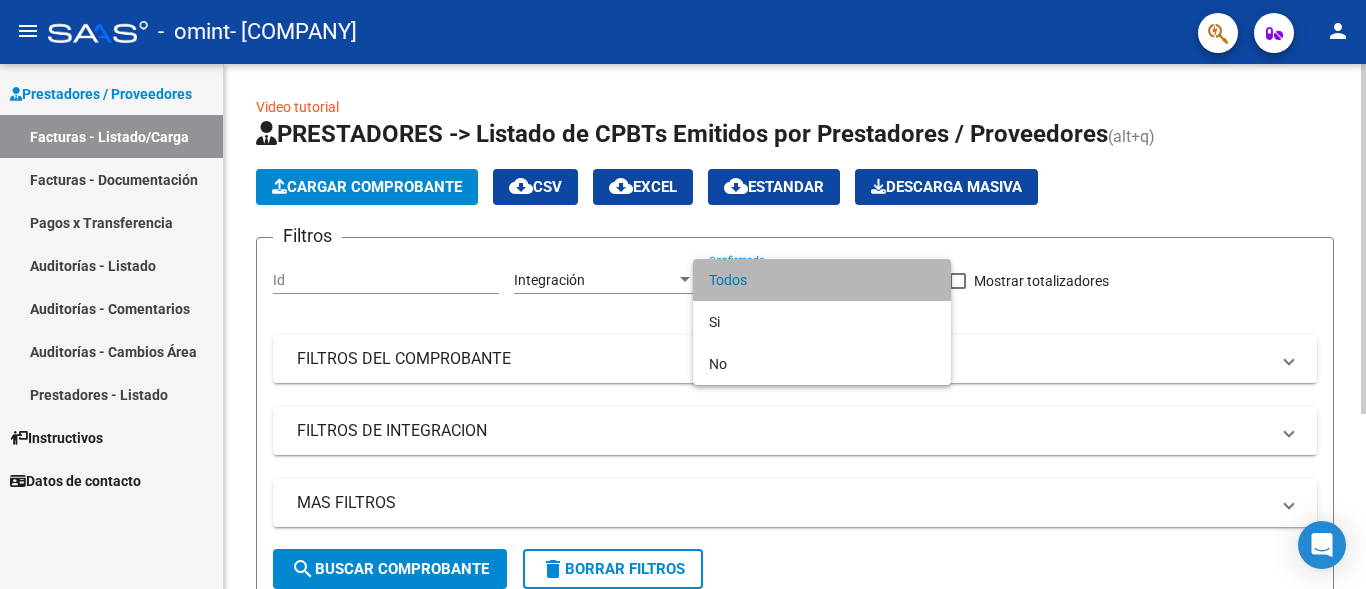 click on "Todos" at bounding box center (822, 280) 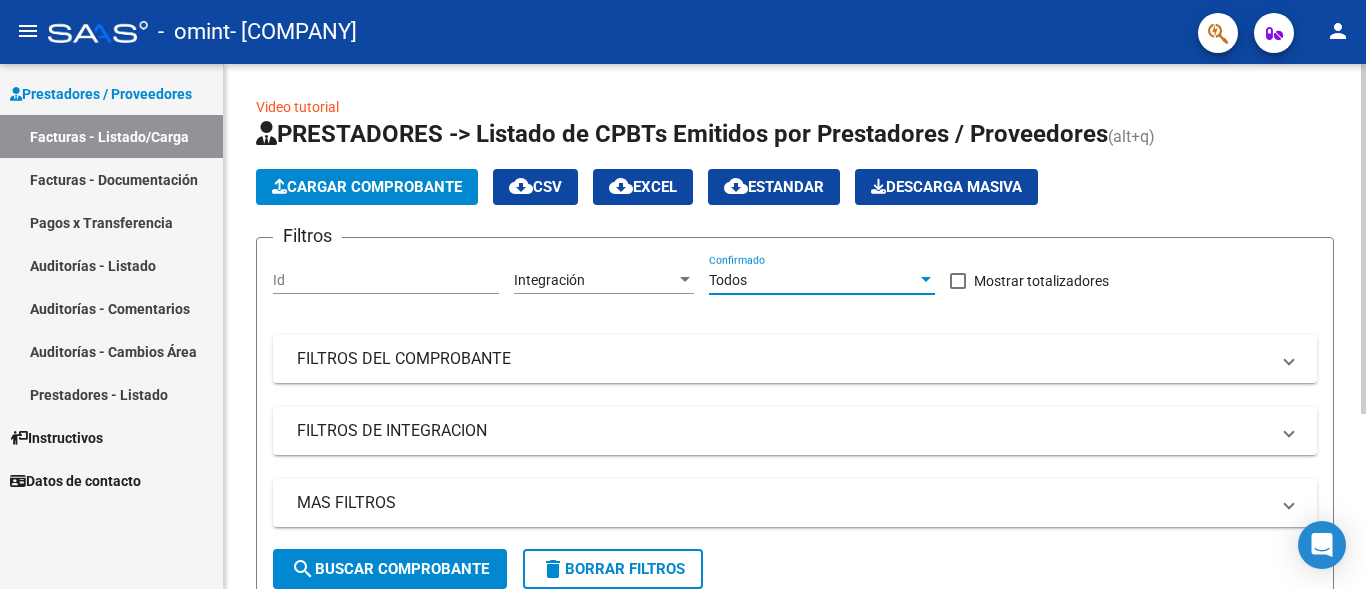 click on "Id" at bounding box center (386, 280) 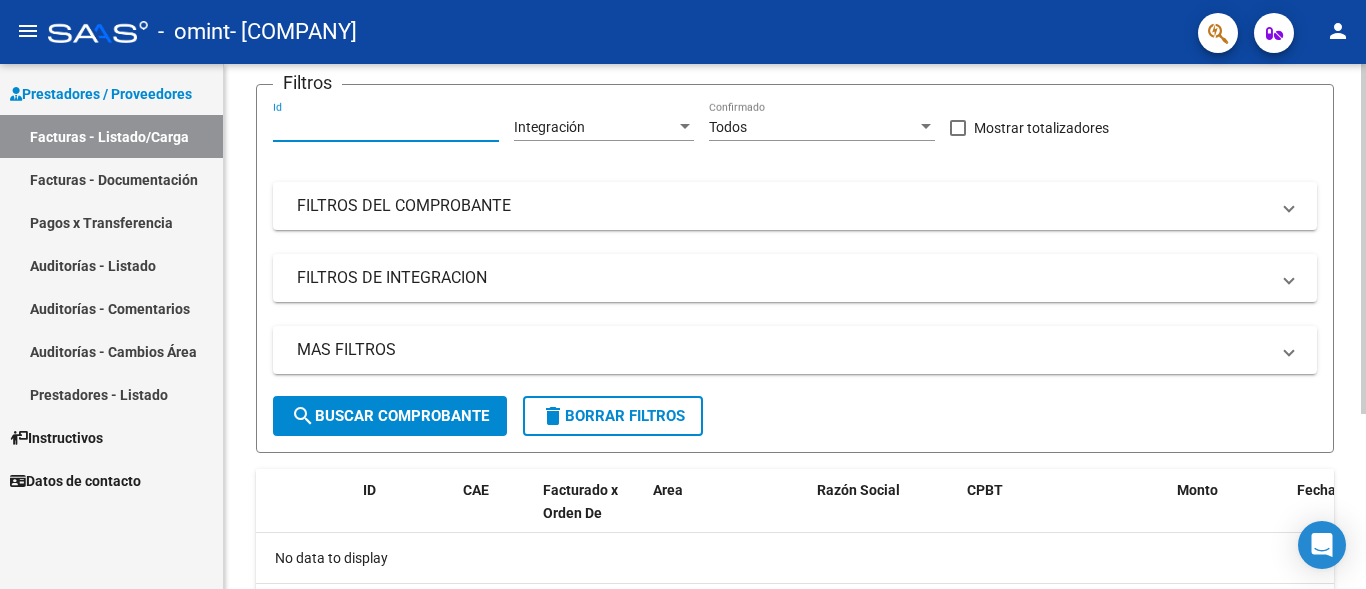 scroll, scrollTop: 200, scrollLeft: 0, axis: vertical 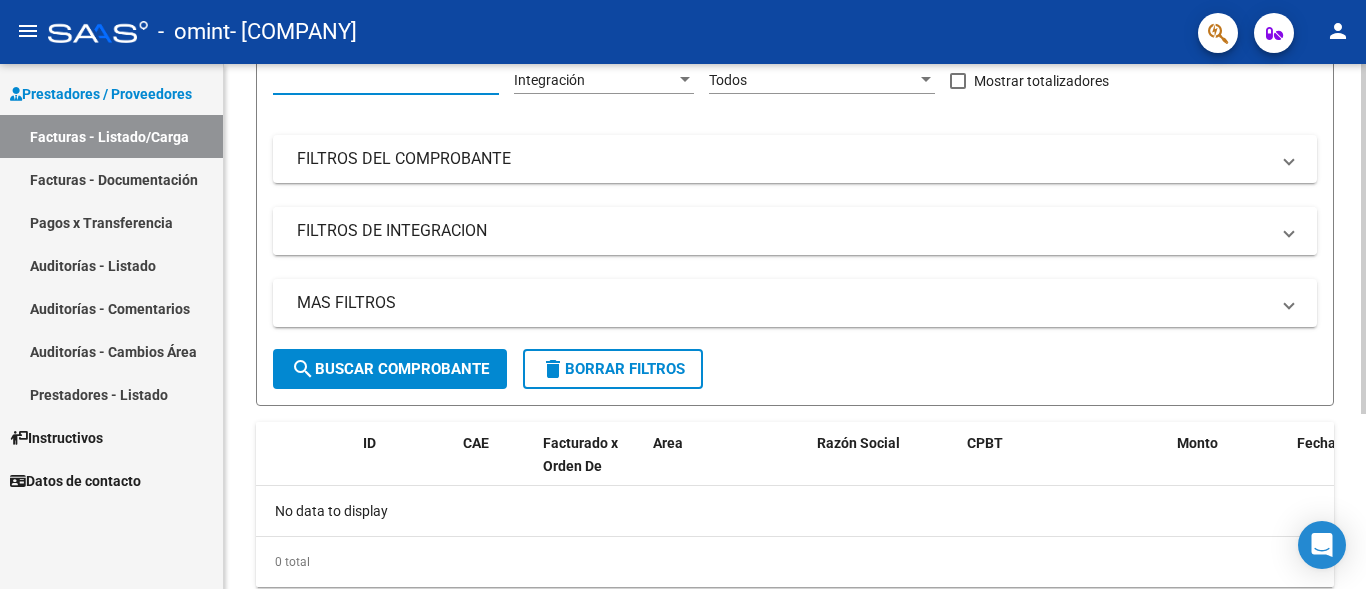 type on "[NUMBER]" 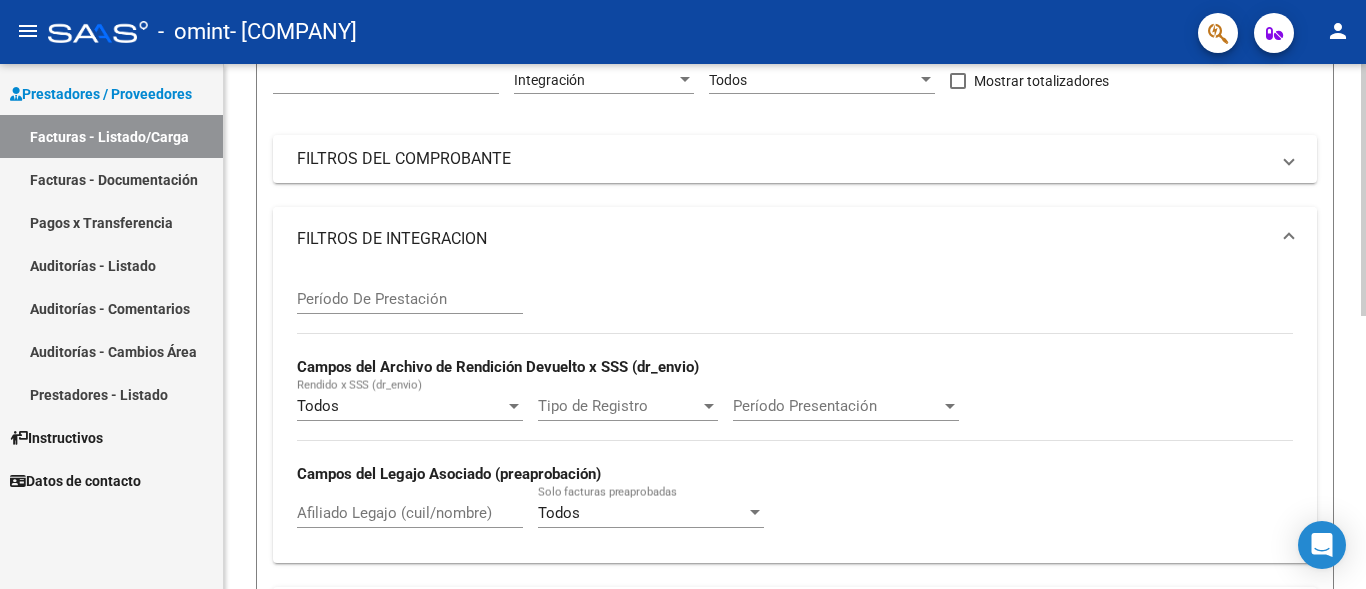 scroll, scrollTop: 300, scrollLeft: 0, axis: vertical 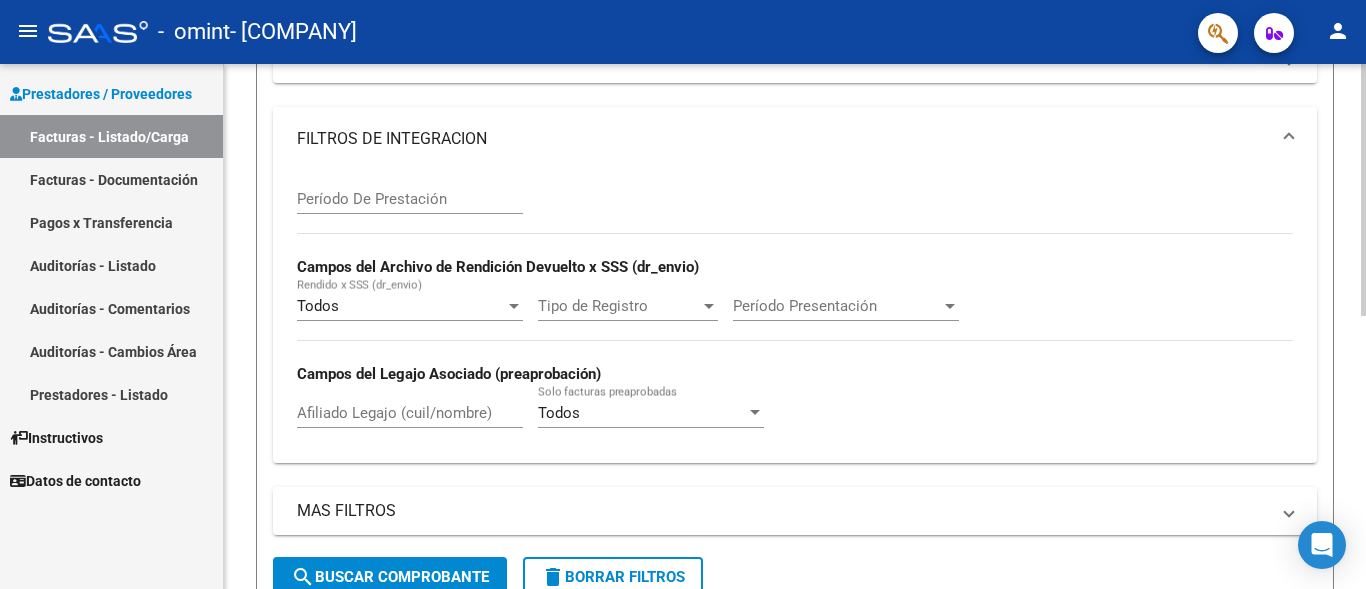 click on "Período De Prestación" at bounding box center (410, 199) 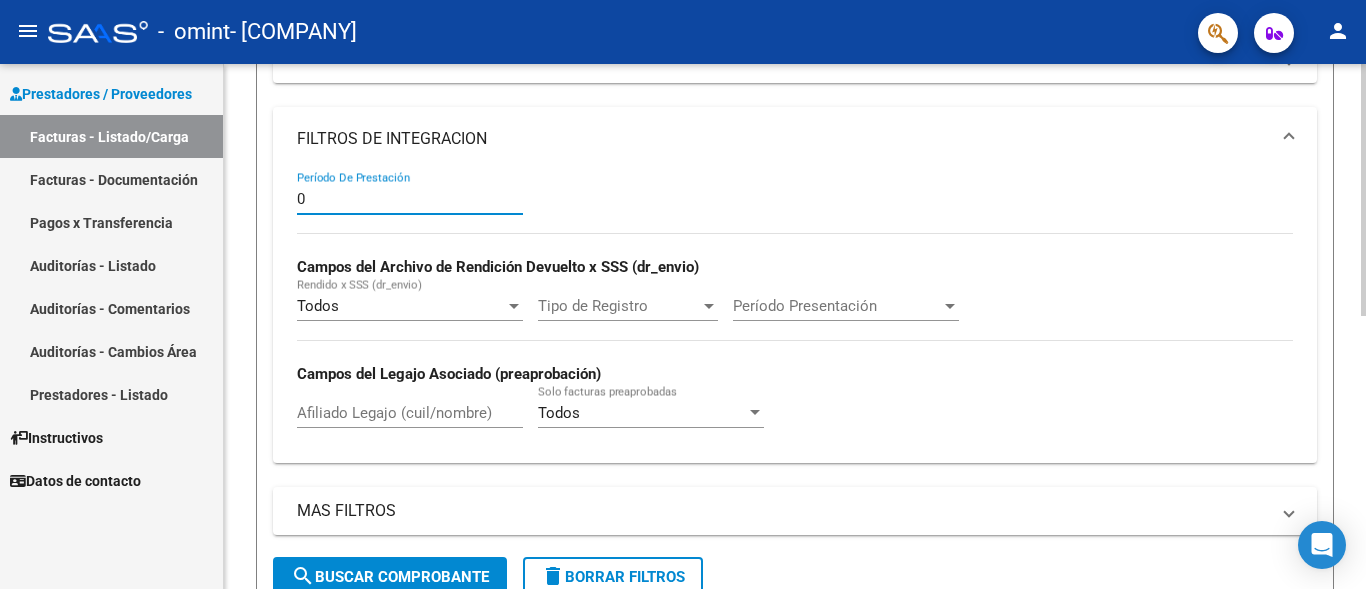type on "05" 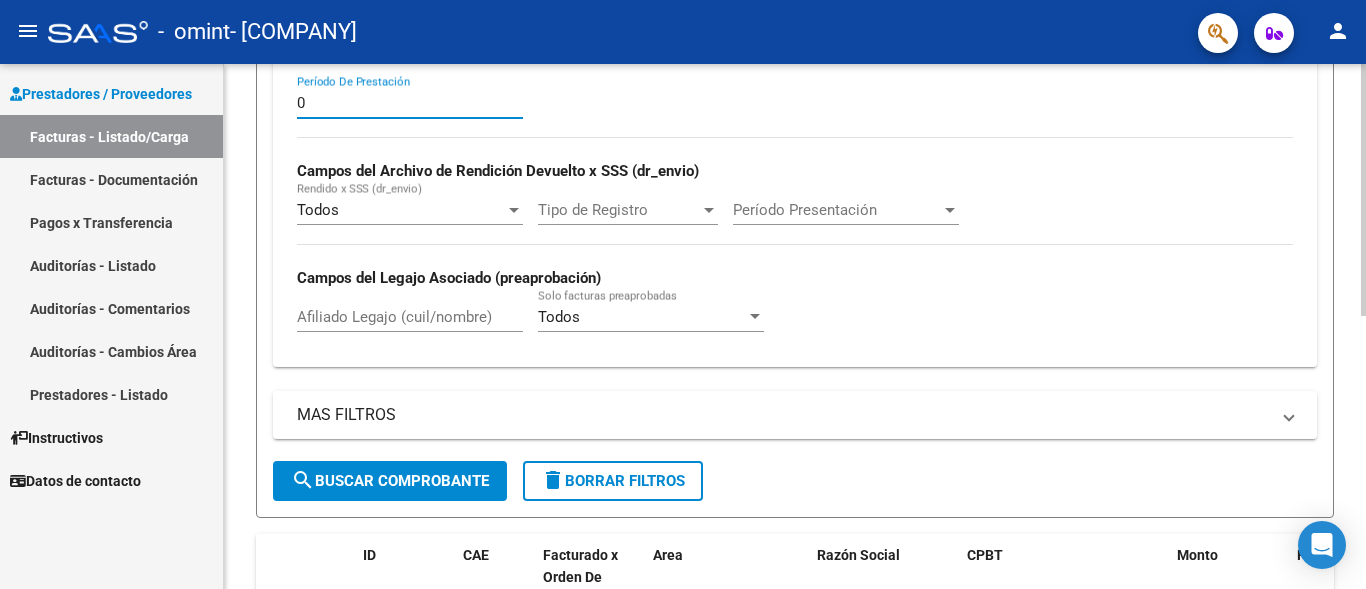 scroll, scrollTop: 400, scrollLeft: 0, axis: vertical 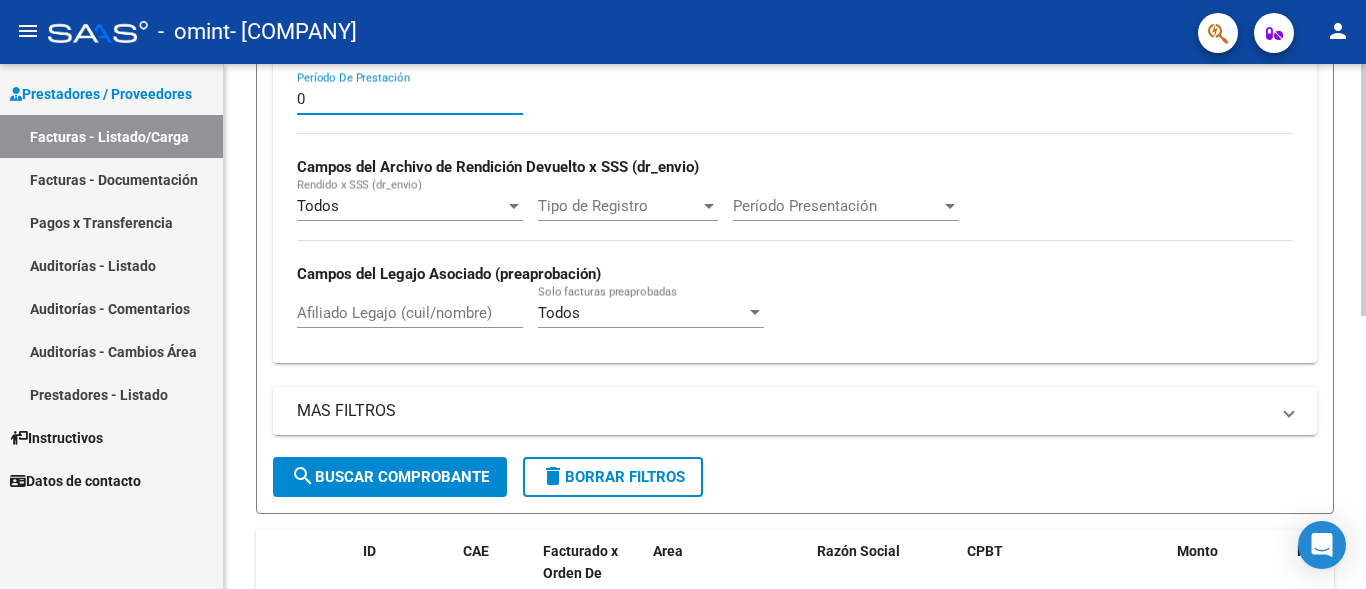 type on "[DATE]" 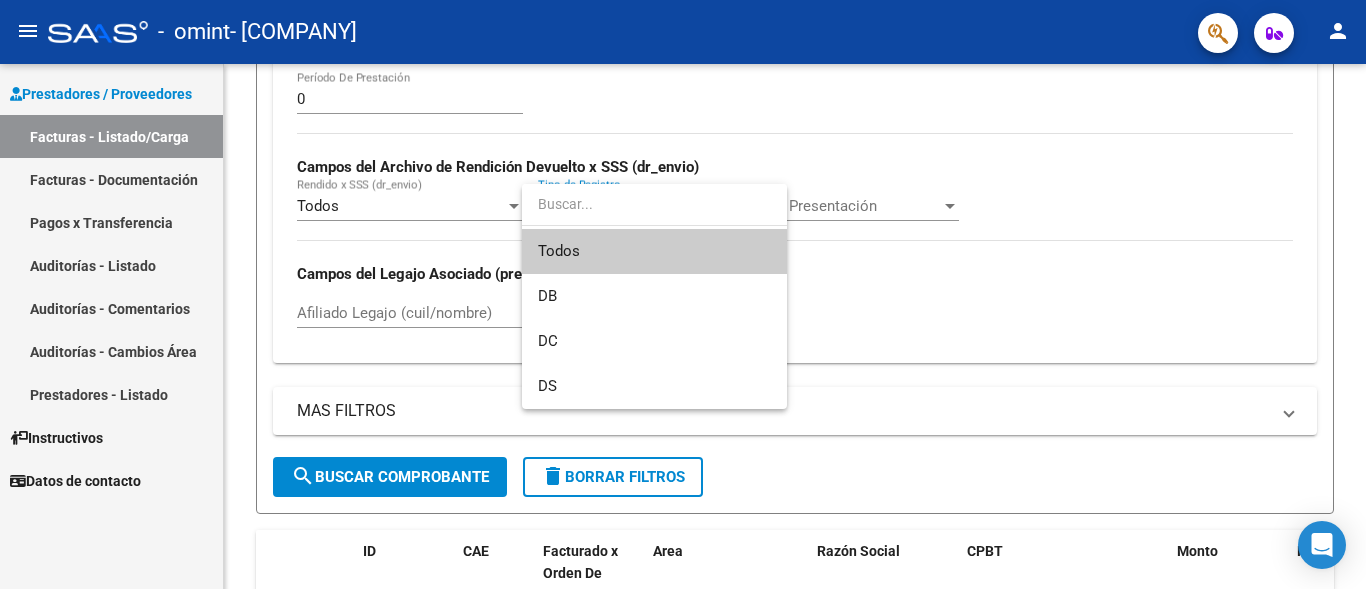 click at bounding box center (683, 294) 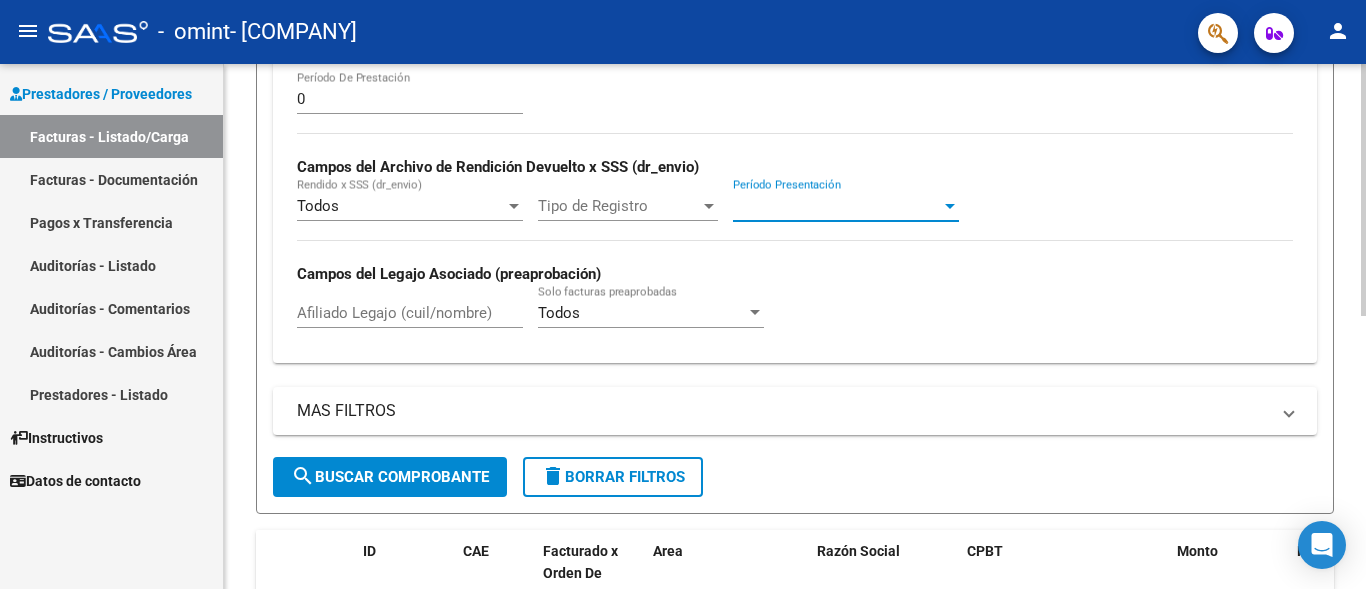 click on "Período Presentación" at bounding box center (837, 206) 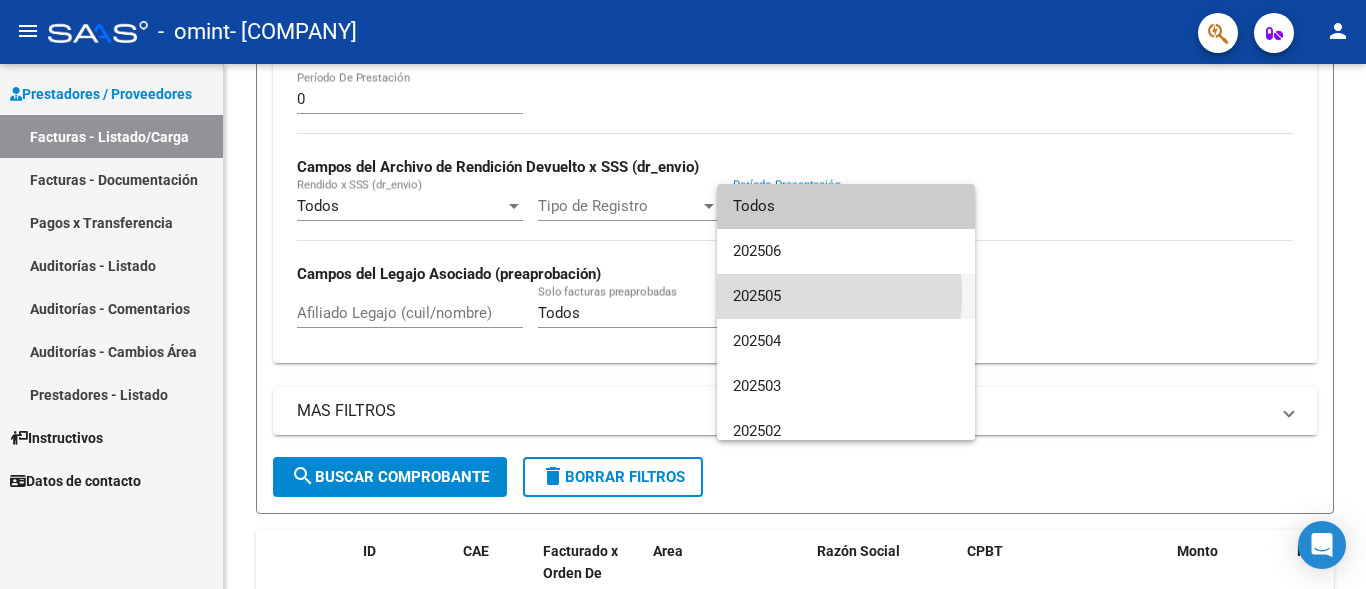 click on "202505" at bounding box center [846, 296] 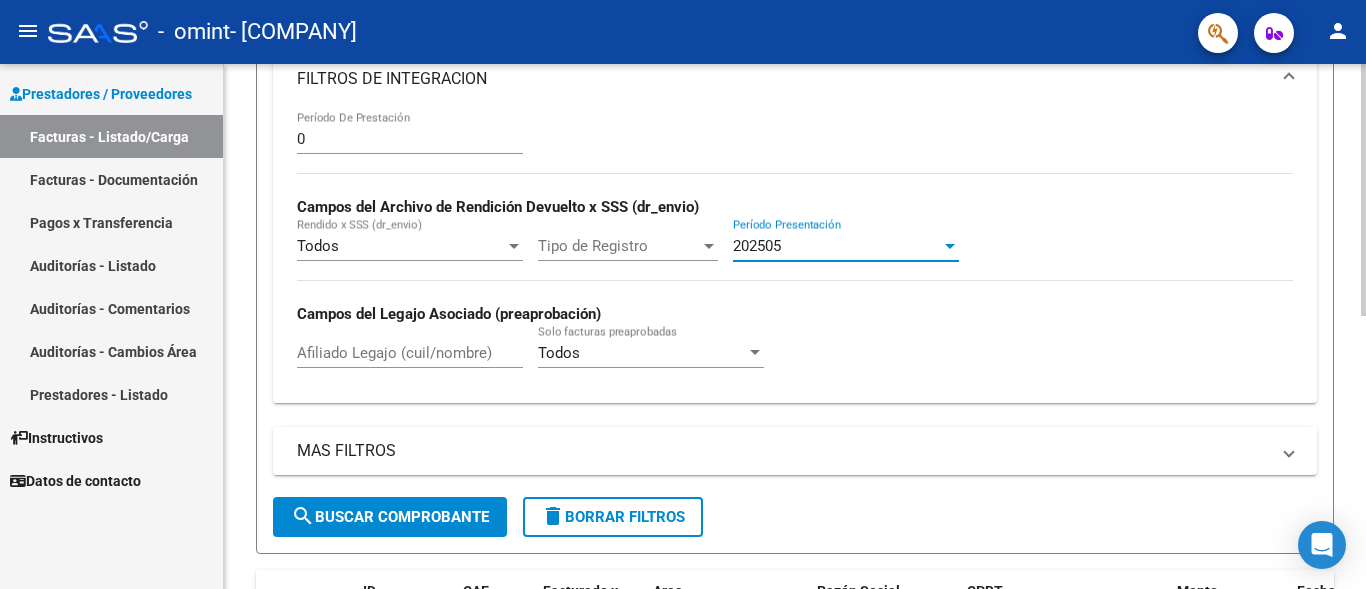 scroll, scrollTop: 400, scrollLeft: 0, axis: vertical 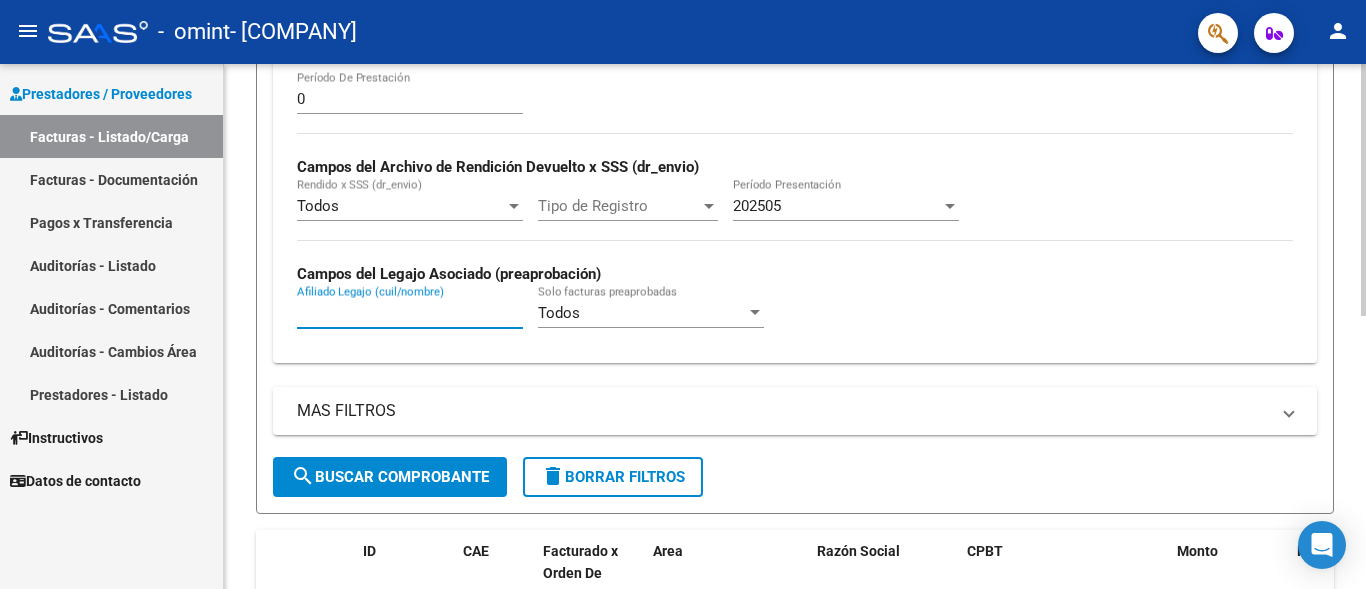 click on "Afiliado Legajo (cuil/nombre)" at bounding box center (410, 313) 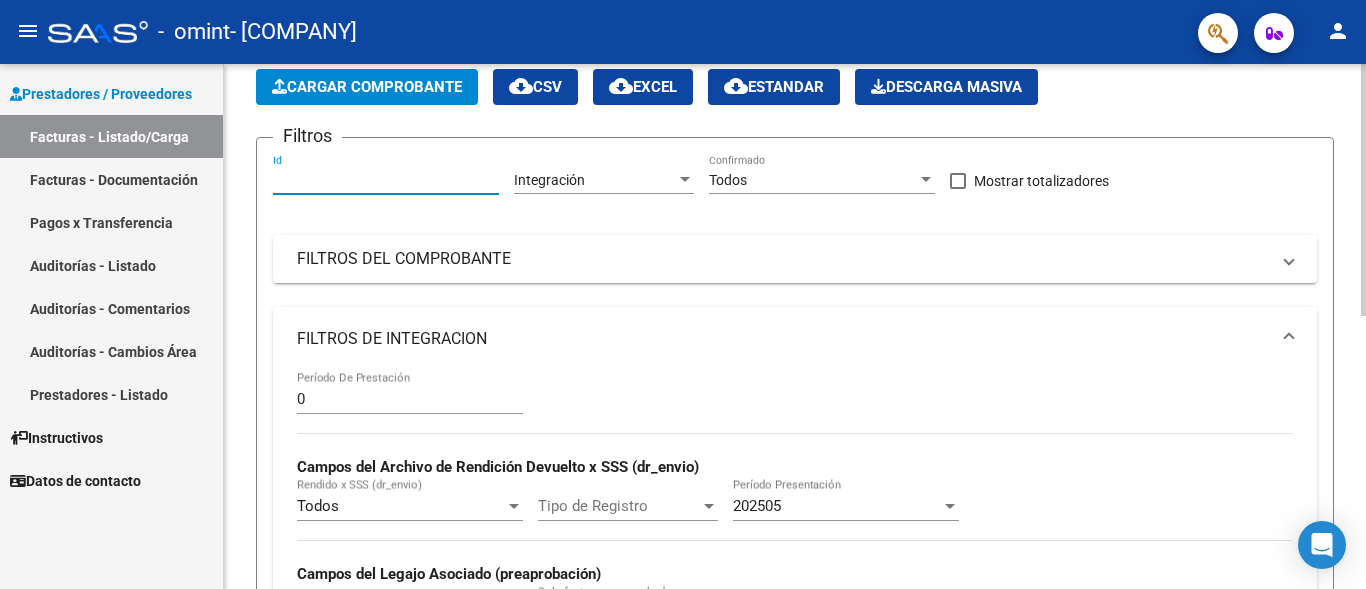 drag, startPoint x: 274, startPoint y: 177, endPoint x: 358, endPoint y: 176, distance: 84.00595 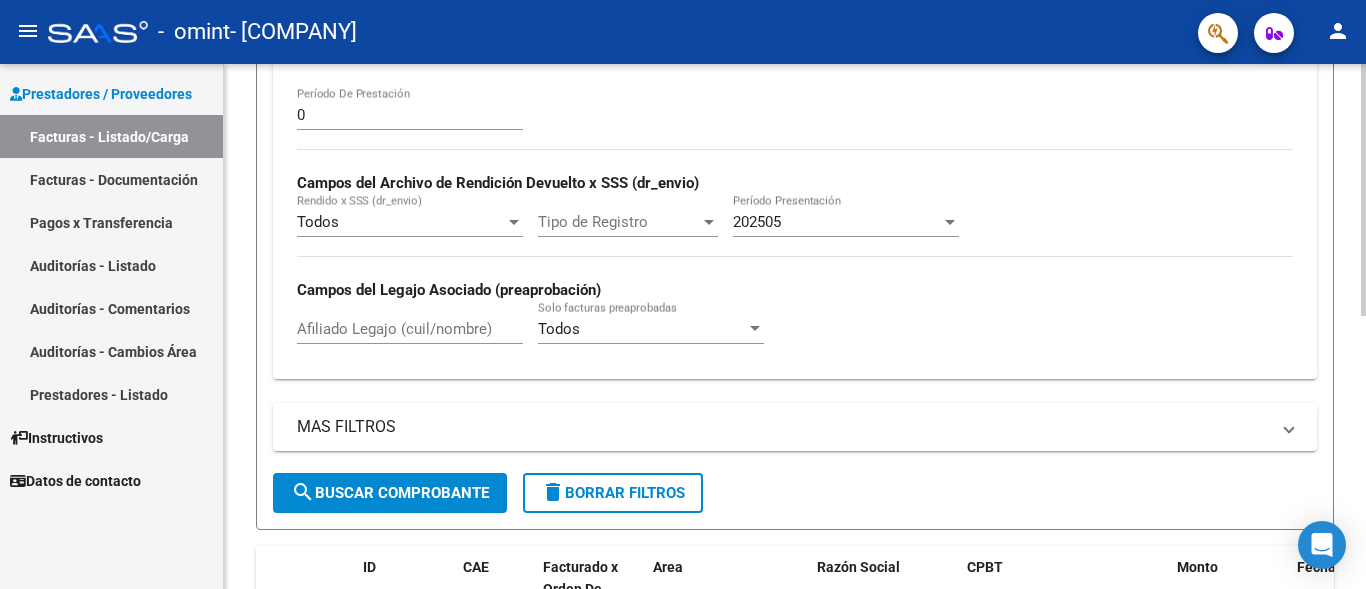 scroll, scrollTop: 400, scrollLeft: 0, axis: vertical 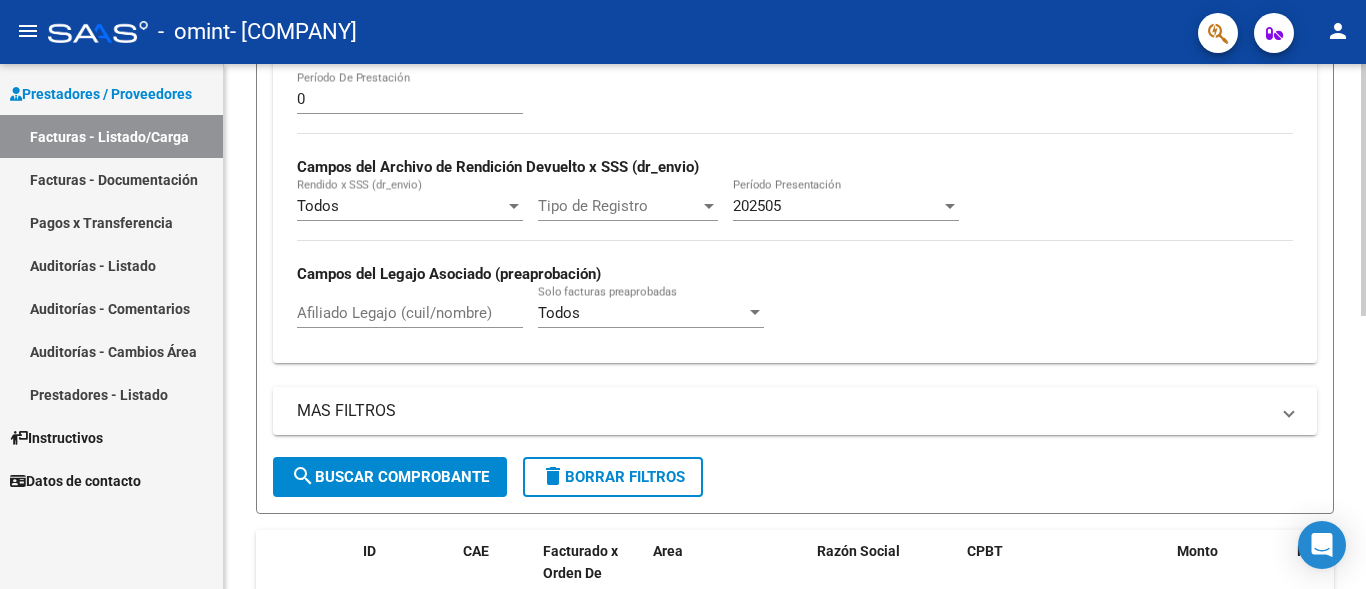 click on "Afiliado Legajo (cuil/nombre)" at bounding box center (410, 313) 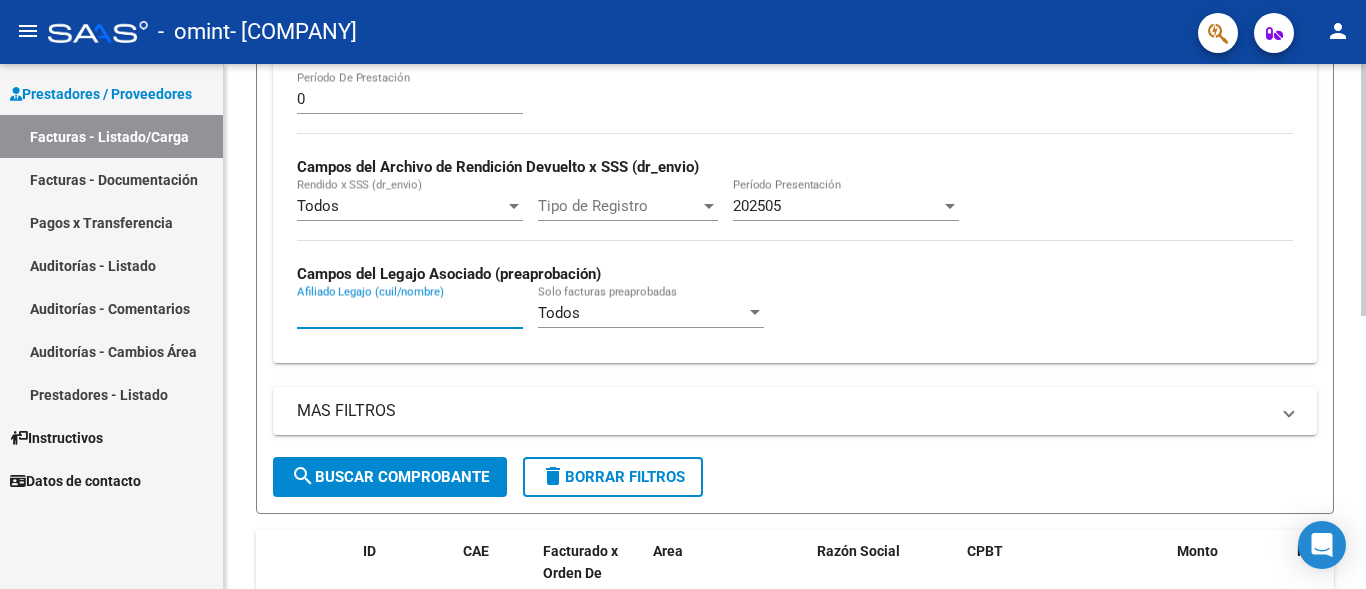 paste on "[NUMBER]" 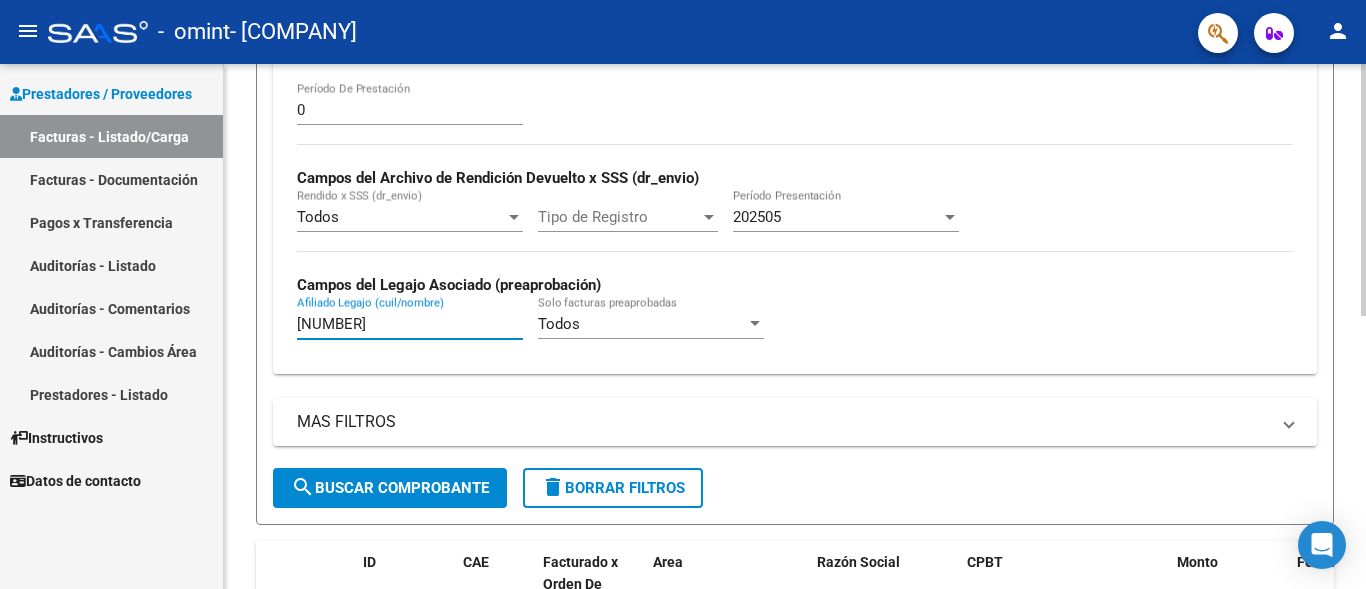 scroll, scrollTop: 370, scrollLeft: 0, axis: vertical 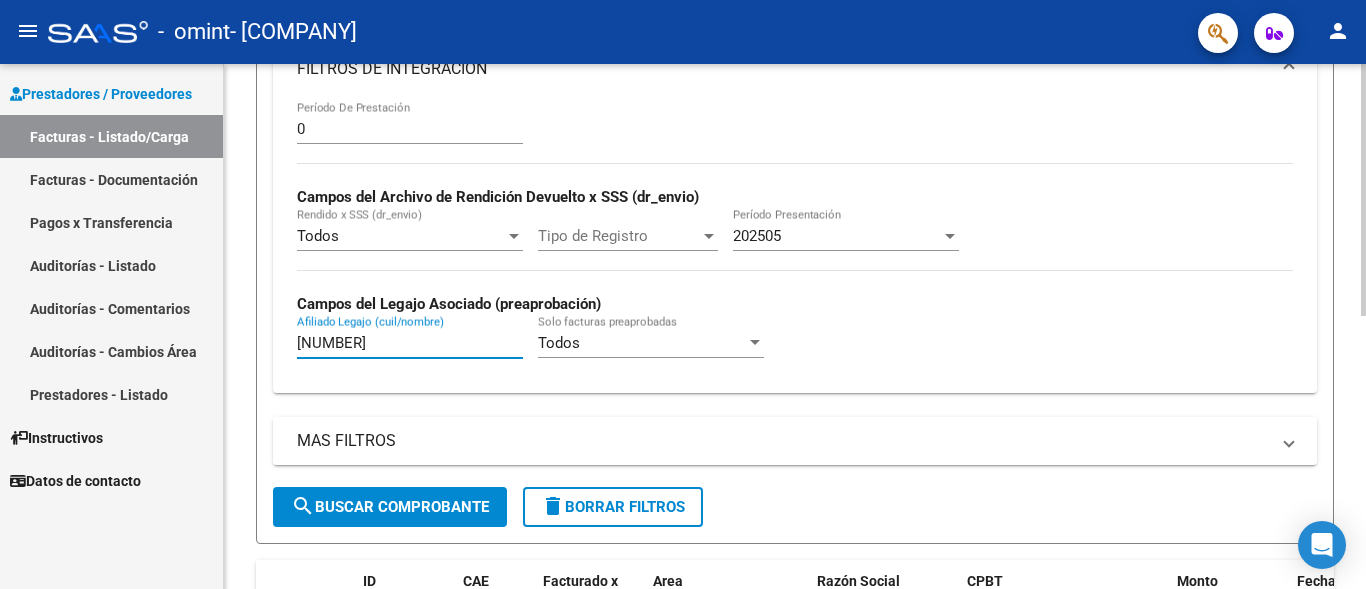 type on "[NUMBER]" 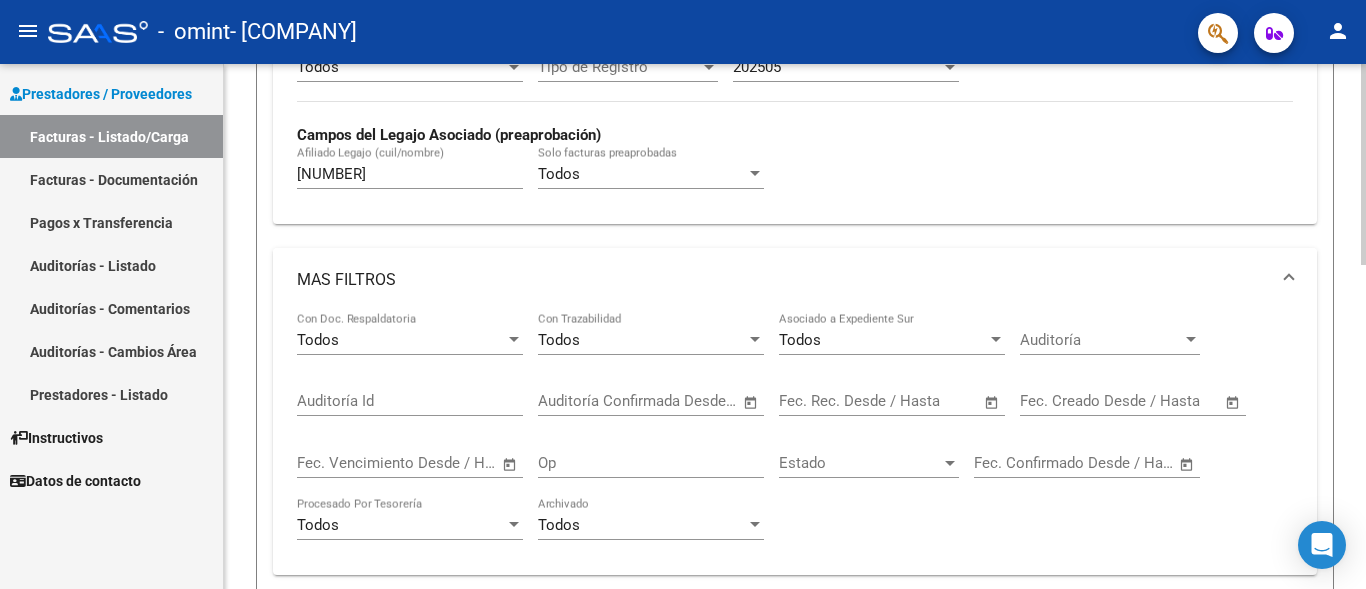 scroll, scrollTop: 670, scrollLeft: 0, axis: vertical 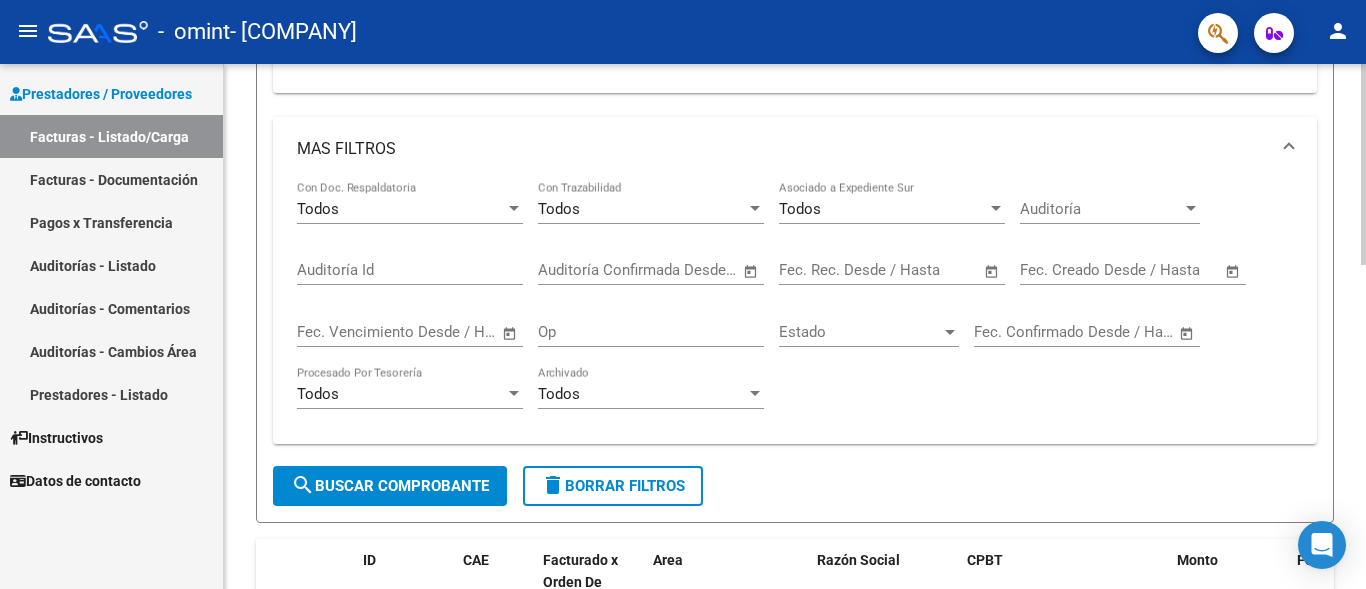 click on "Auditoría" at bounding box center [1101, 209] 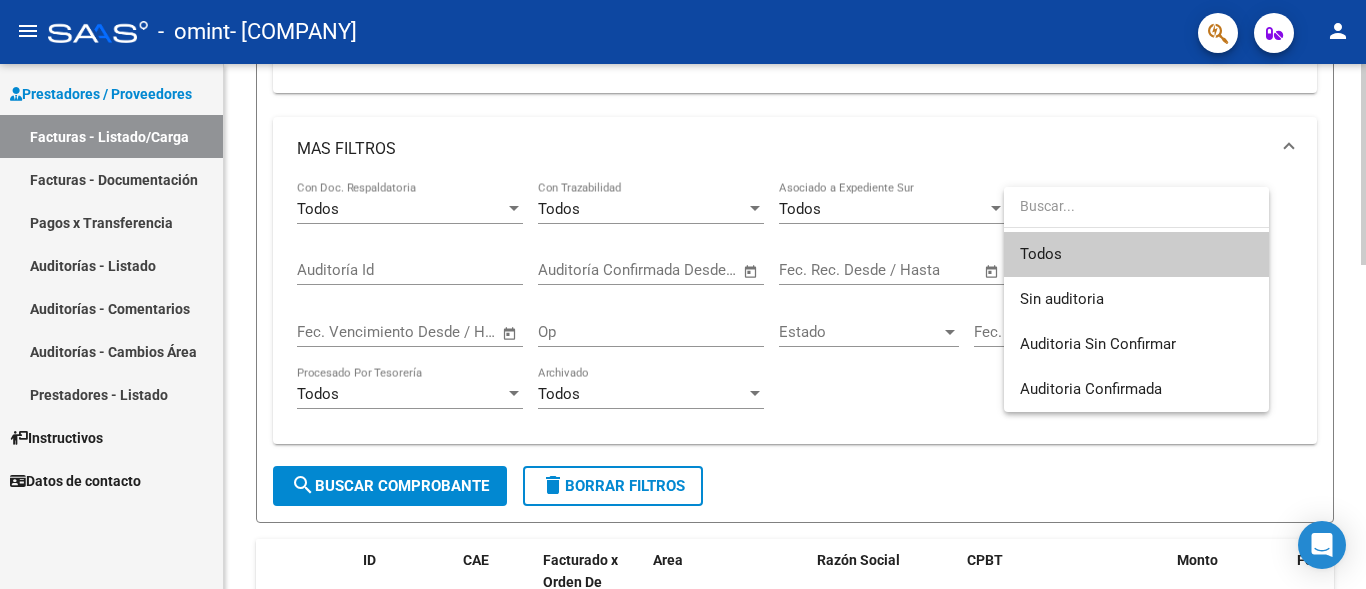 click at bounding box center (1136, 206) 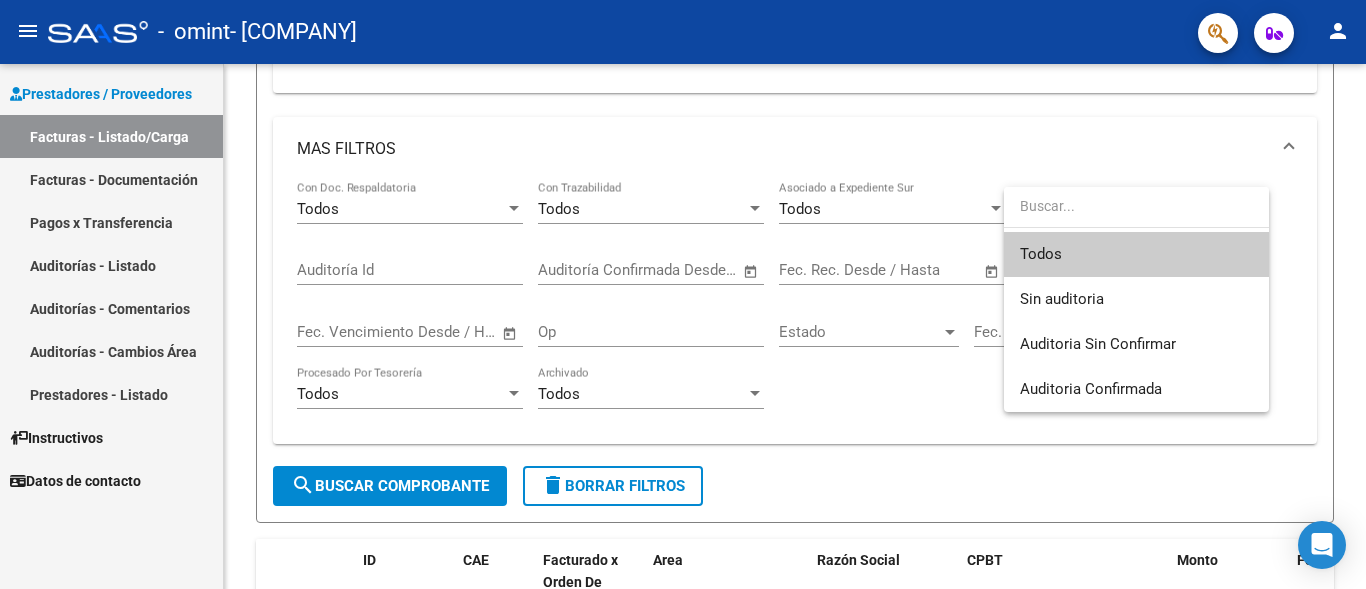 click at bounding box center (683, 294) 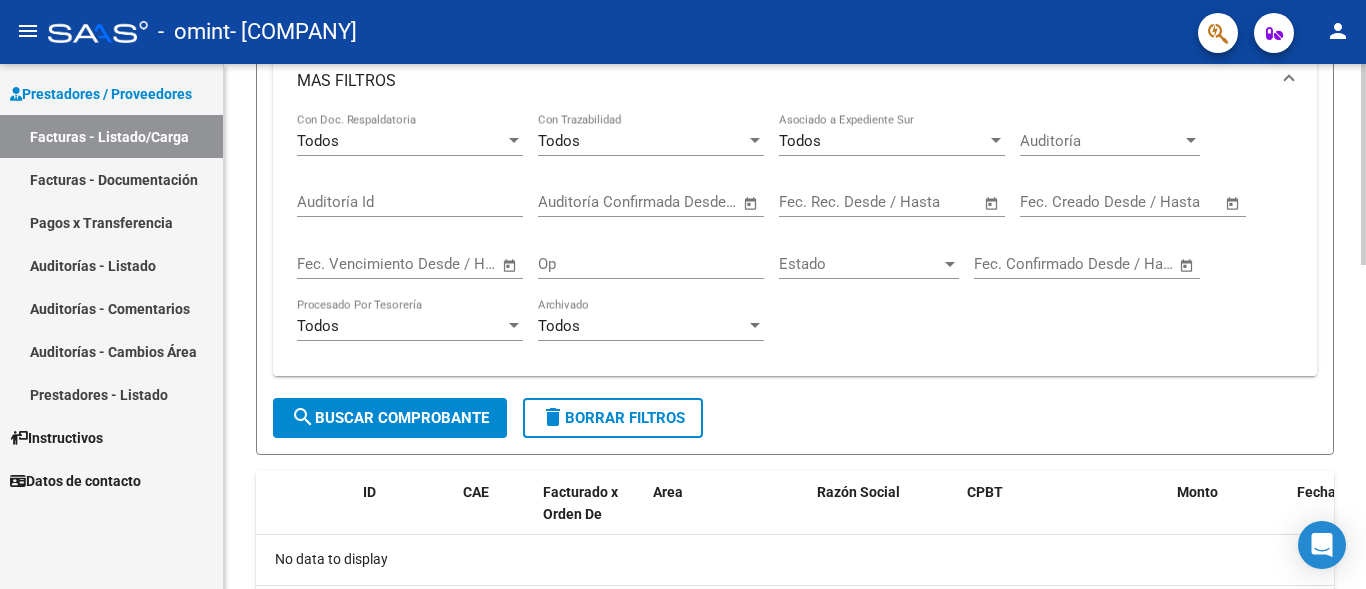 scroll, scrollTop: 770, scrollLeft: 0, axis: vertical 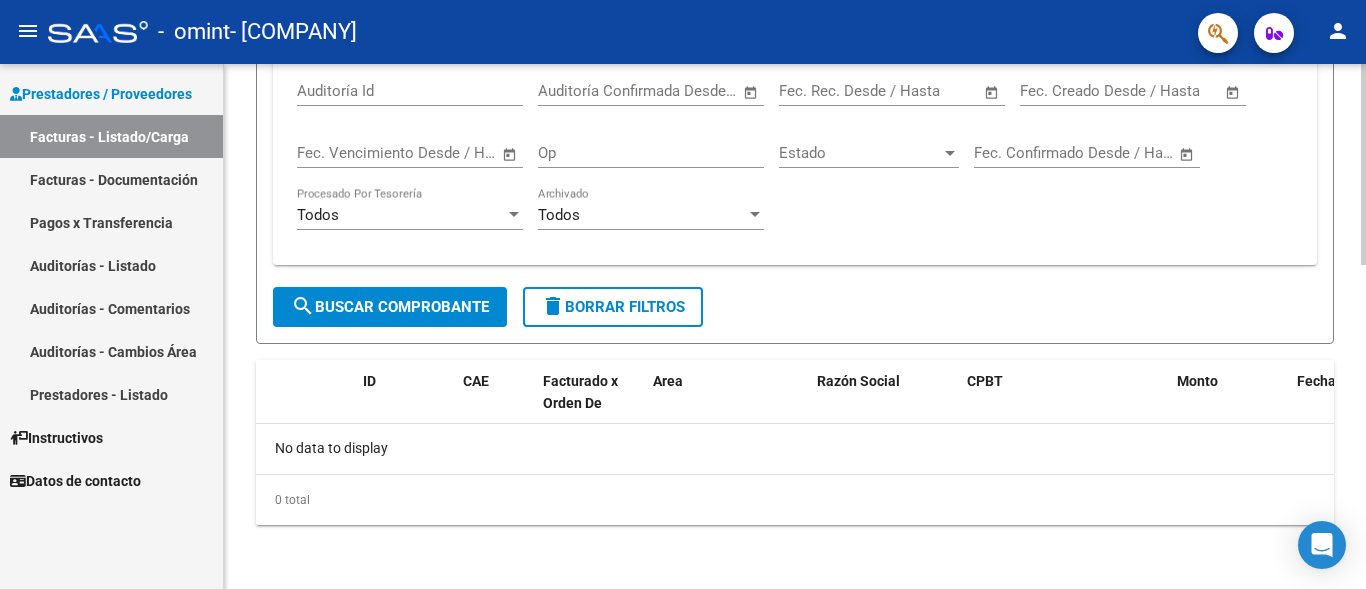 click on "search  Buscar Comprobante" 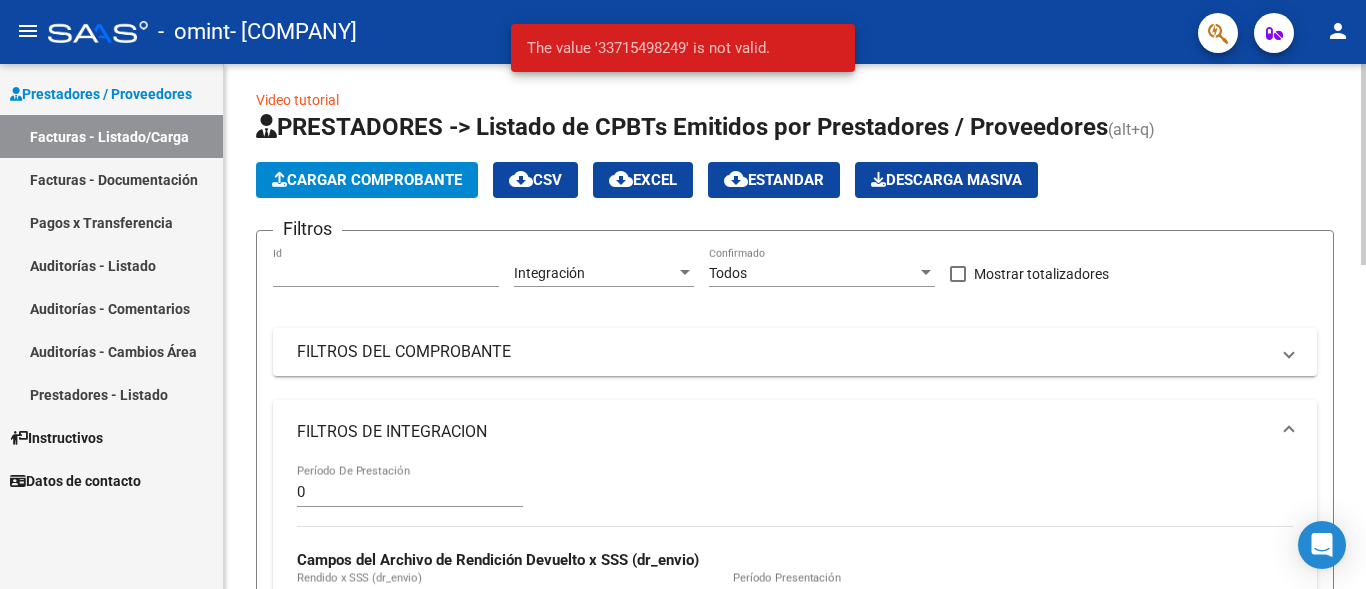 scroll, scrollTop: 0, scrollLeft: 0, axis: both 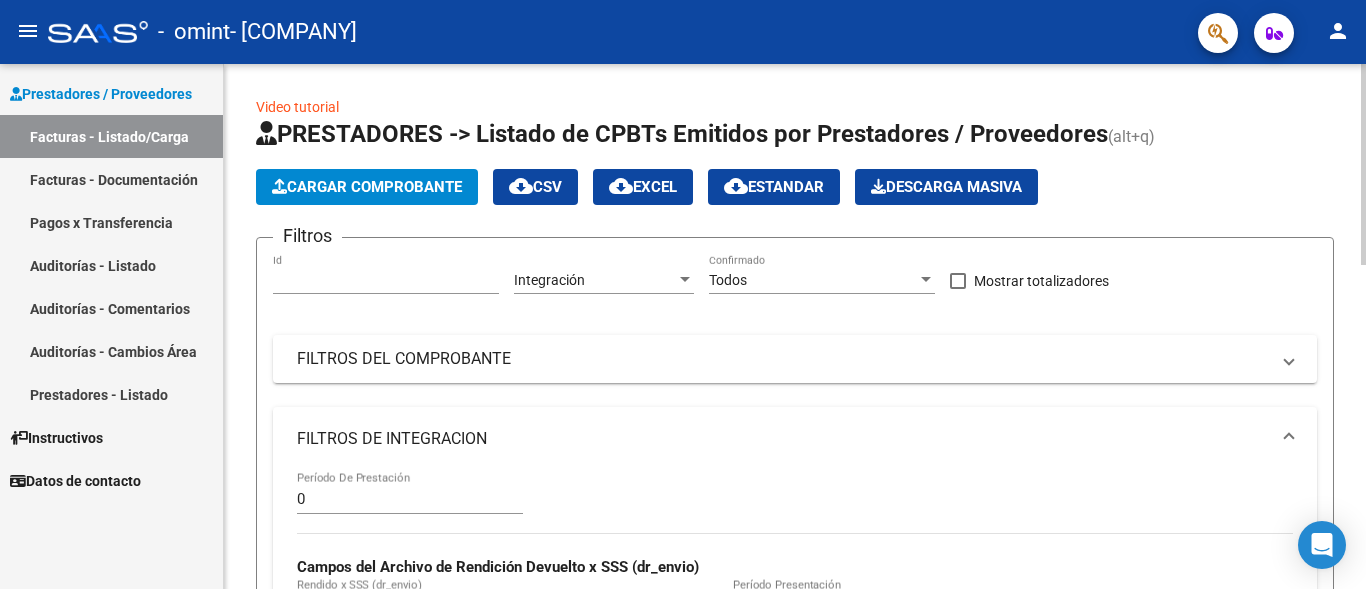 click on "[NUMBER]" at bounding box center (386, 280) 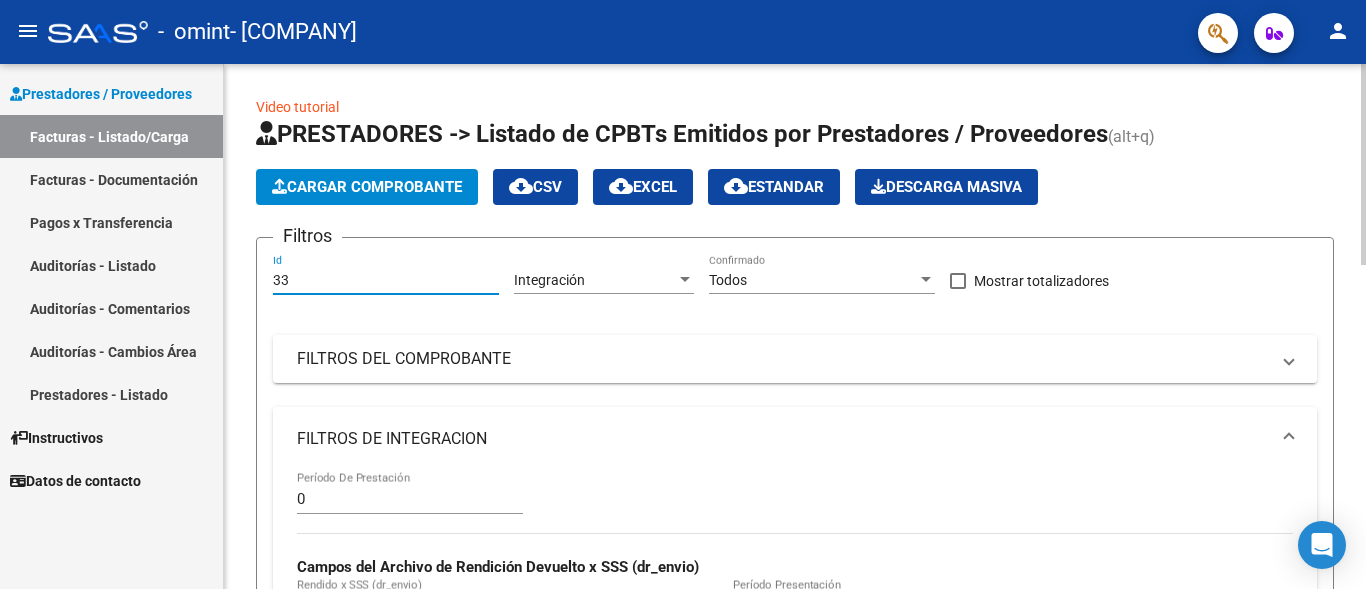 type on "3" 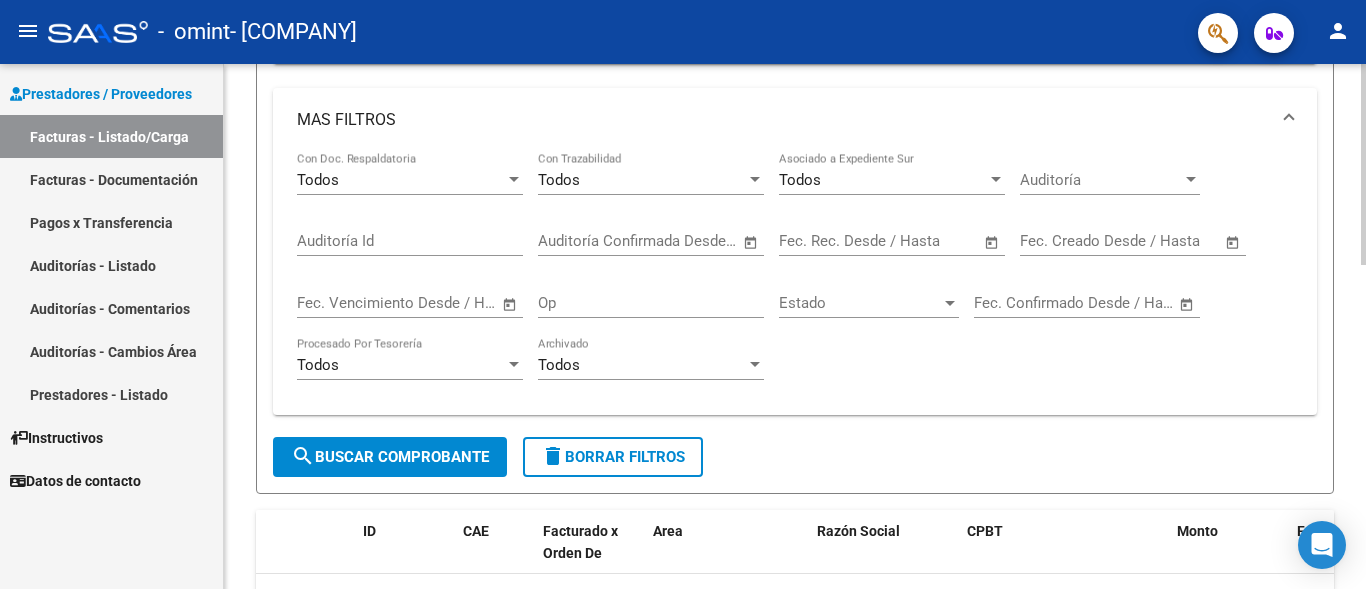scroll, scrollTop: 849, scrollLeft: 0, axis: vertical 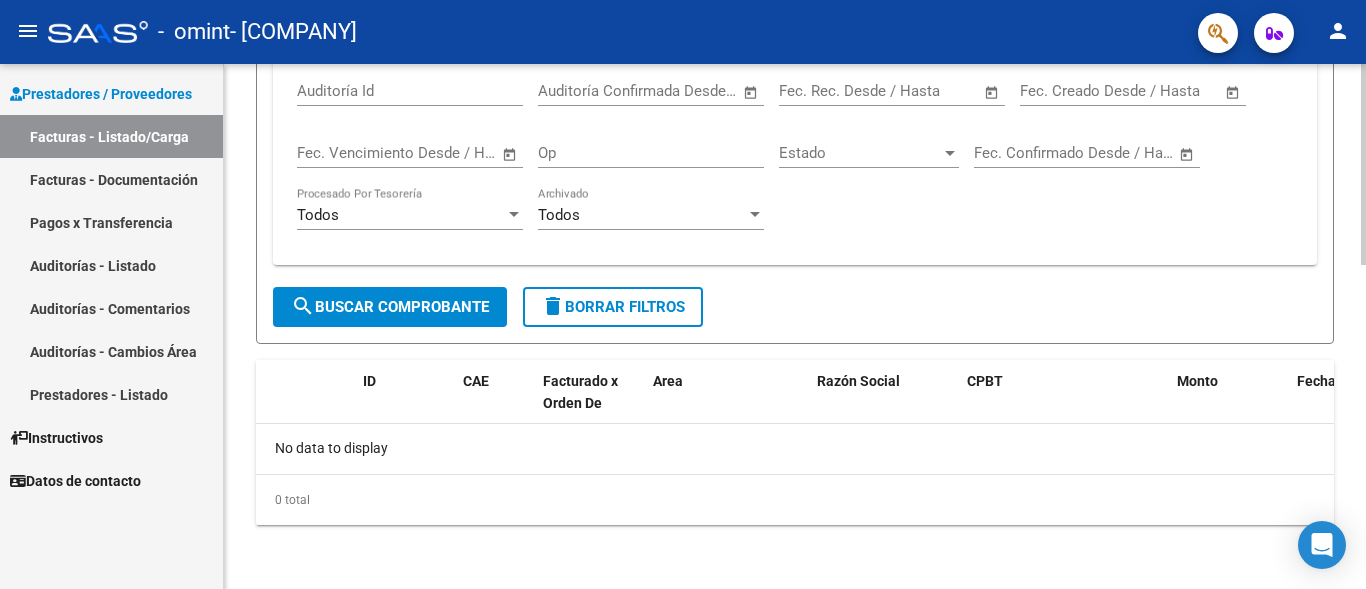 type on "1463" 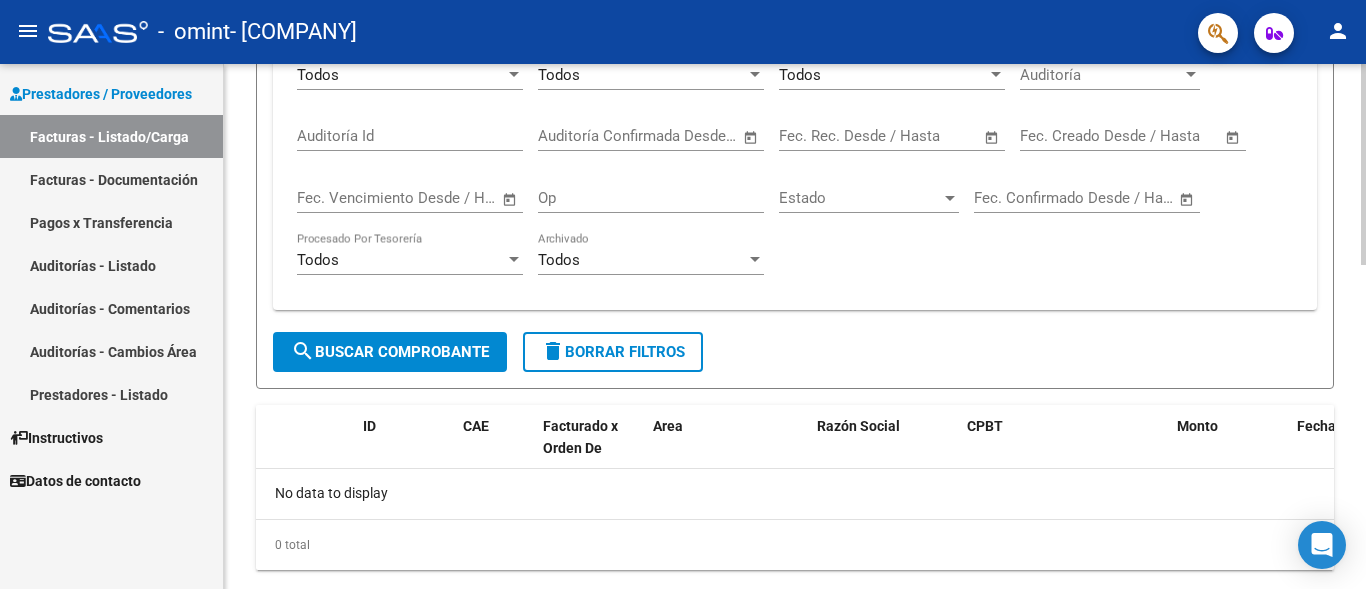 scroll, scrollTop: 849, scrollLeft: 0, axis: vertical 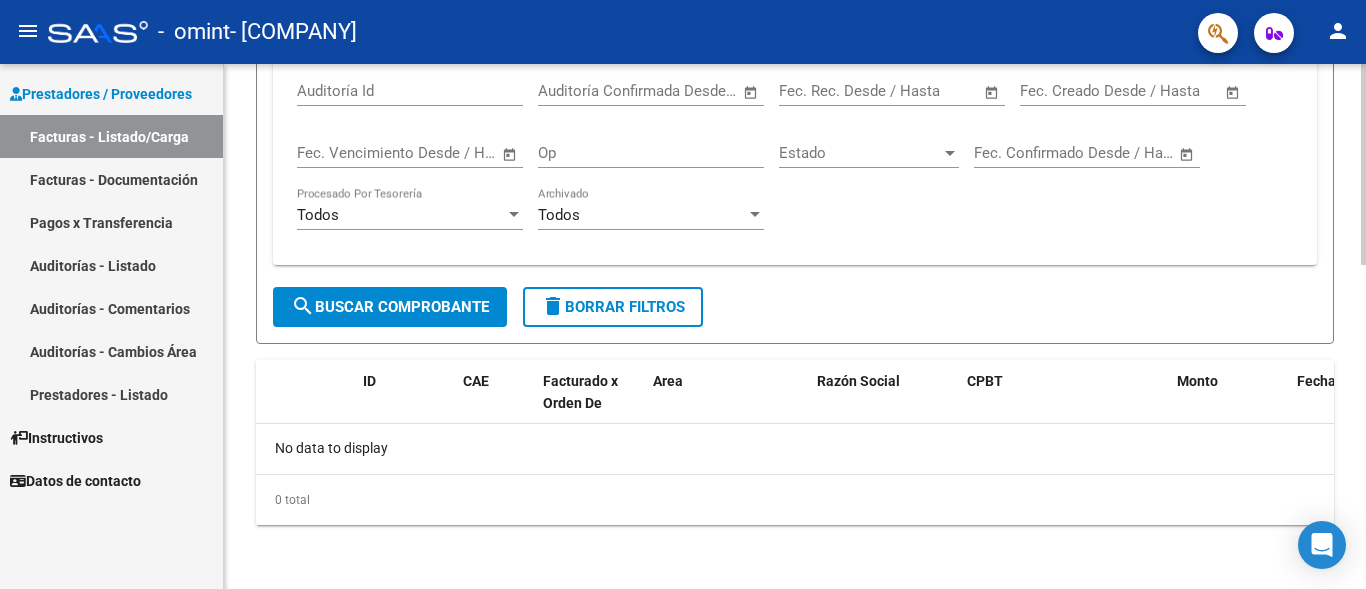 click on "search  Buscar Comprobante" 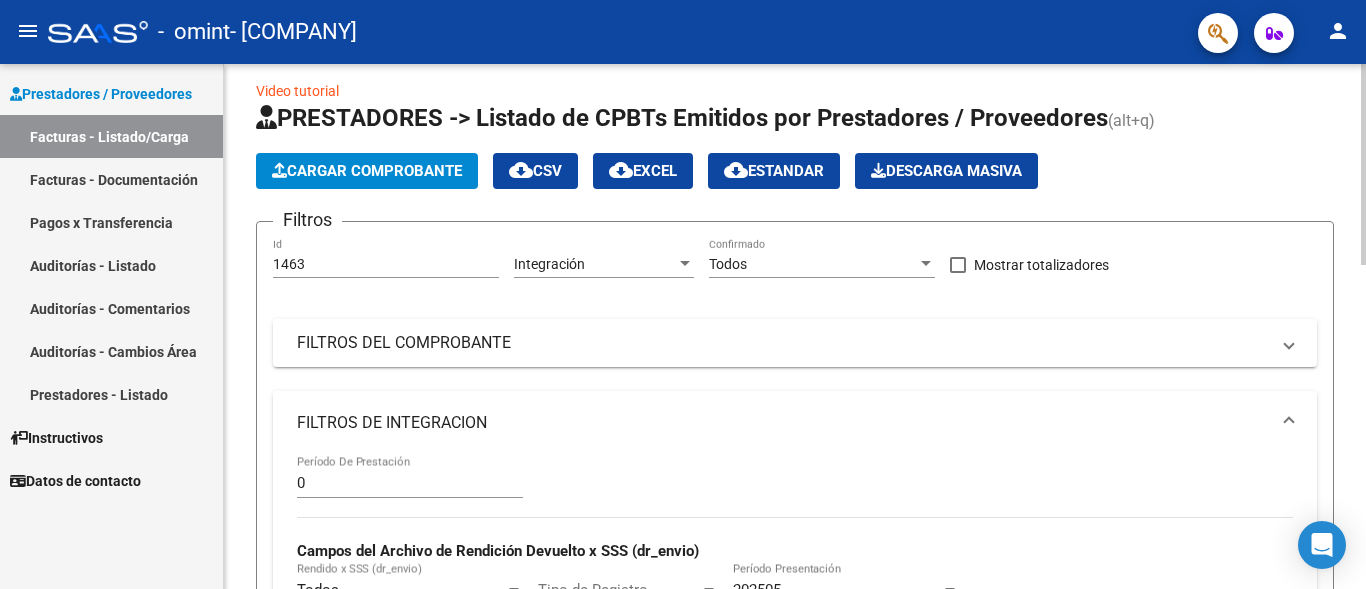 scroll, scrollTop: 0, scrollLeft: 0, axis: both 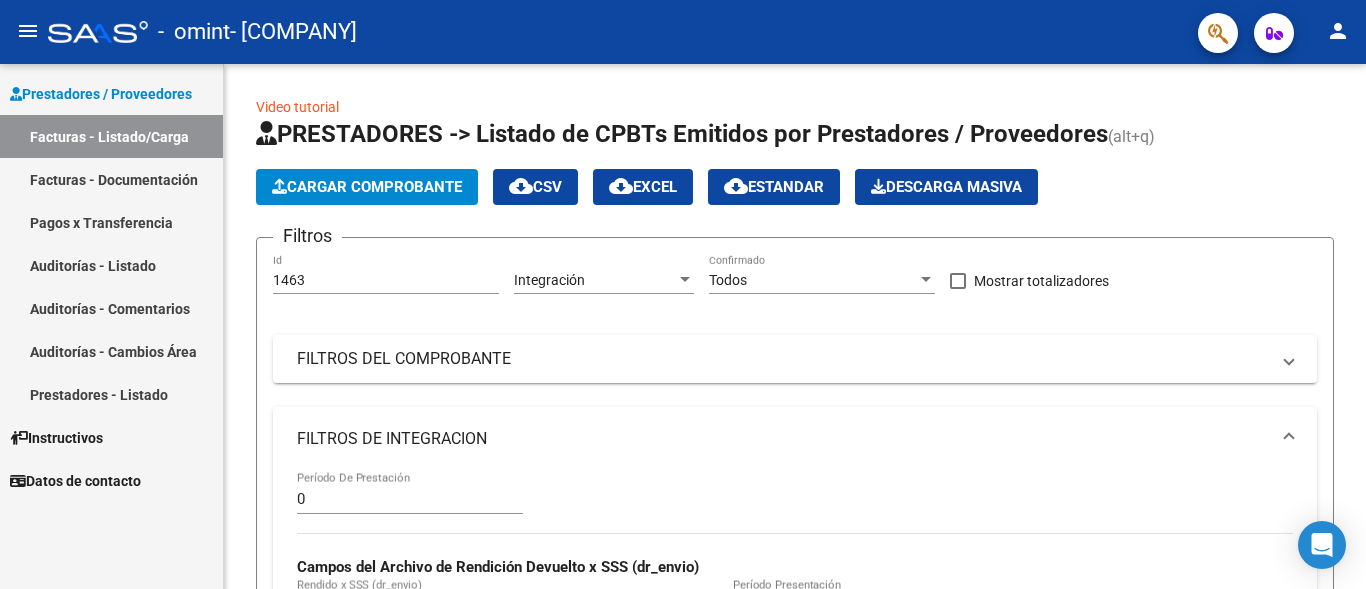 click on "Instructivos" at bounding box center [56, 438] 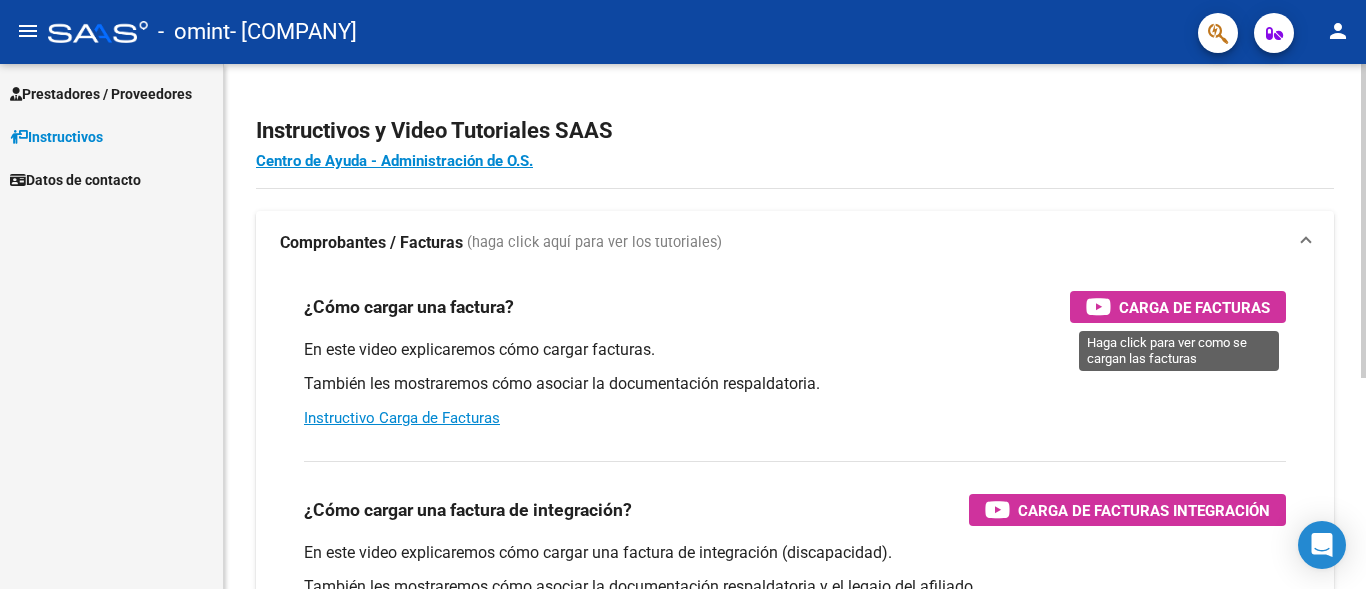 click on "Carga de Facturas" at bounding box center (1194, 307) 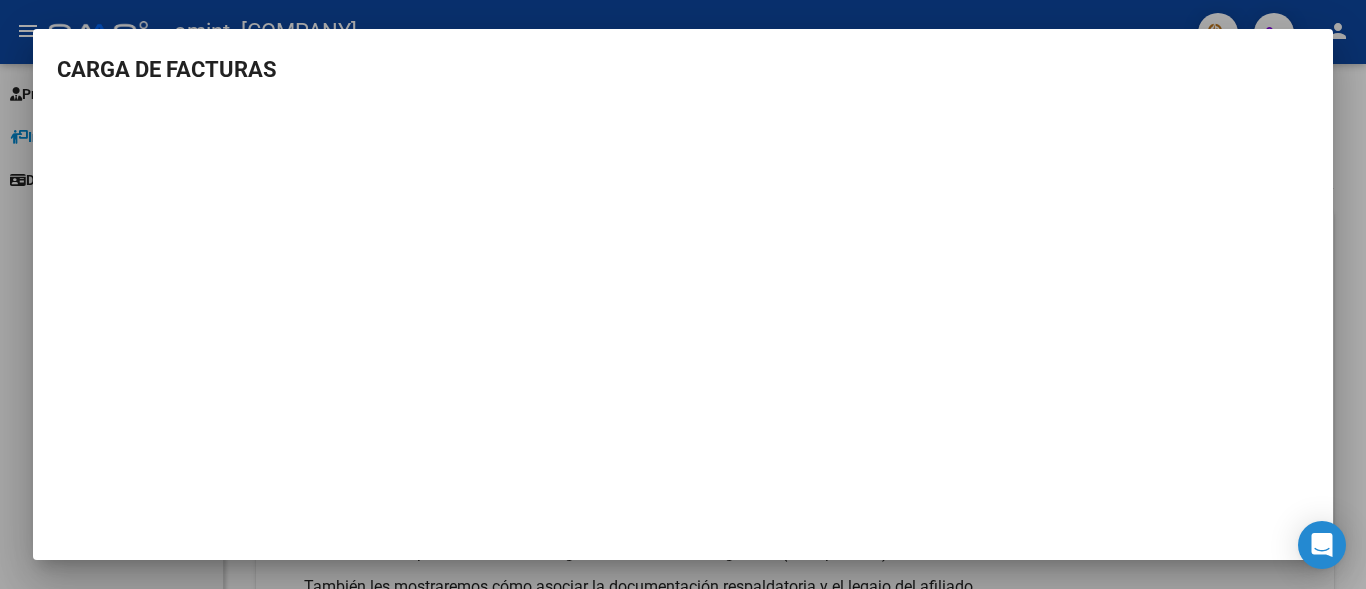 click at bounding box center [683, 294] 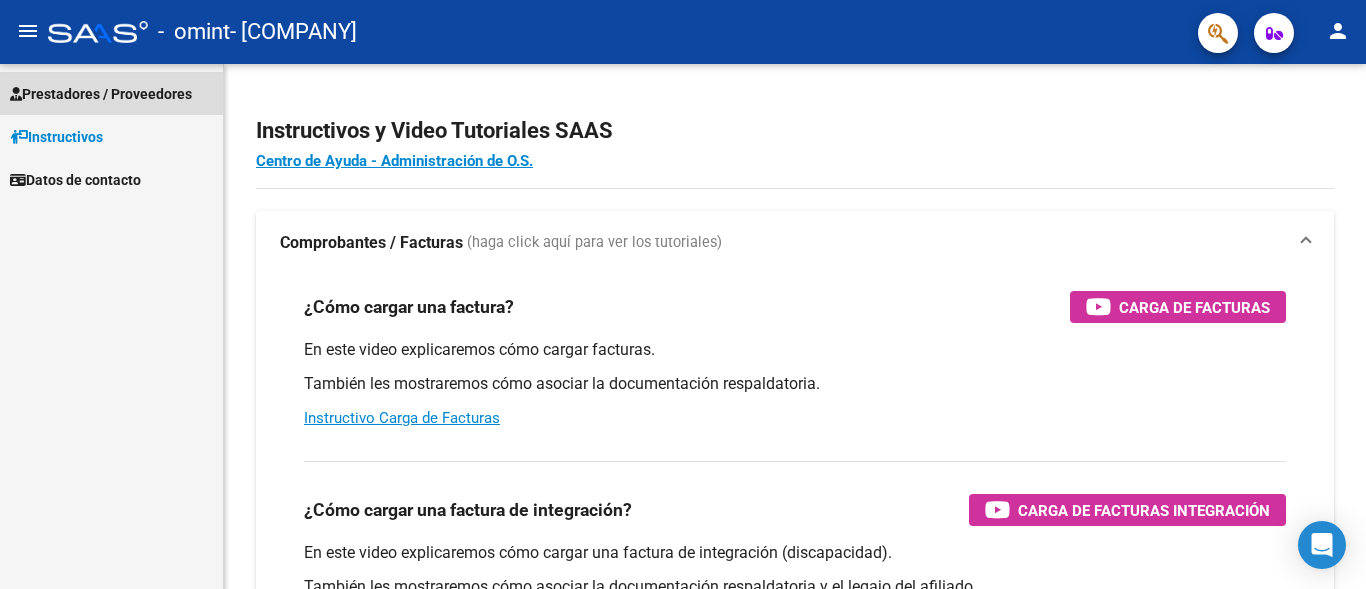 click on "Prestadores / Proveedores" at bounding box center (101, 94) 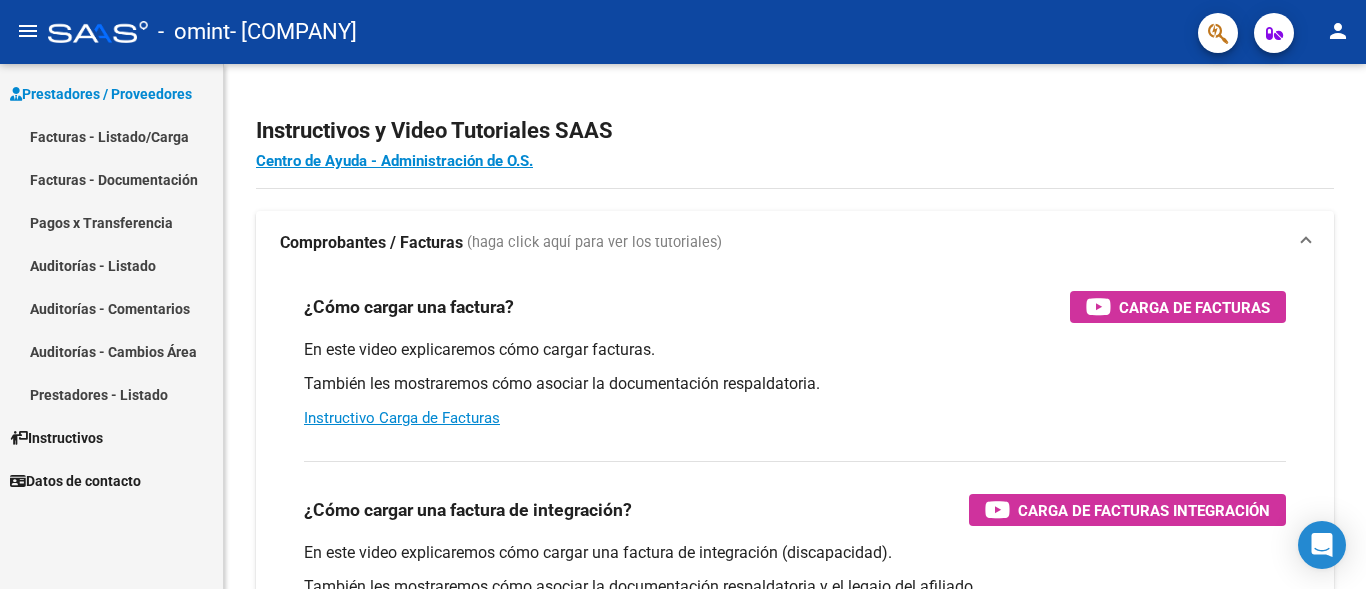 click on "Facturas - Listado/Carga" at bounding box center [111, 136] 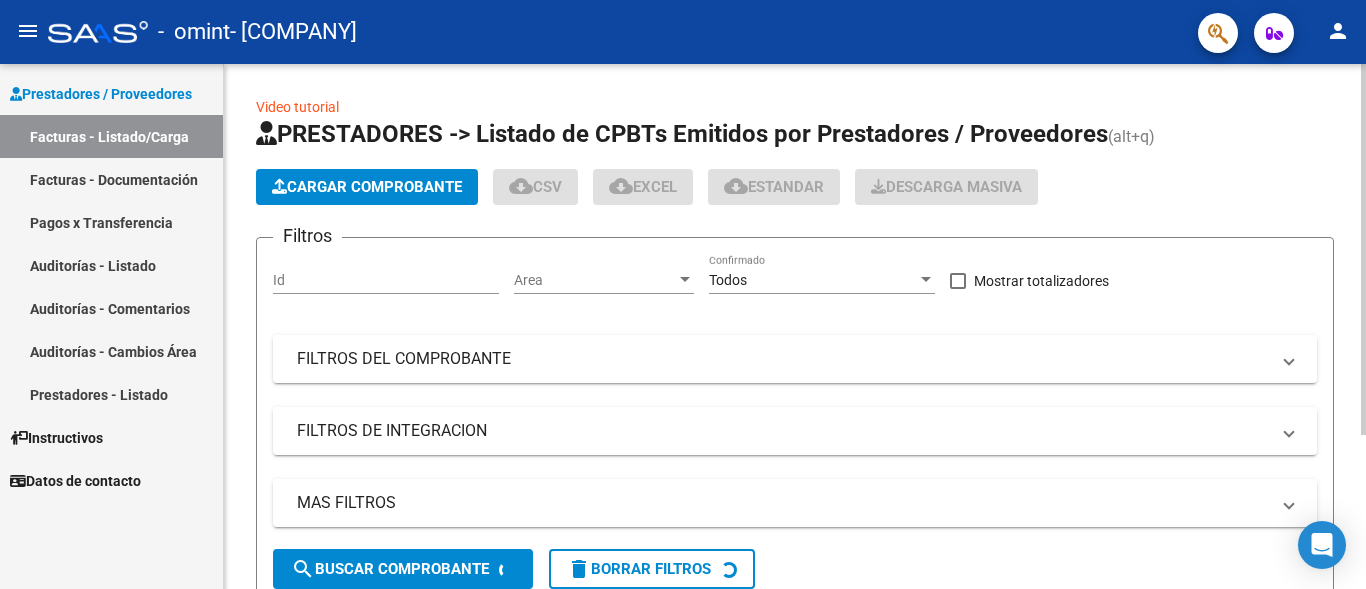 click on "Cargar Comprobante" 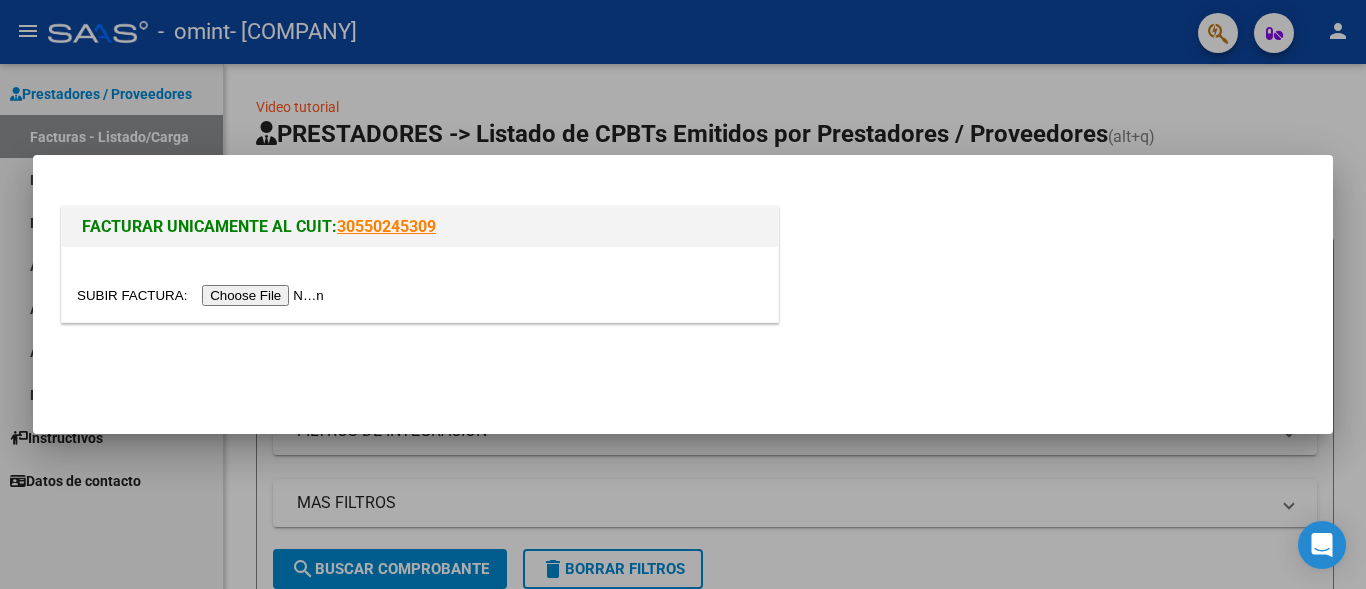 click at bounding box center [203, 295] 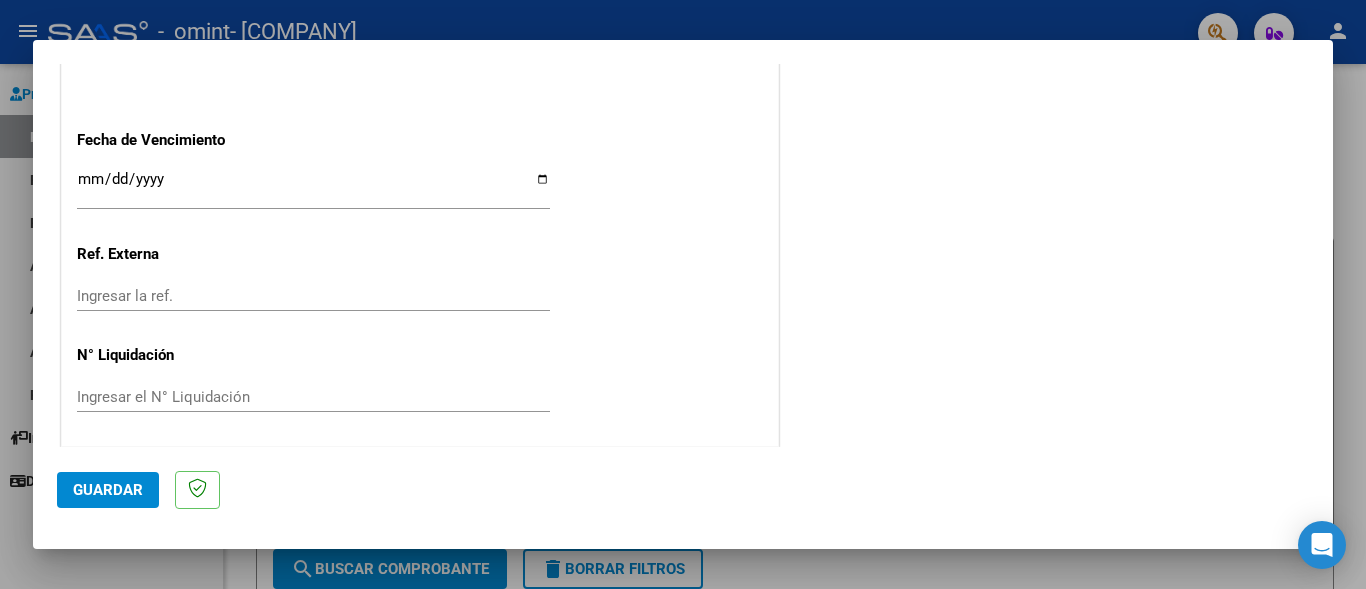 scroll, scrollTop: 1139, scrollLeft: 0, axis: vertical 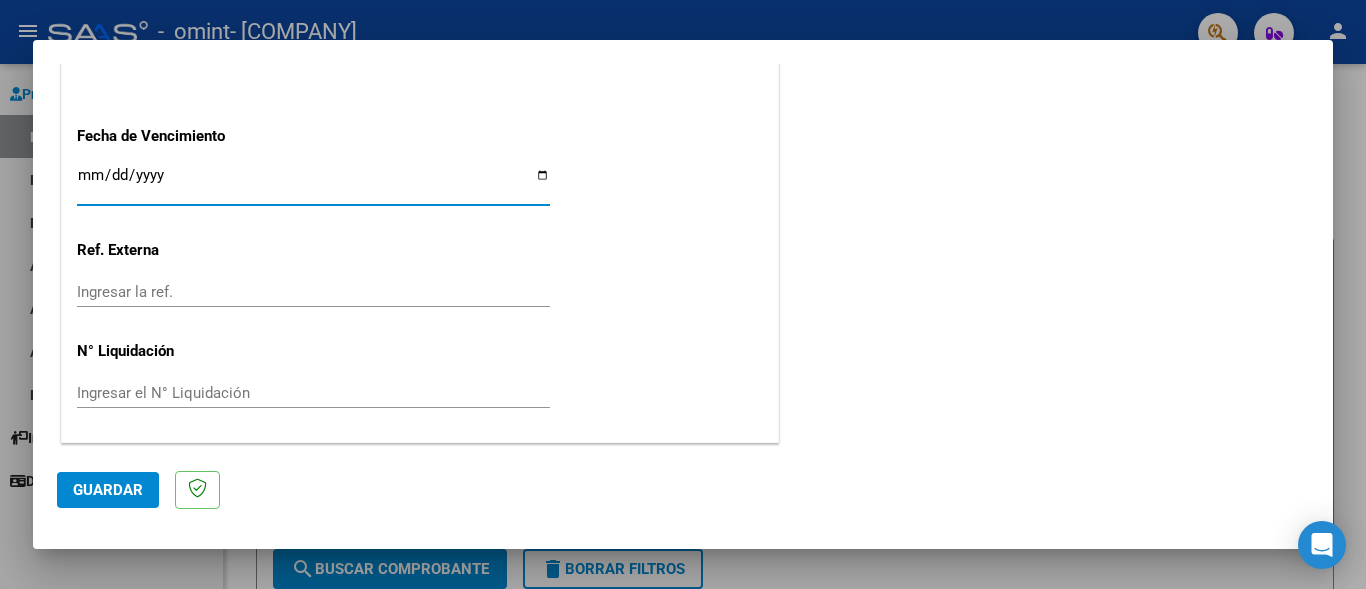 click on "Ingresar la fecha" at bounding box center [313, 183] 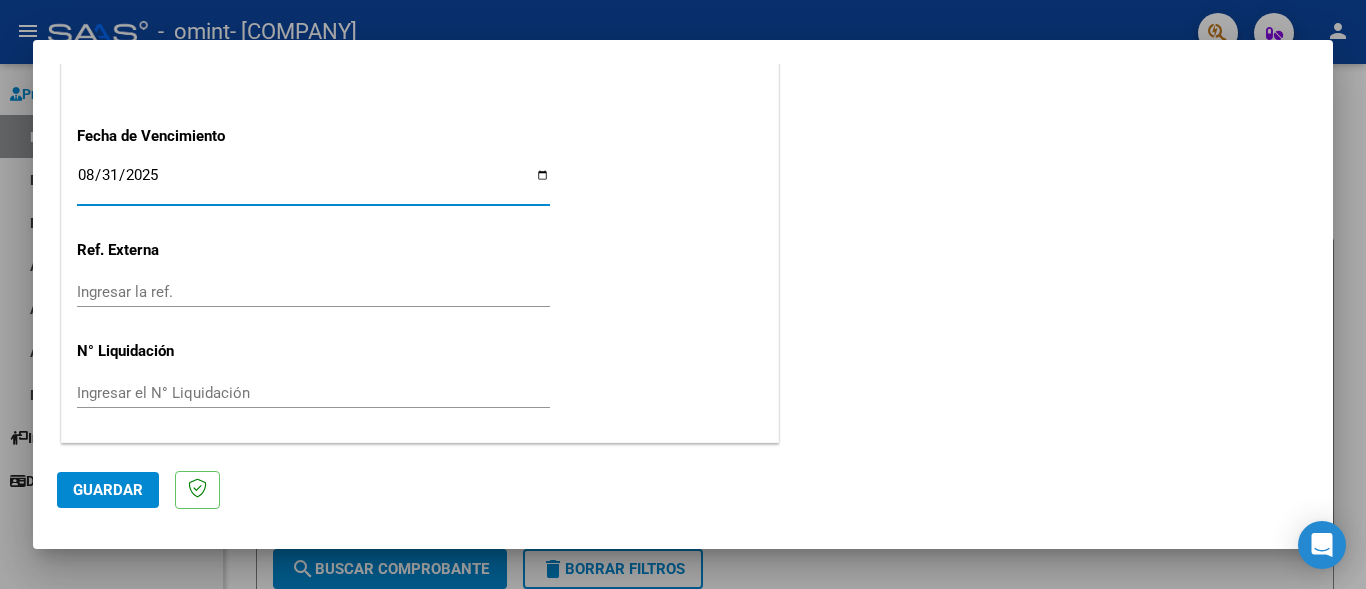 click on "2025-08-31" at bounding box center [313, 183] 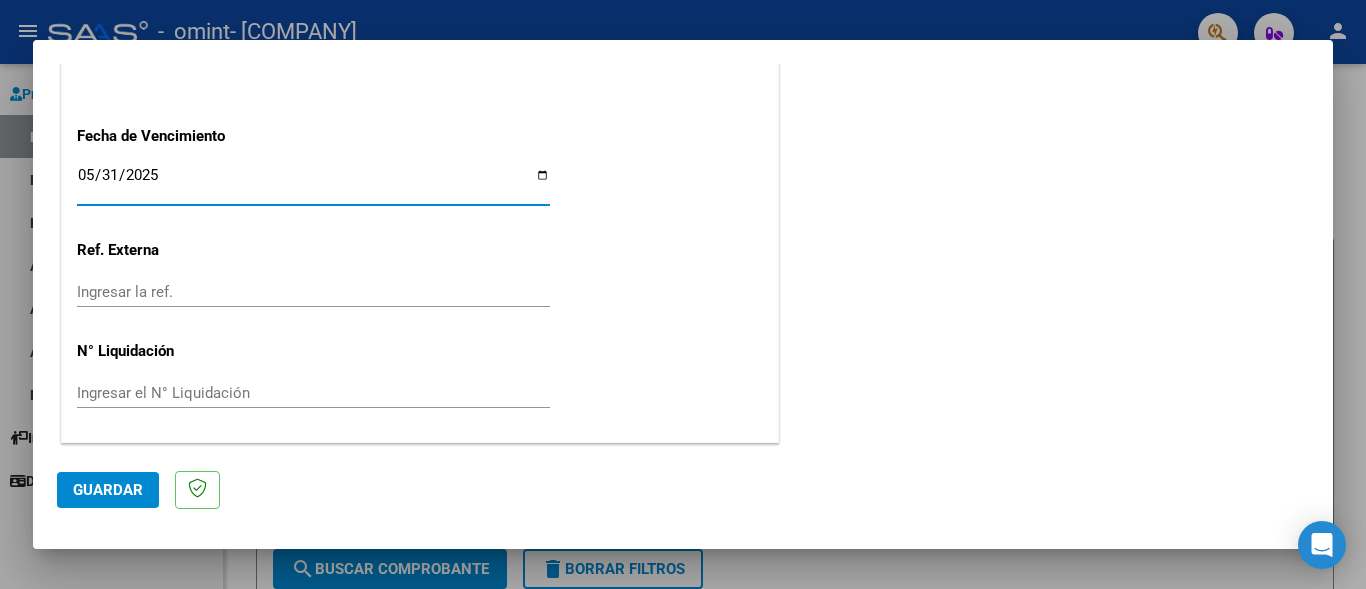 click on "Ingresar la ref." at bounding box center [313, 292] 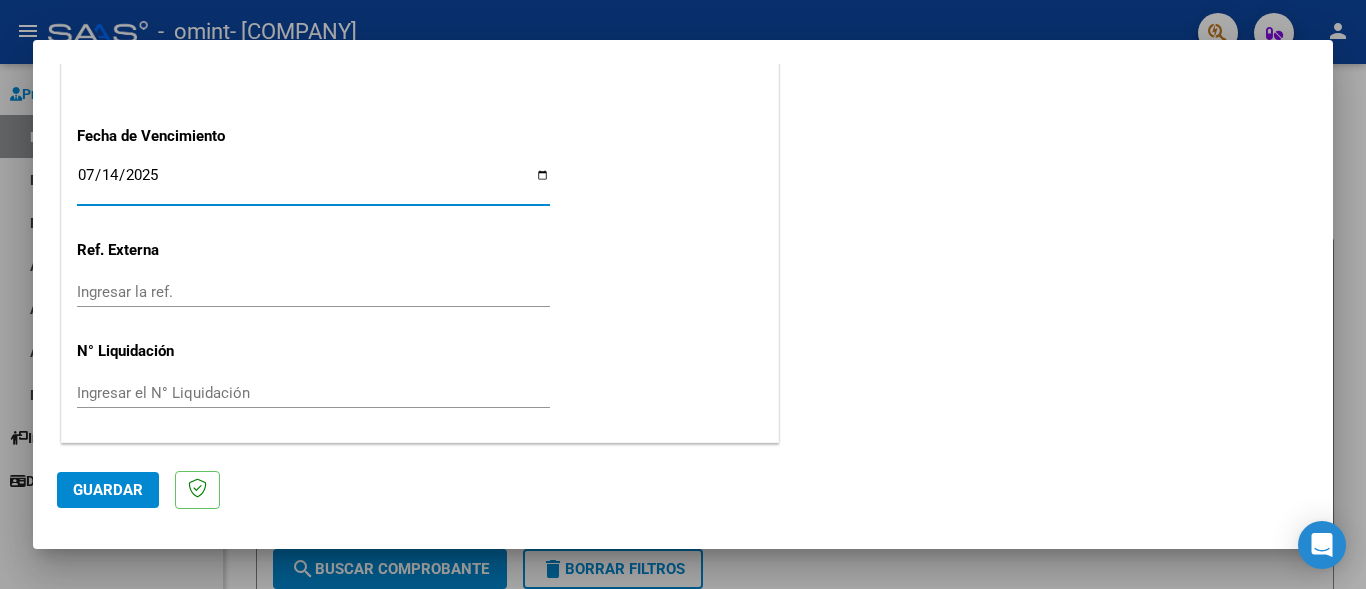 click on "2025-07-14" at bounding box center [313, 183] 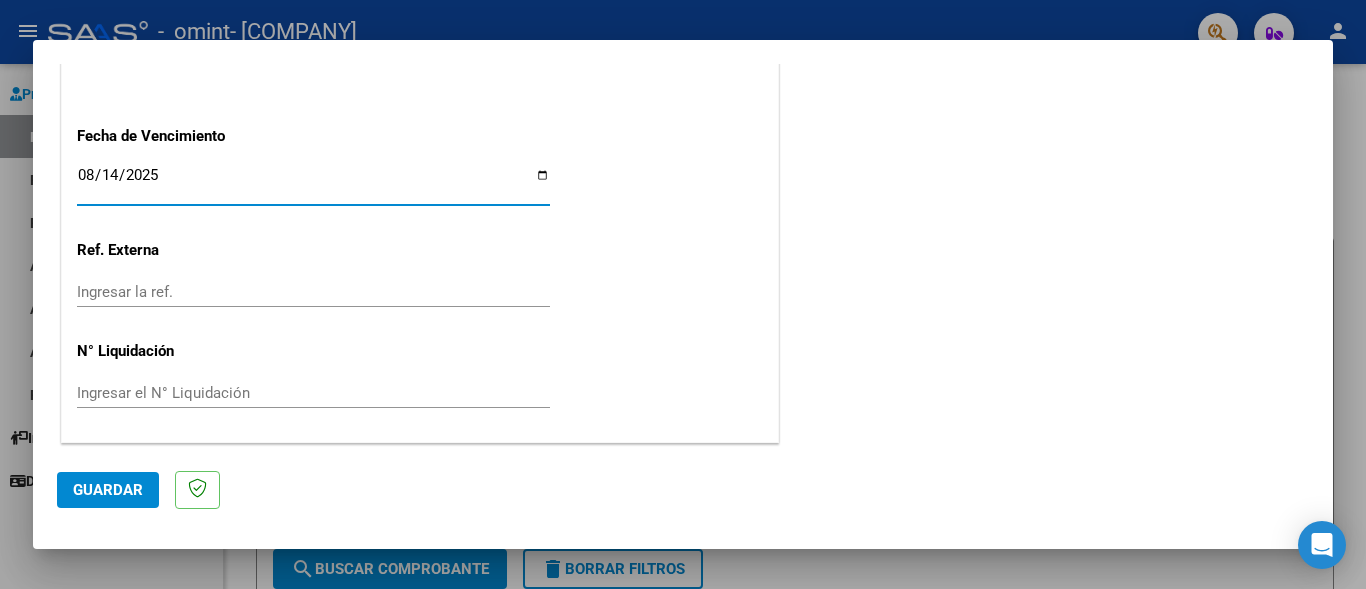 type on "2025-08-14" 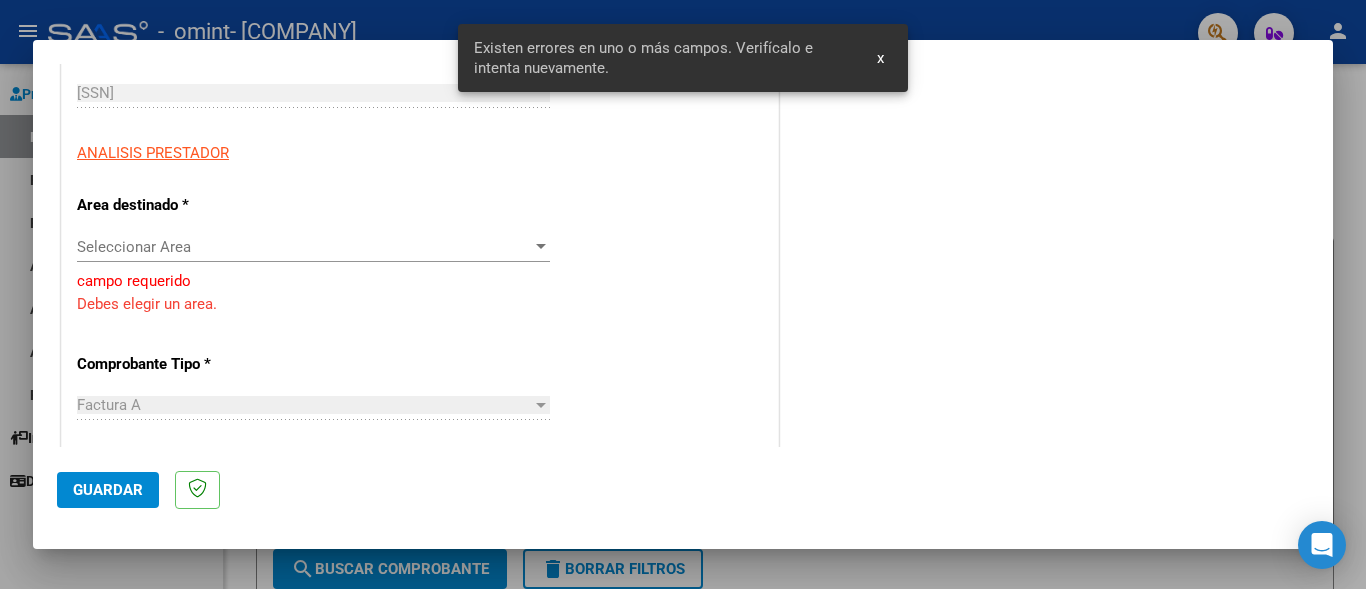 scroll, scrollTop: 286, scrollLeft: 0, axis: vertical 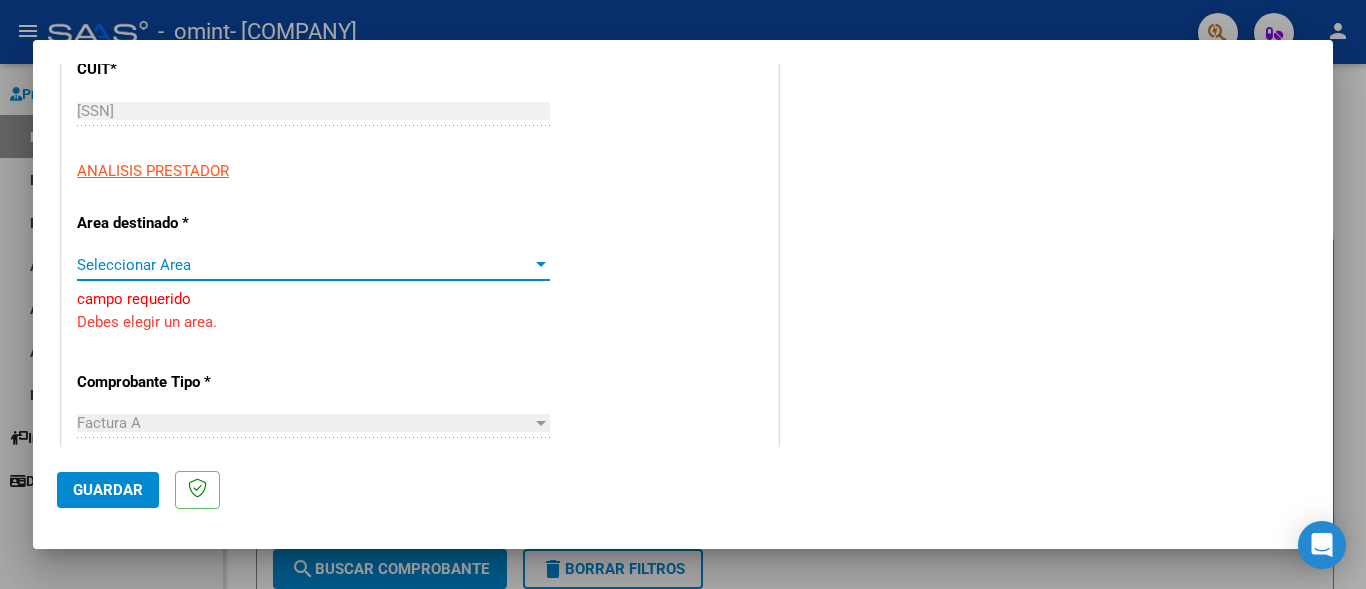 click on "Seleccionar Area" at bounding box center [304, 265] 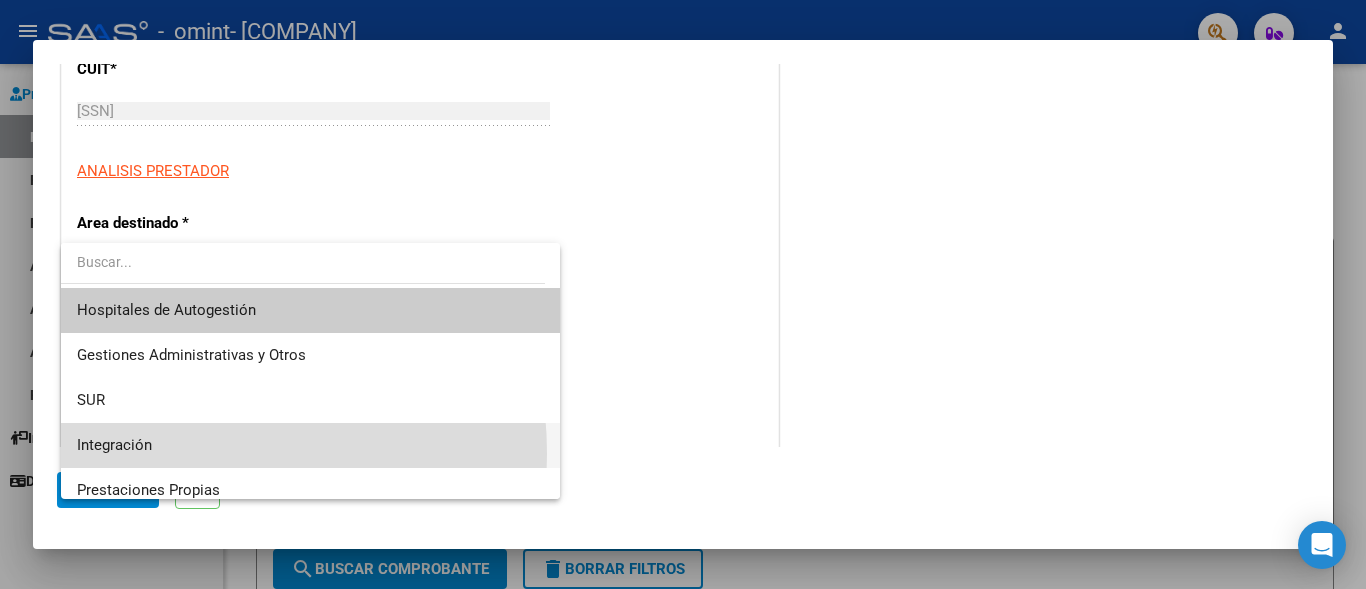 click on "Integración" at bounding box center (310, 445) 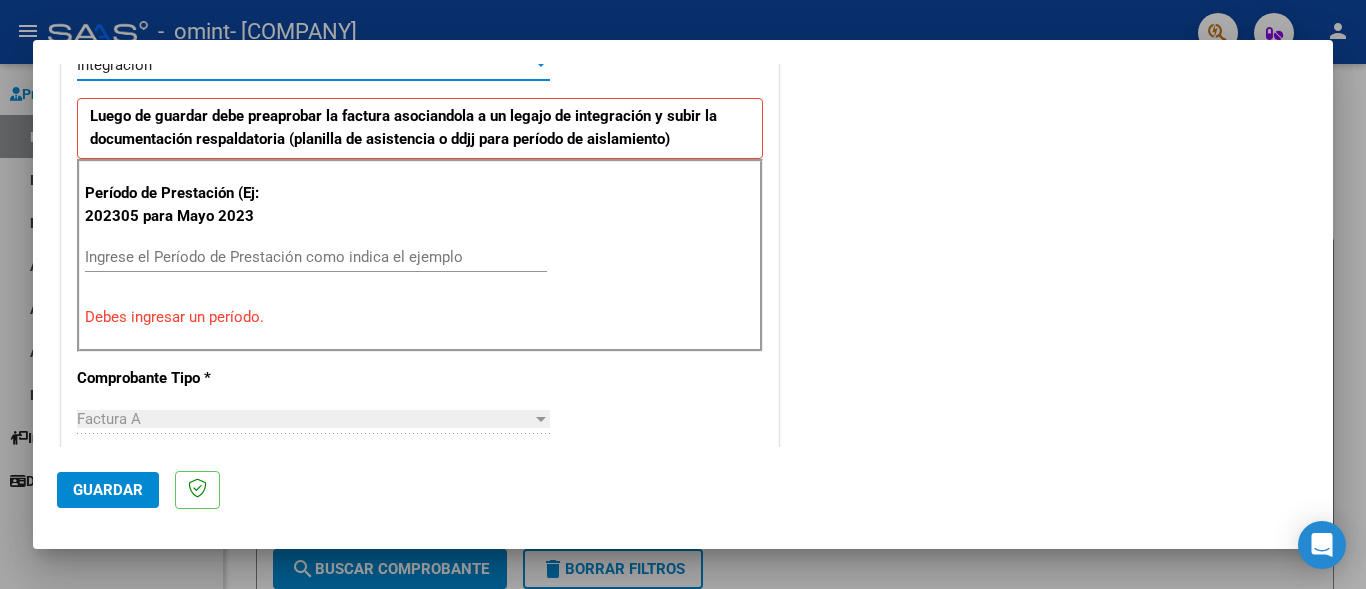 scroll, scrollTop: 386, scrollLeft: 0, axis: vertical 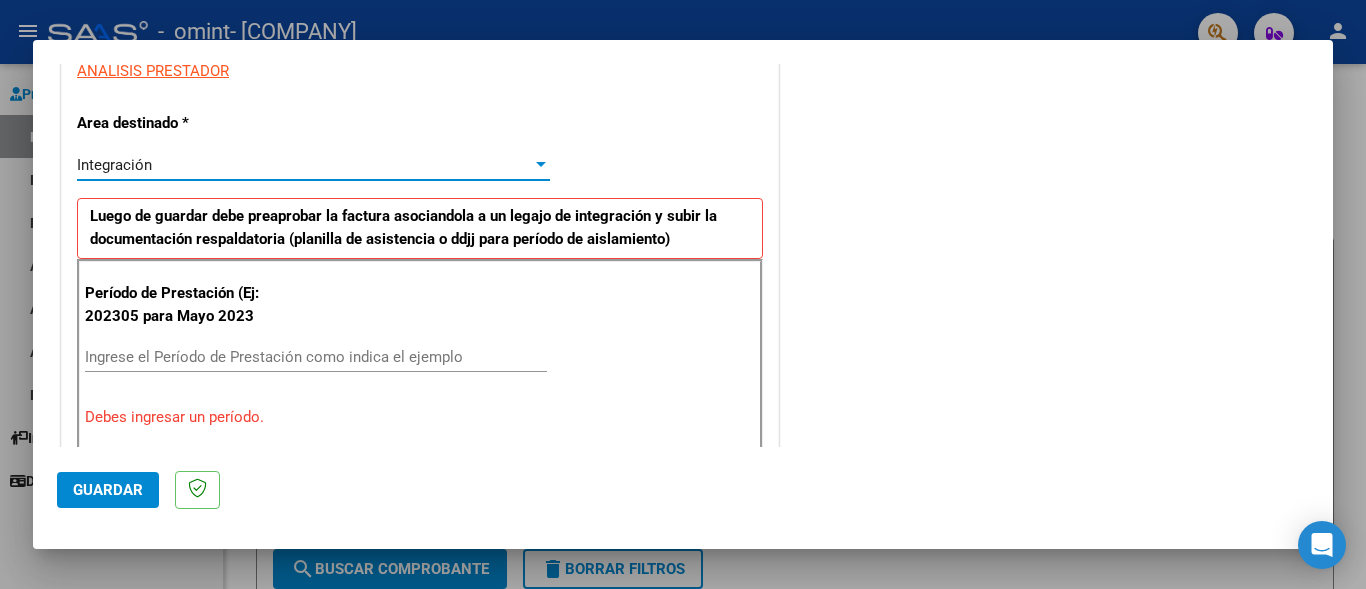 click on "Ingrese el Período de Prestación como indica el ejemplo" at bounding box center [316, 357] 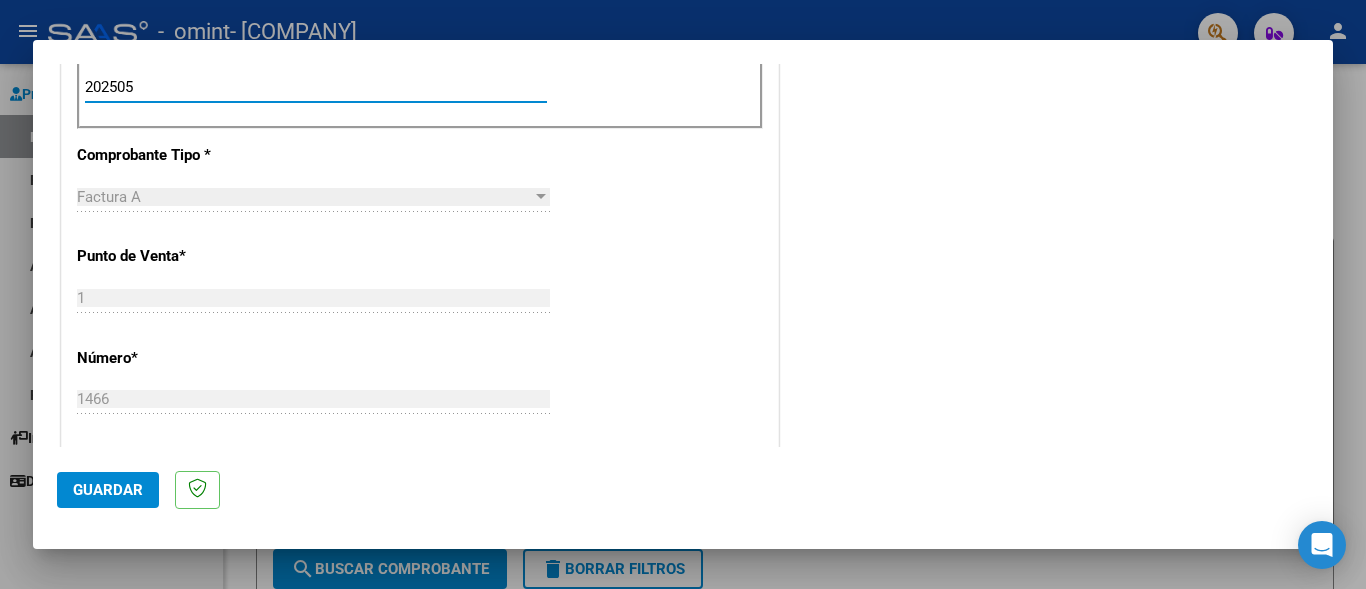 scroll, scrollTop: 686, scrollLeft: 0, axis: vertical 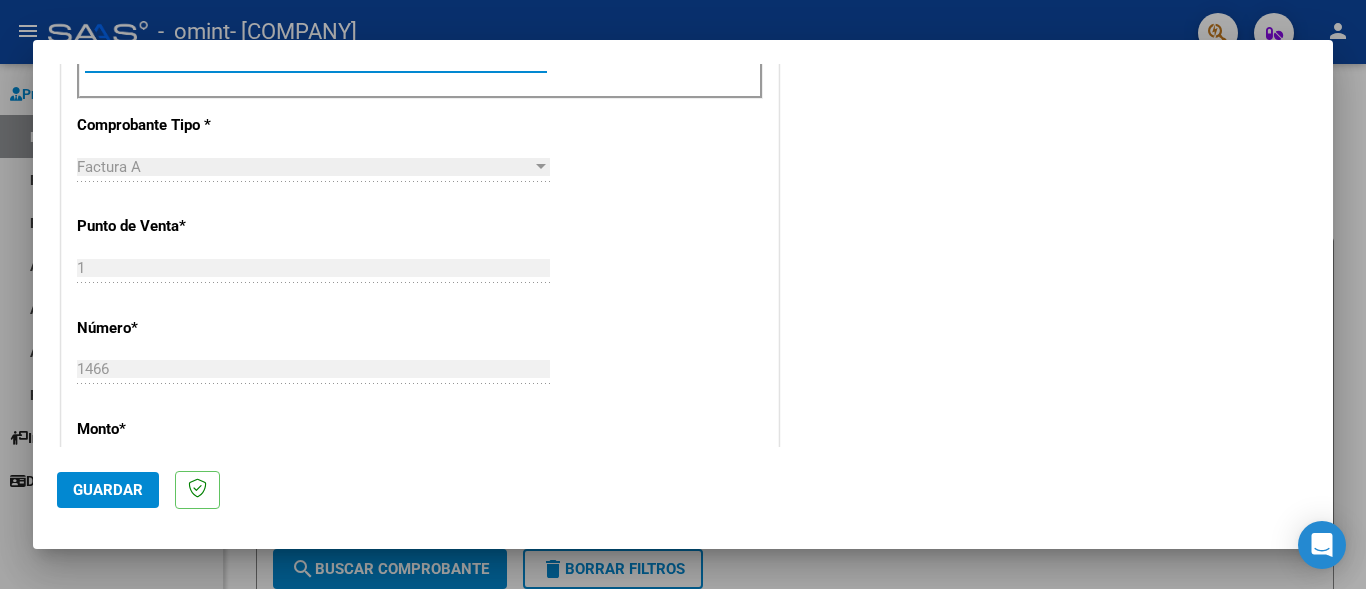 type on "202505" 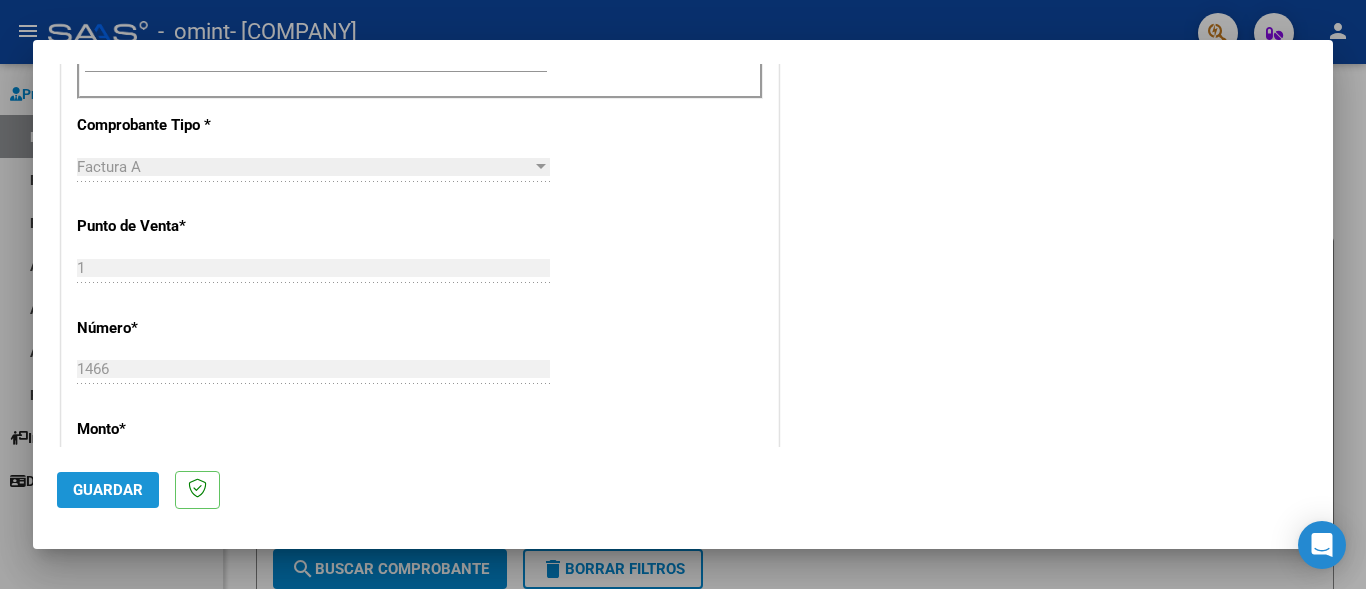 click on "Guardar" 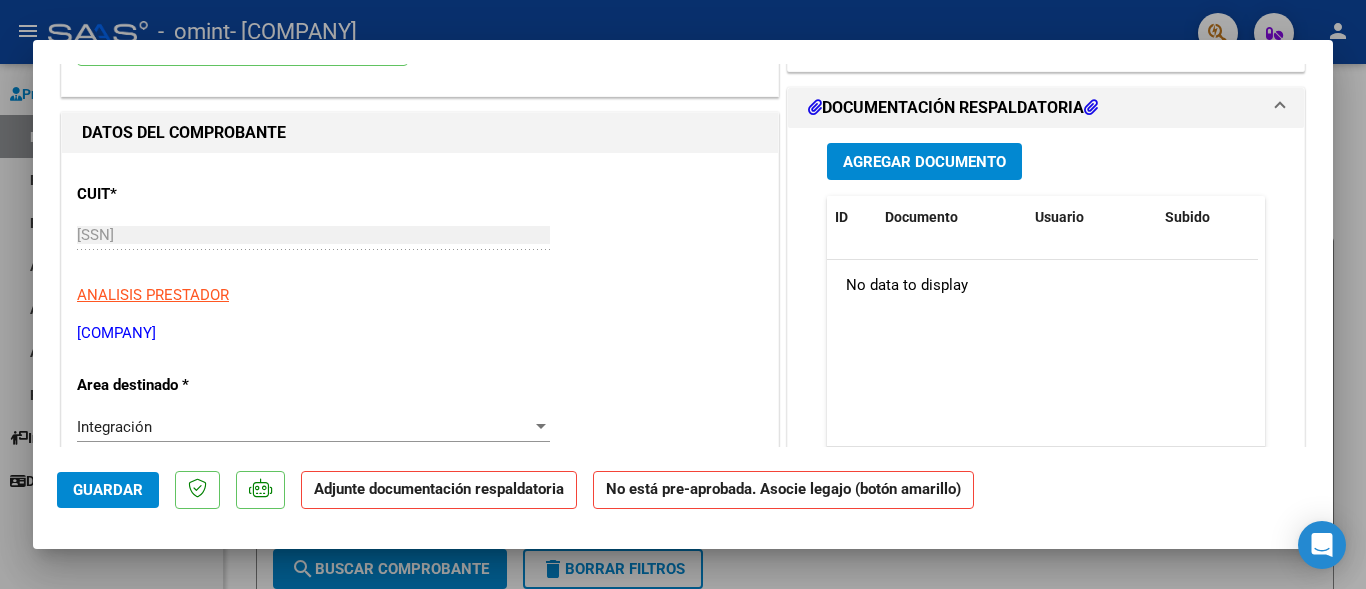 scroll, scrollTop: 0, scrollLeft: 0, axis: both 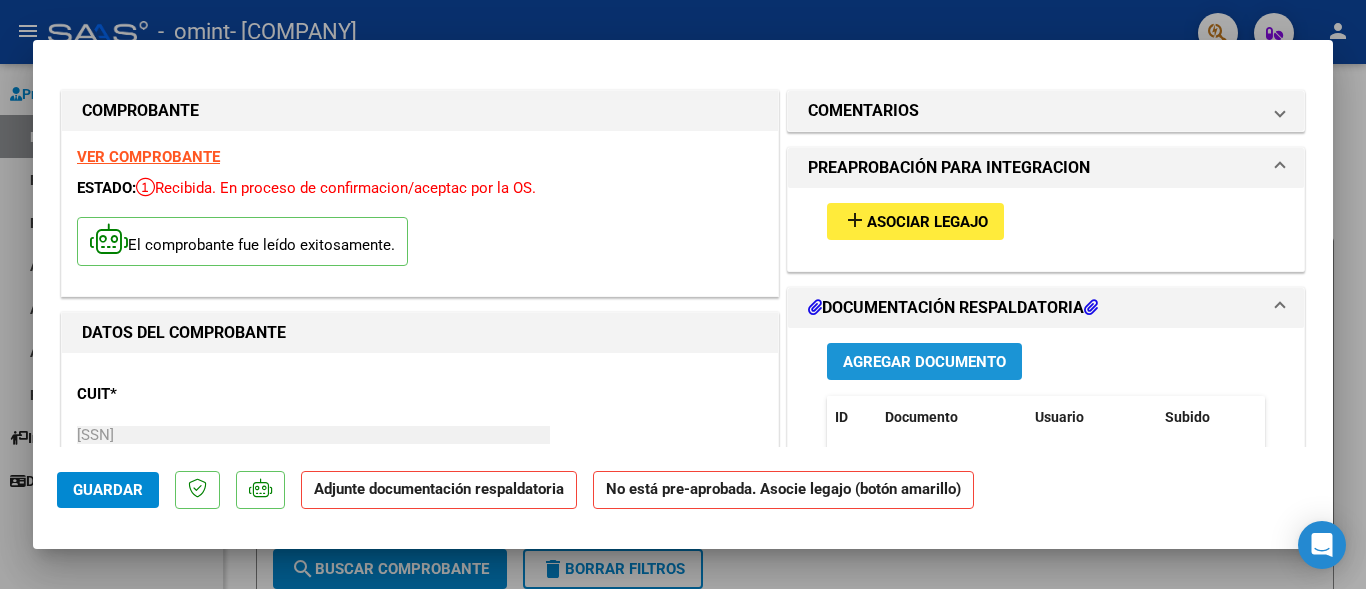 click on "Agregar Documento" at bounding box center (924, 362) 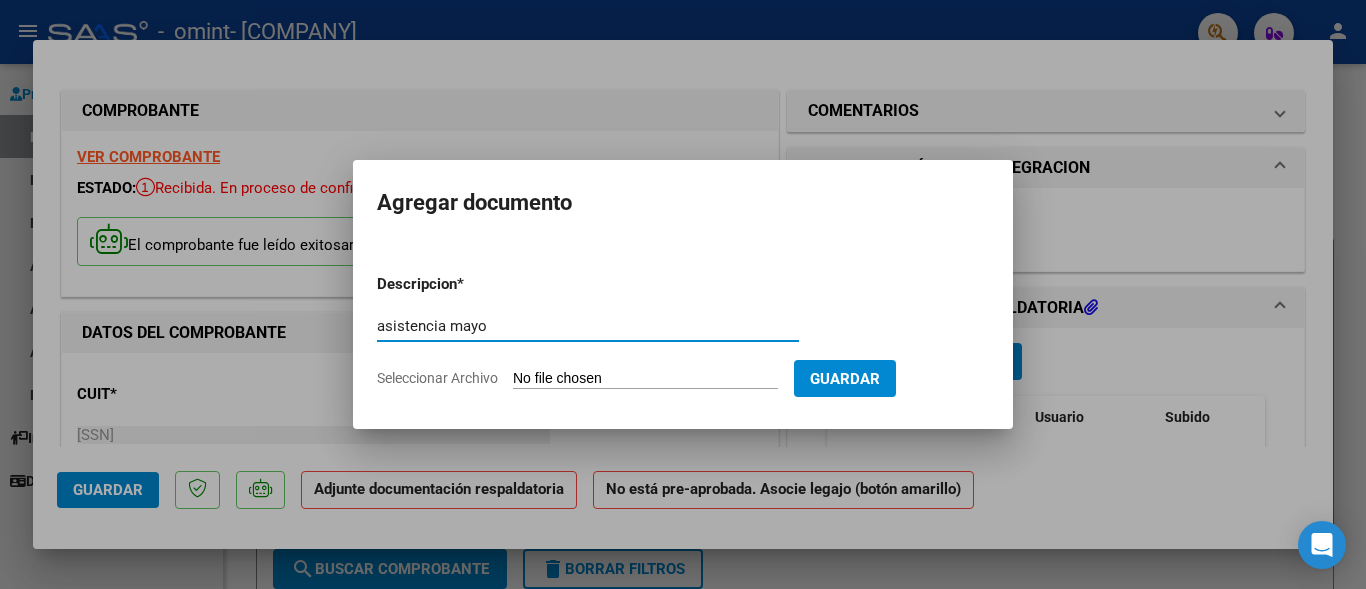 type on "asistencia mayo" 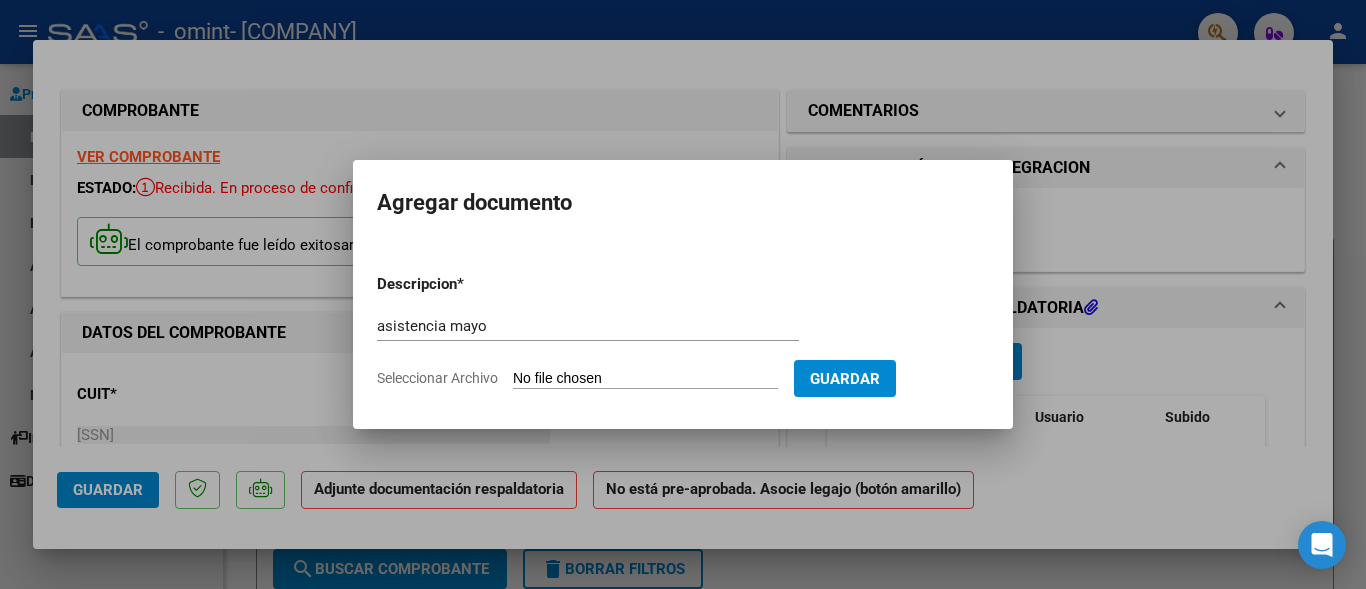 type on "C:\fakepath\[LAST] [MONTH].pdf" 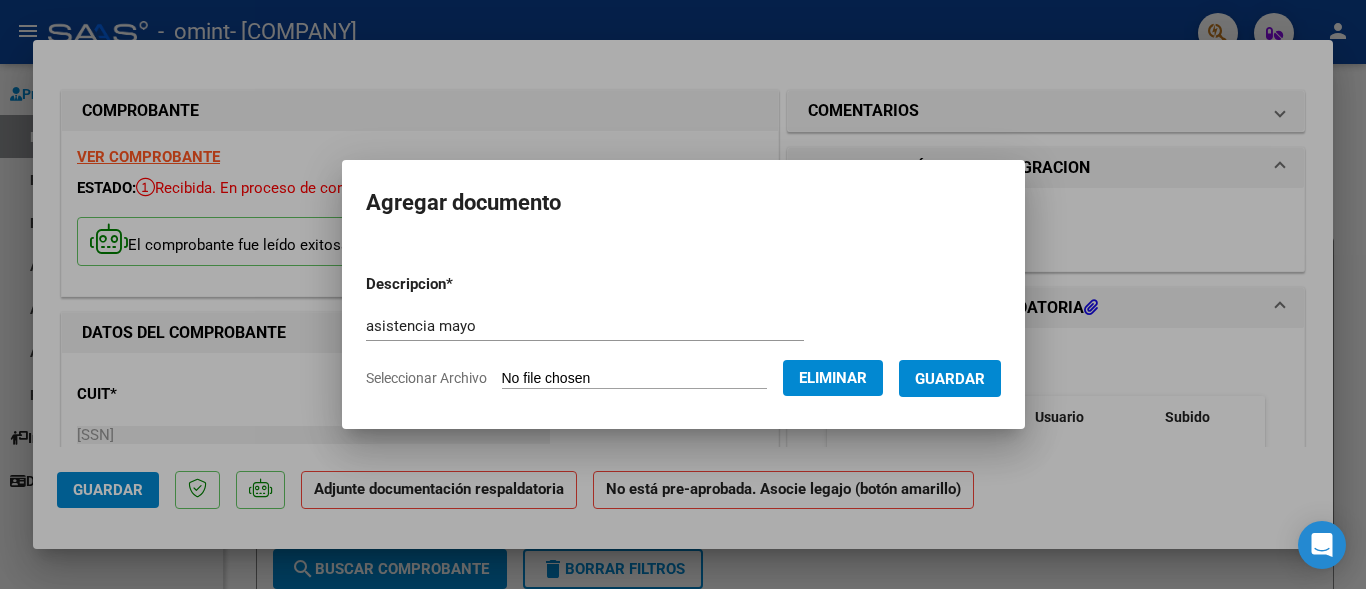 click on "Guardar" at bounding box center [950, 378] 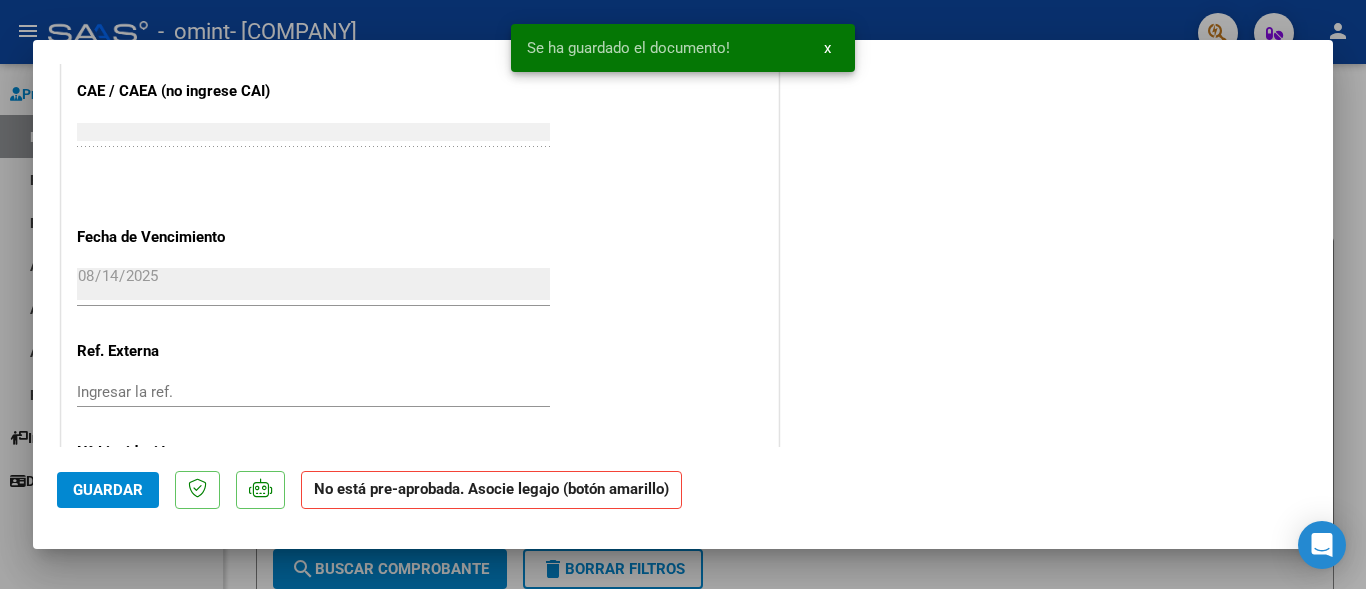 scroll, scrollTop: 1354, scrollLeft: 0, axis: vertical 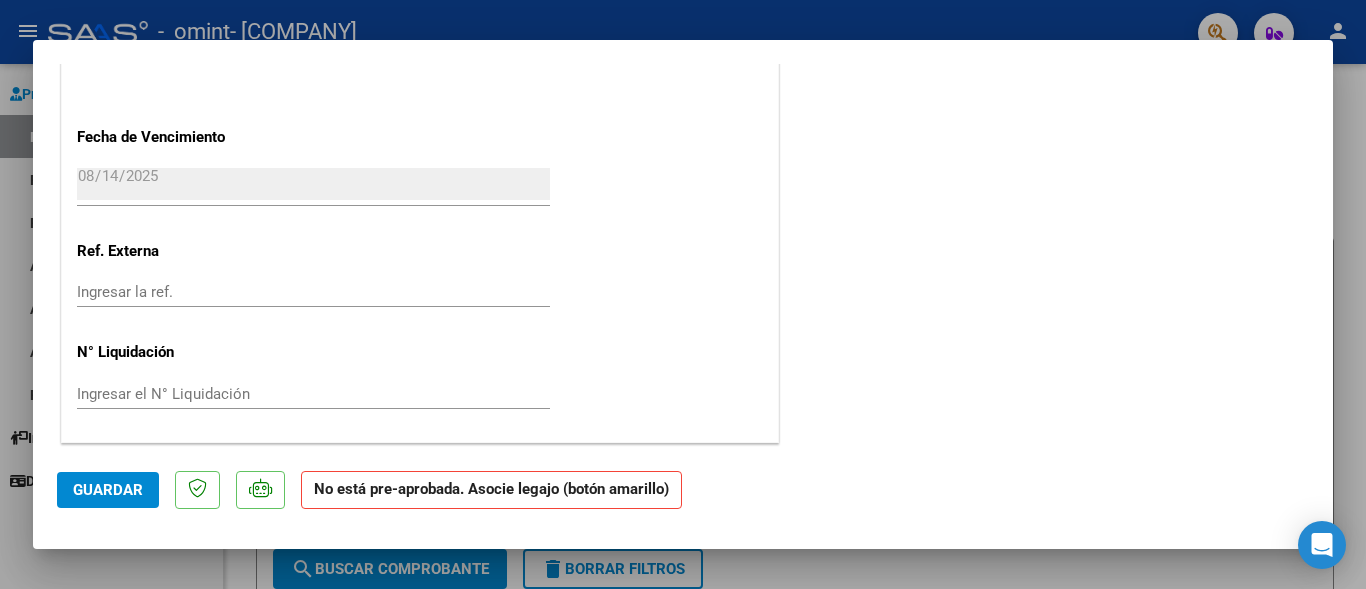click on "Guardar" 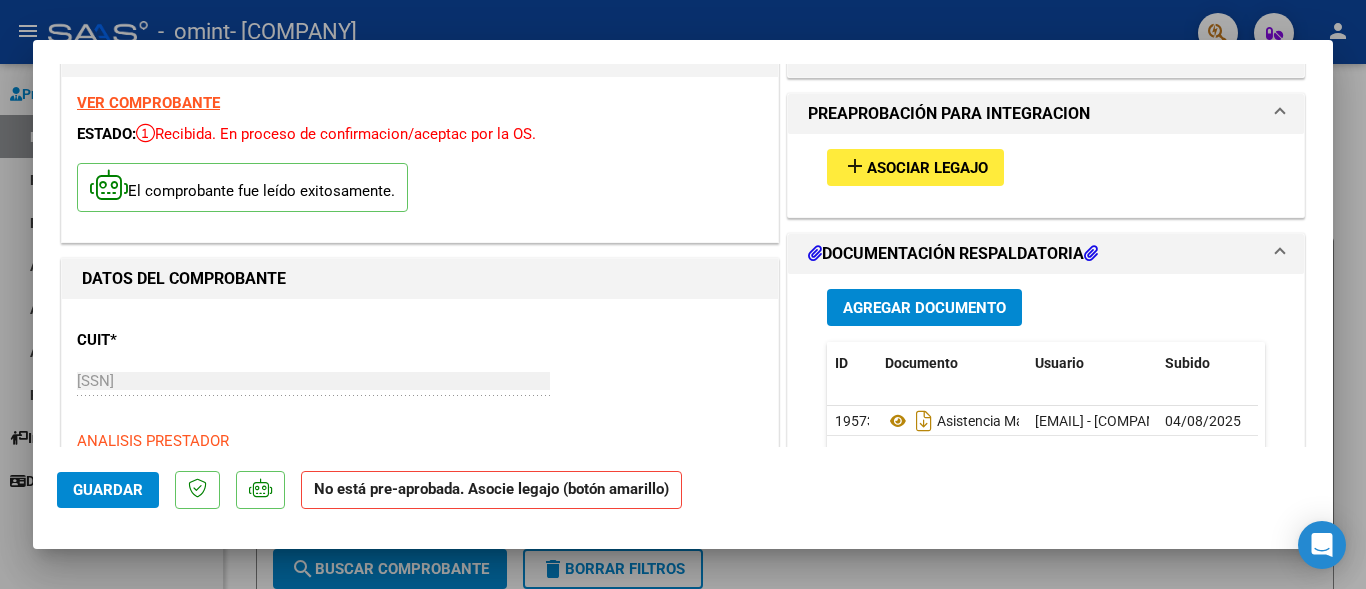 scroll, scrollTop: 0, scrollLeft: 0, axis: both 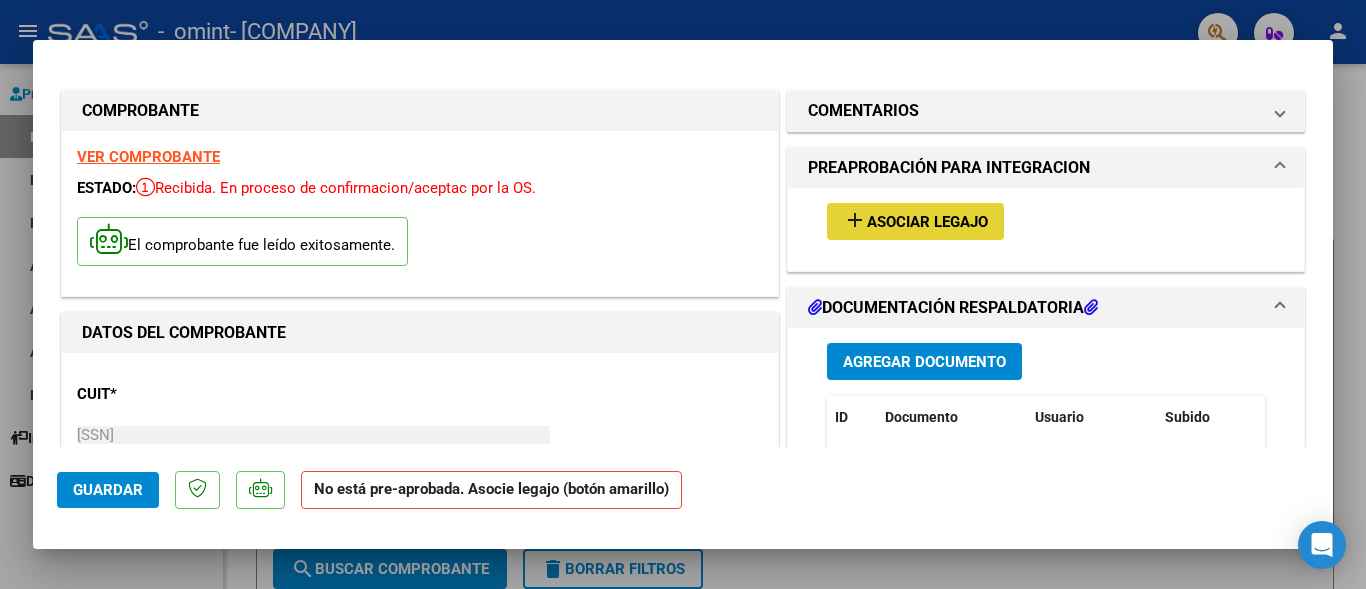 click on "Asociar Legajo" at bounding box center [927, 222] 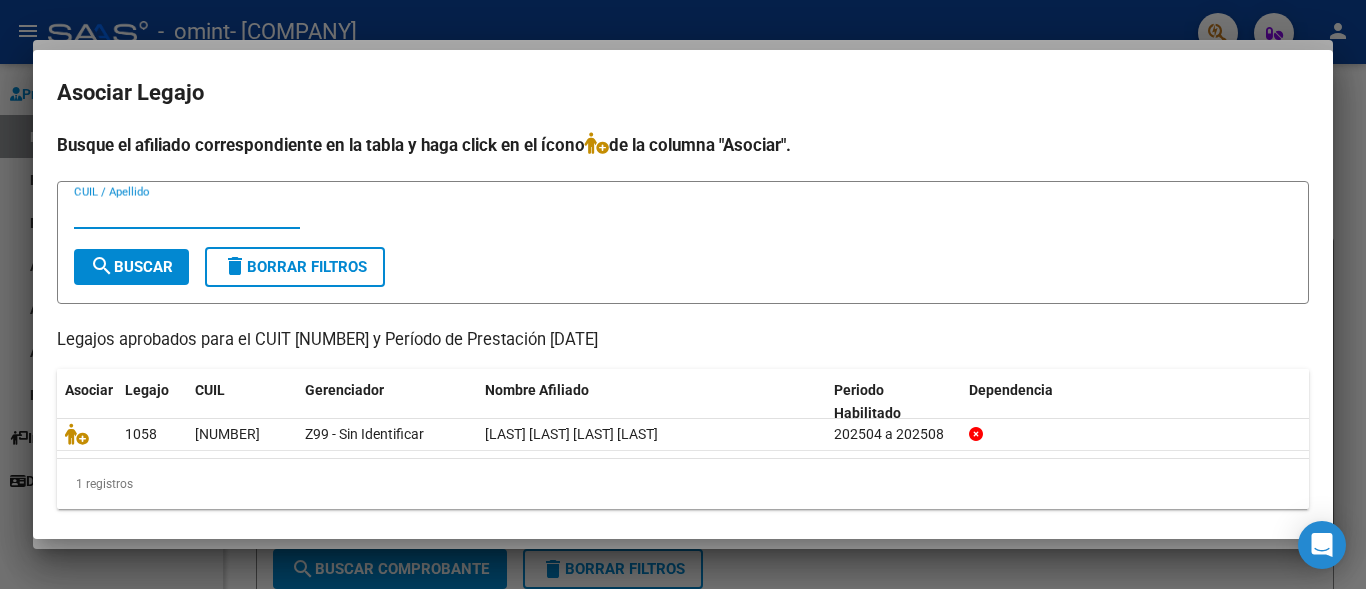 scroll, scrollTop: 11, scrollLeft: 0, axis: vertical 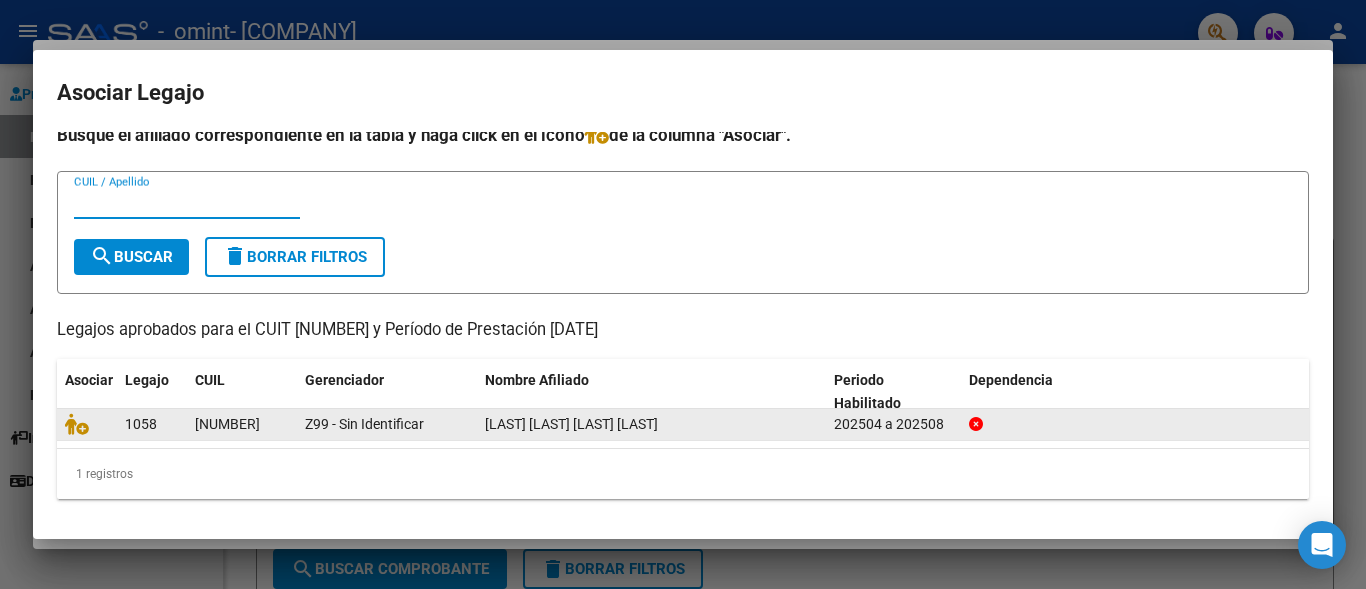 click on "[LAST] [LAST] [LAST] [LAST]" 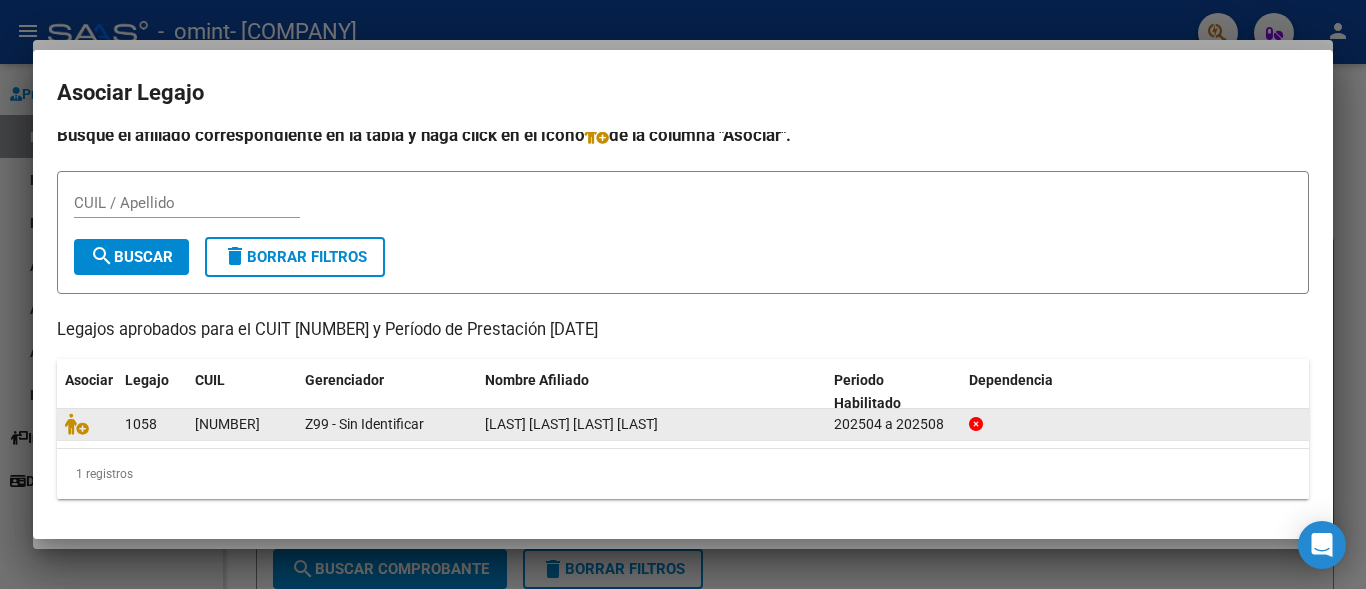 click on "[LAST] [LAST] [LAST] [LAST]" 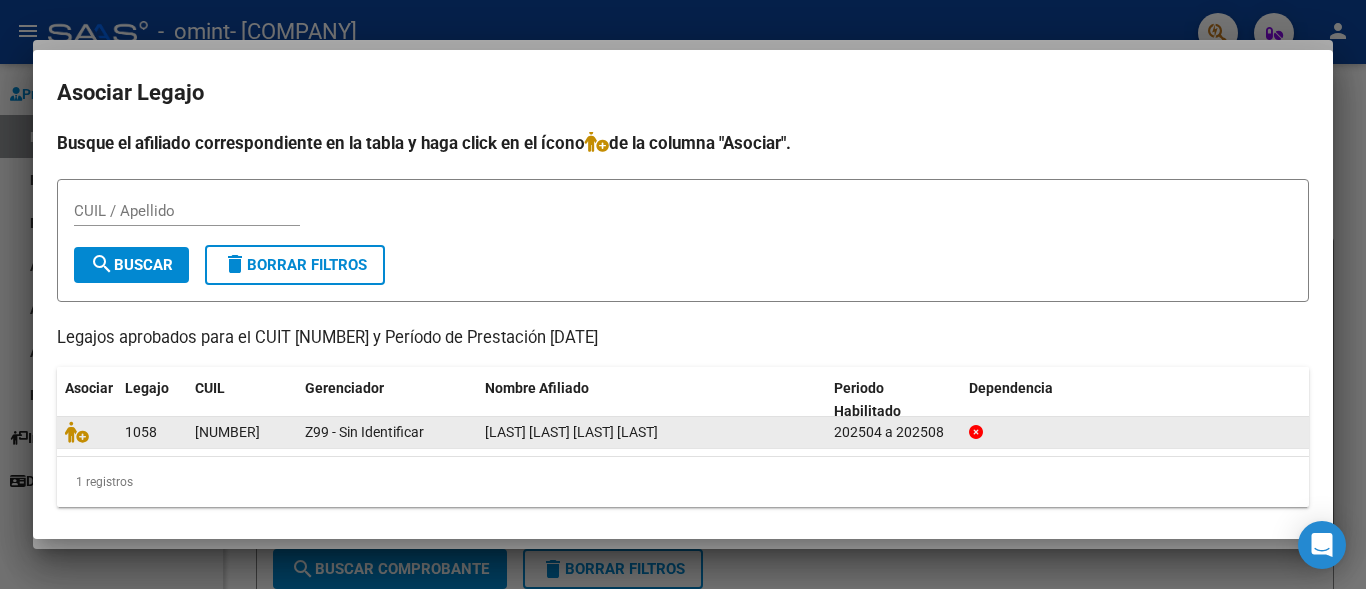 scroll, scrollTop: 0, scrollLeft: 0, axis: both 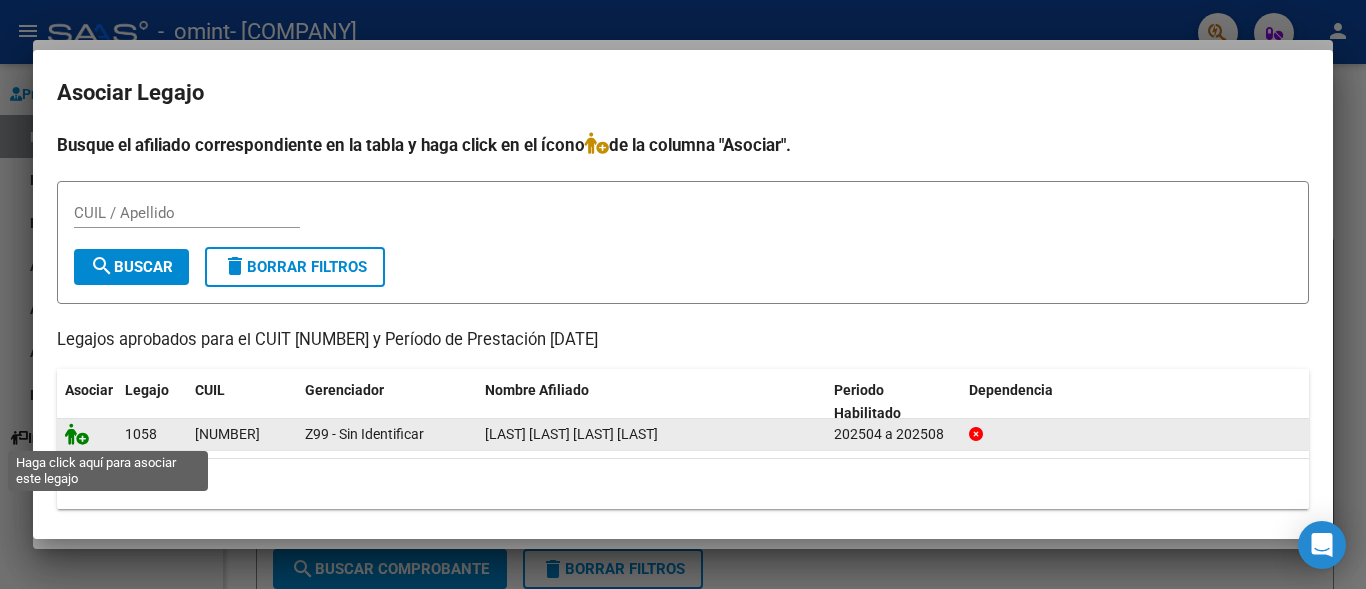click 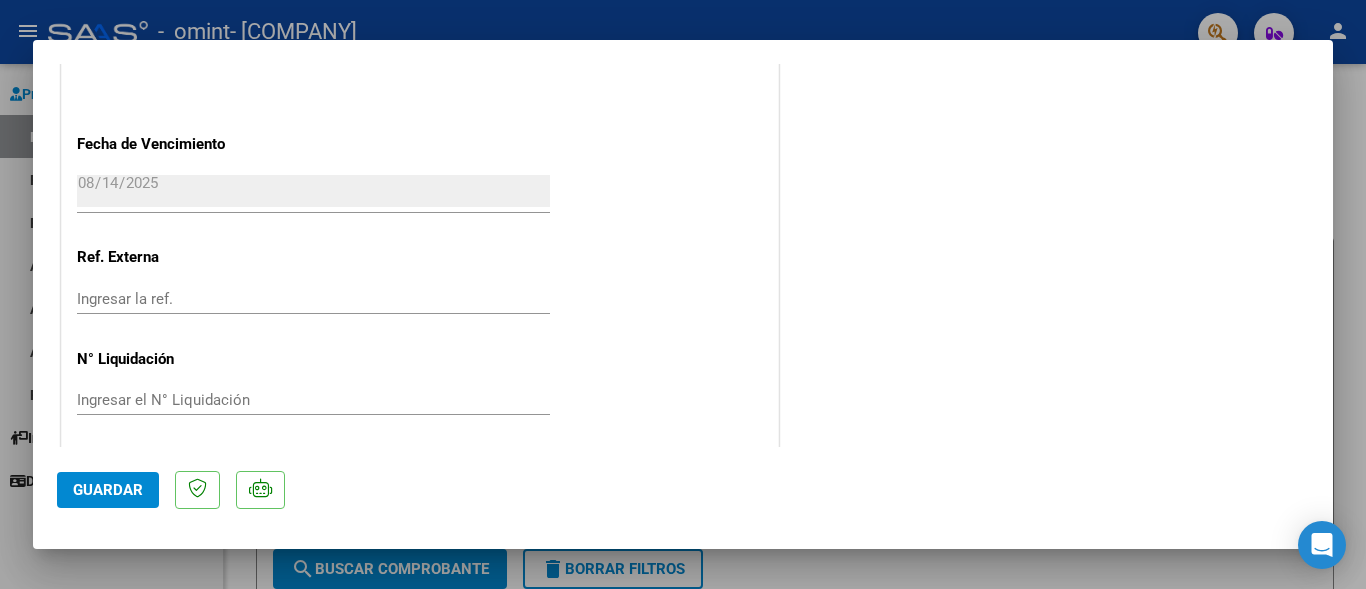 scroll, scrollTop: 1407, scrollLeft: 0, axis: vertical 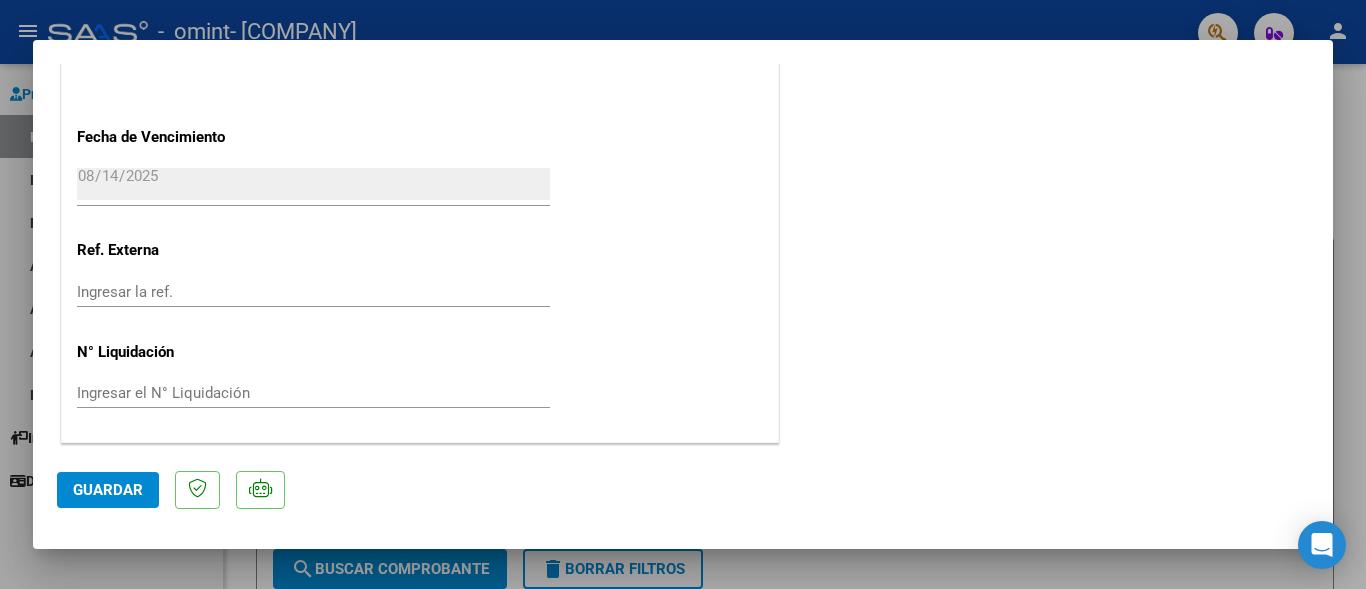 click on "Guardar" 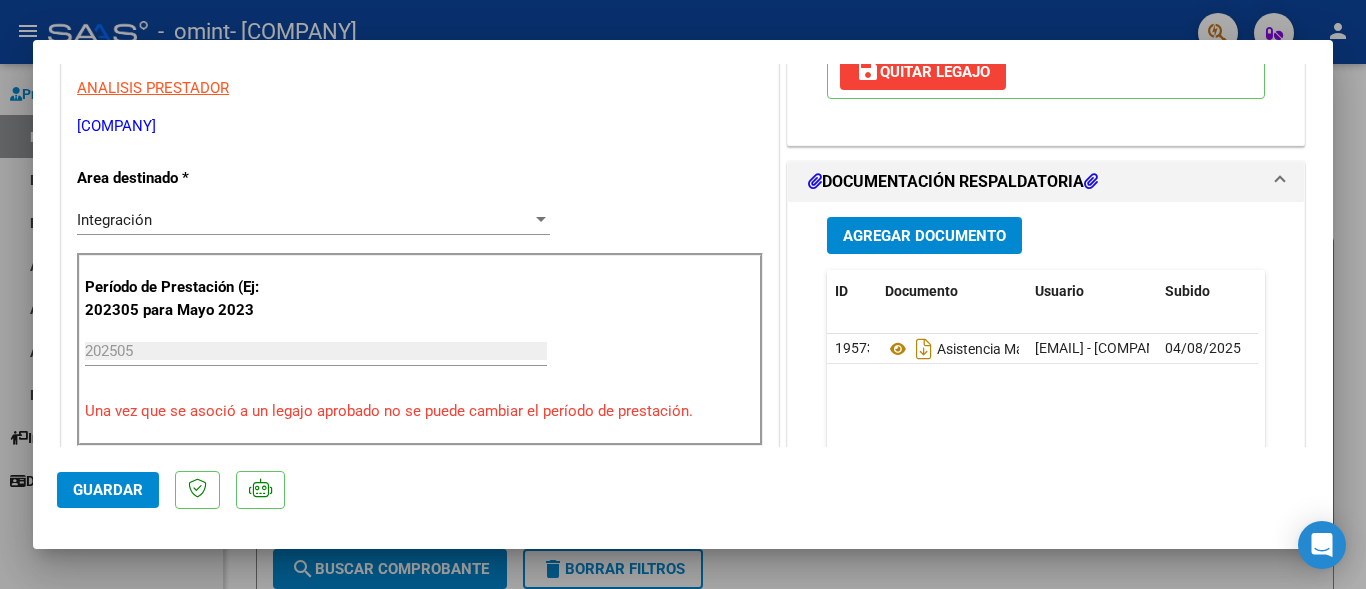 scroll, scrollTop: 507, scrollLeft: 0, axis: vertical 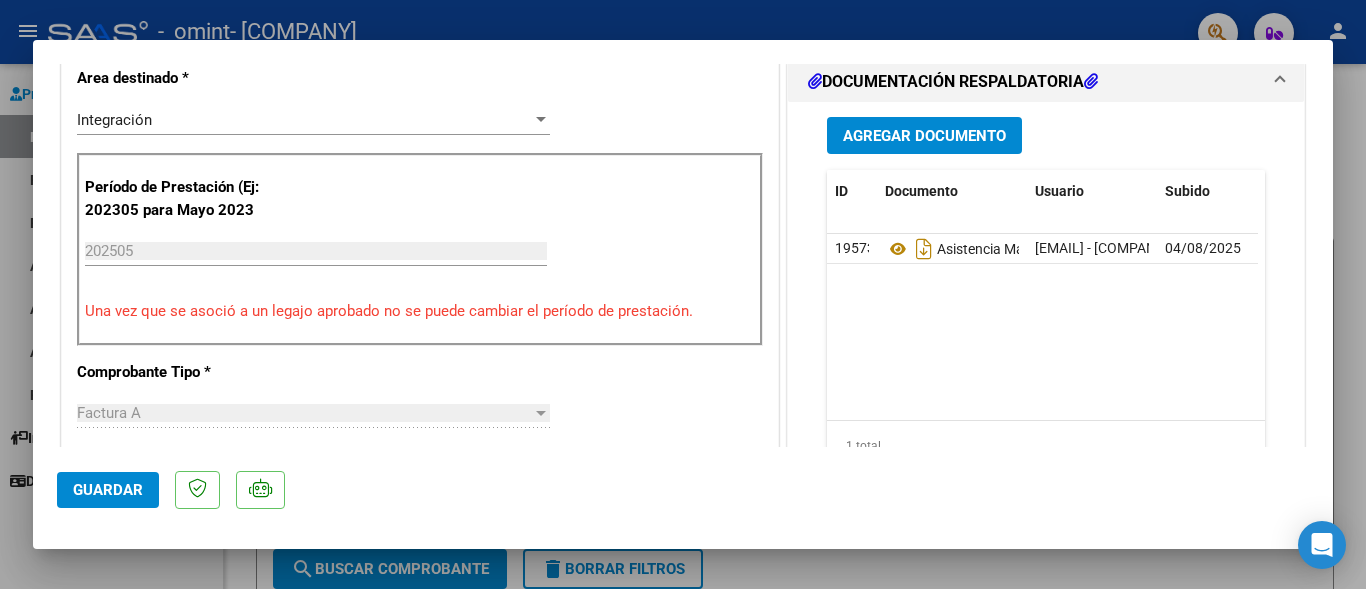 click at bounding box center [683, 294] 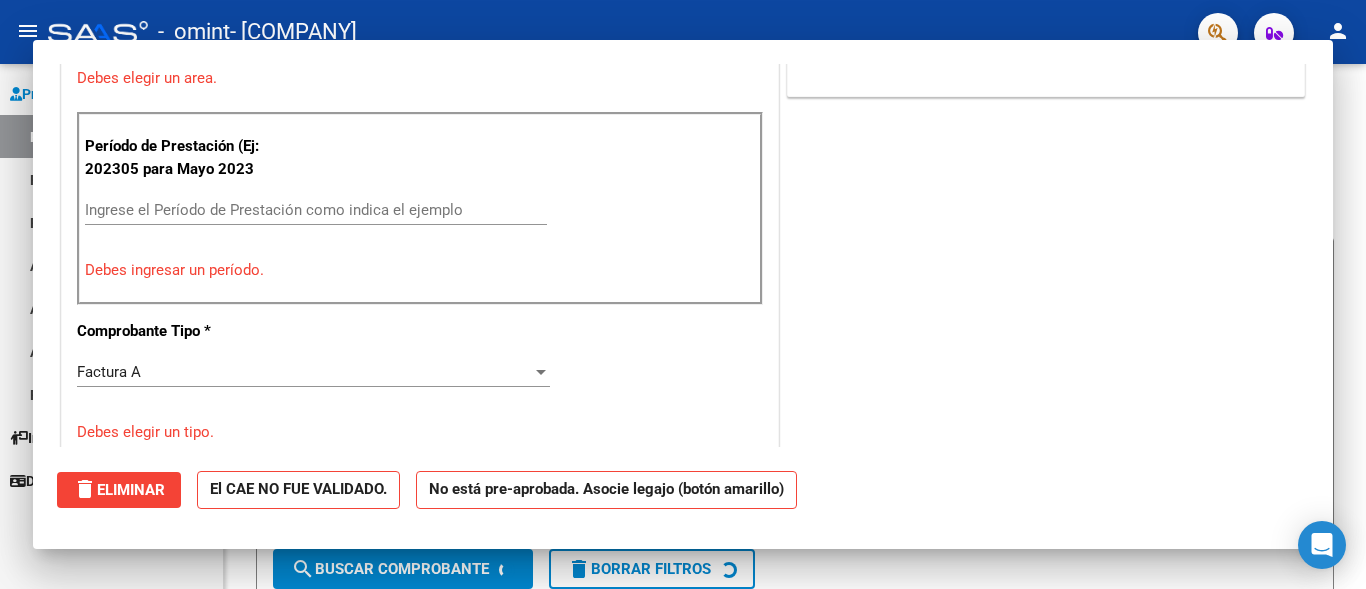 scroll, scrollTop: 0, scrollLeft: 0, axis: both 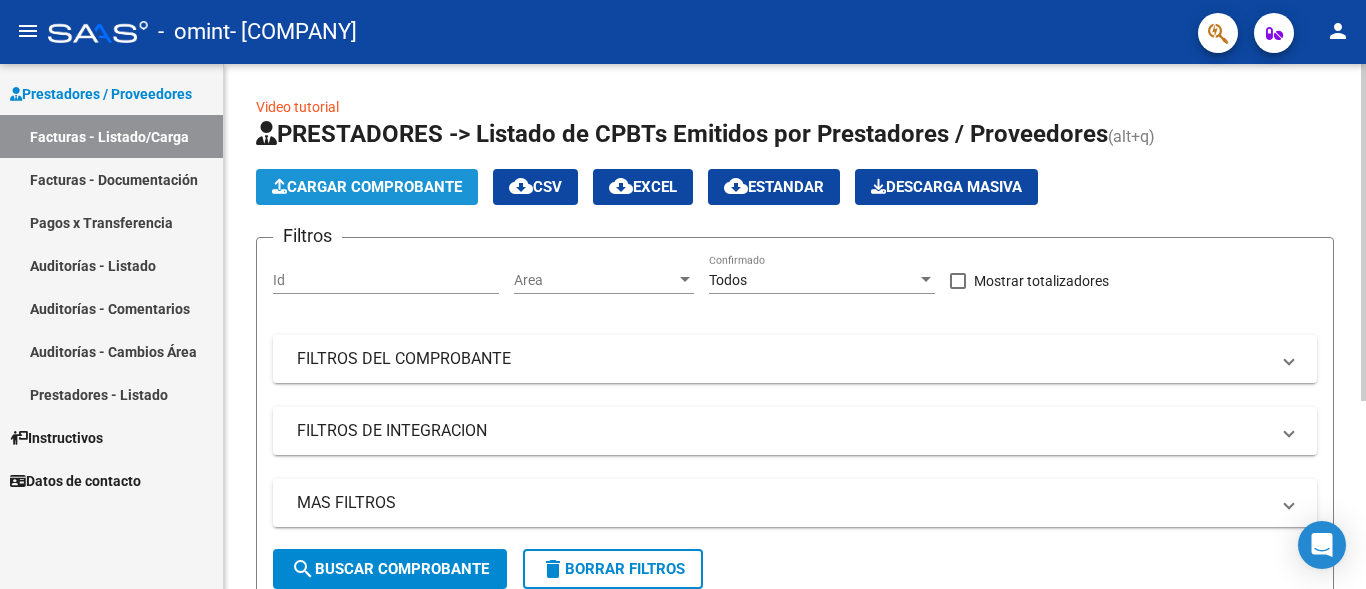 click on "Cargar Comprobante" 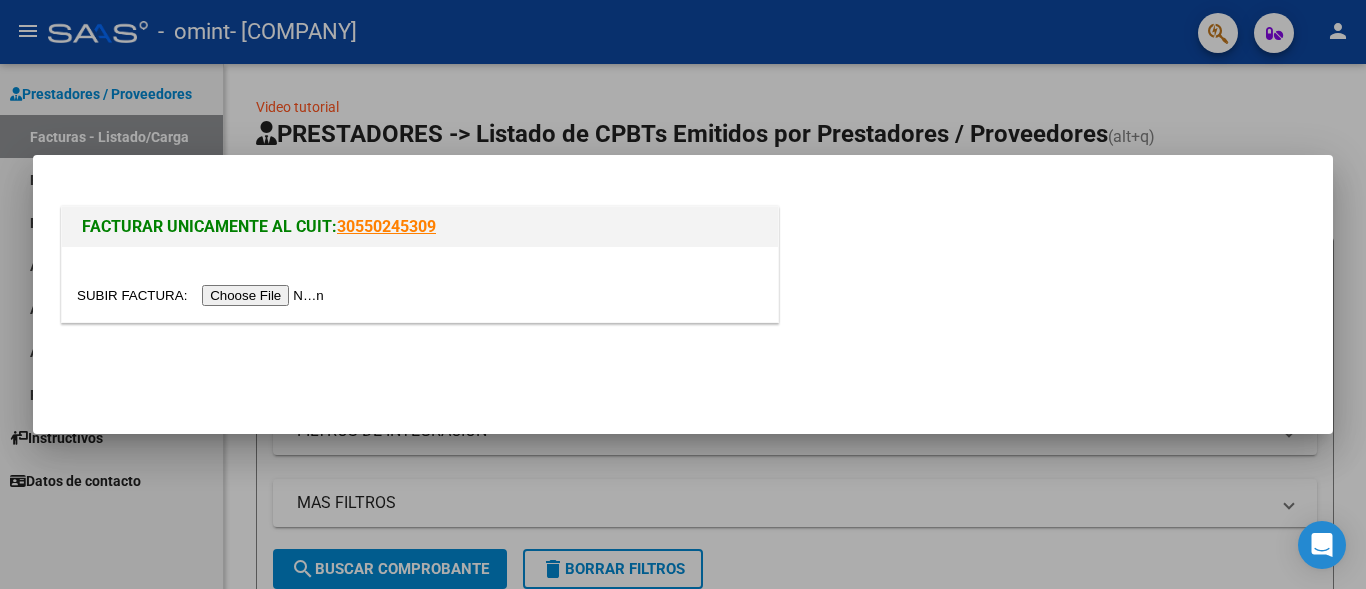 click at bounding box center (203, 295) 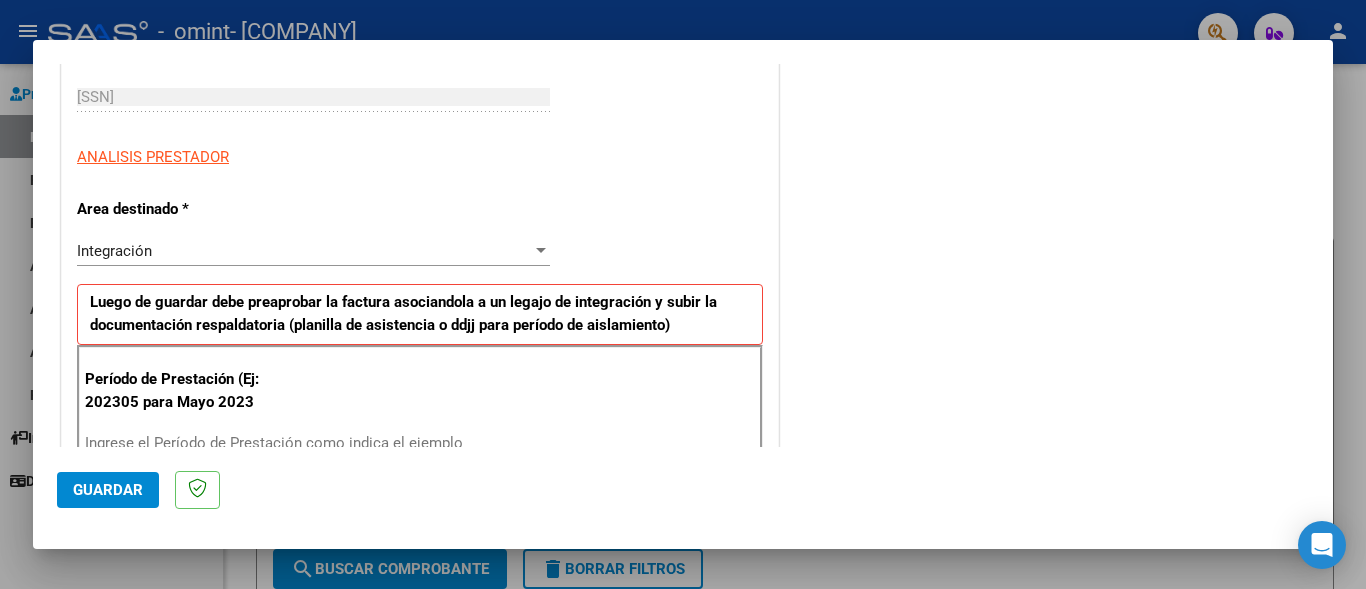 scroll, scrollTop: 400, scrollLeft: 0, axis: vertical 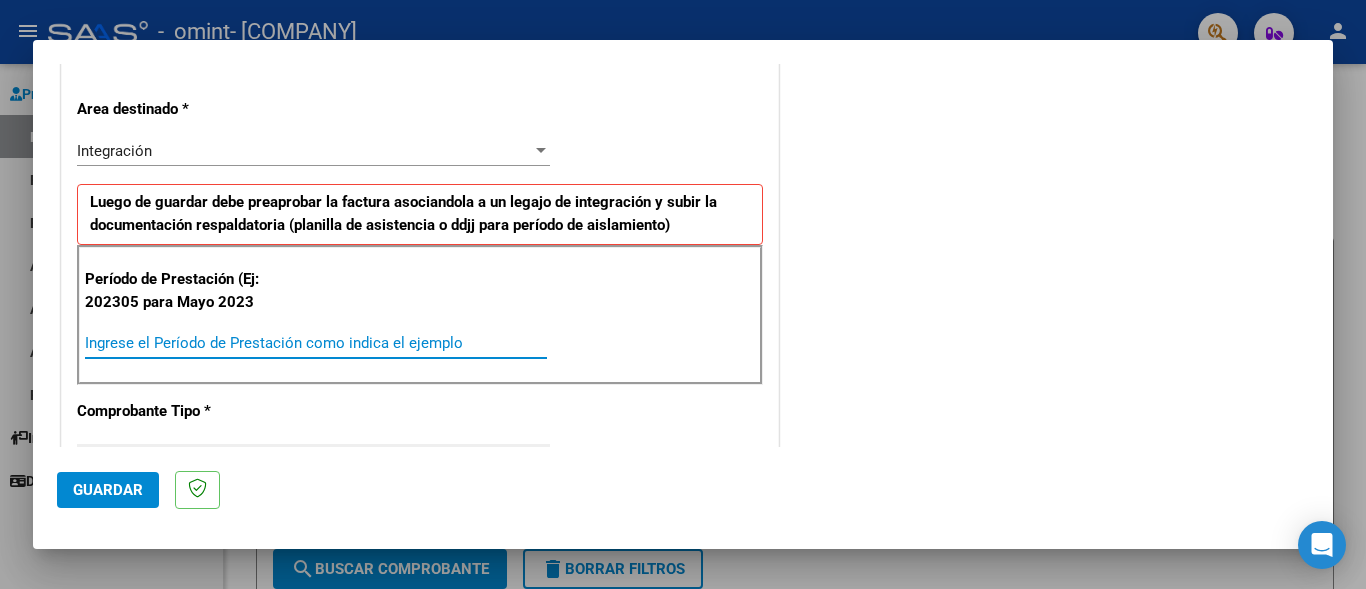 click on "Ingrese el Período de Prestación como indica el ejemplo" at bounding box center [316, 343] 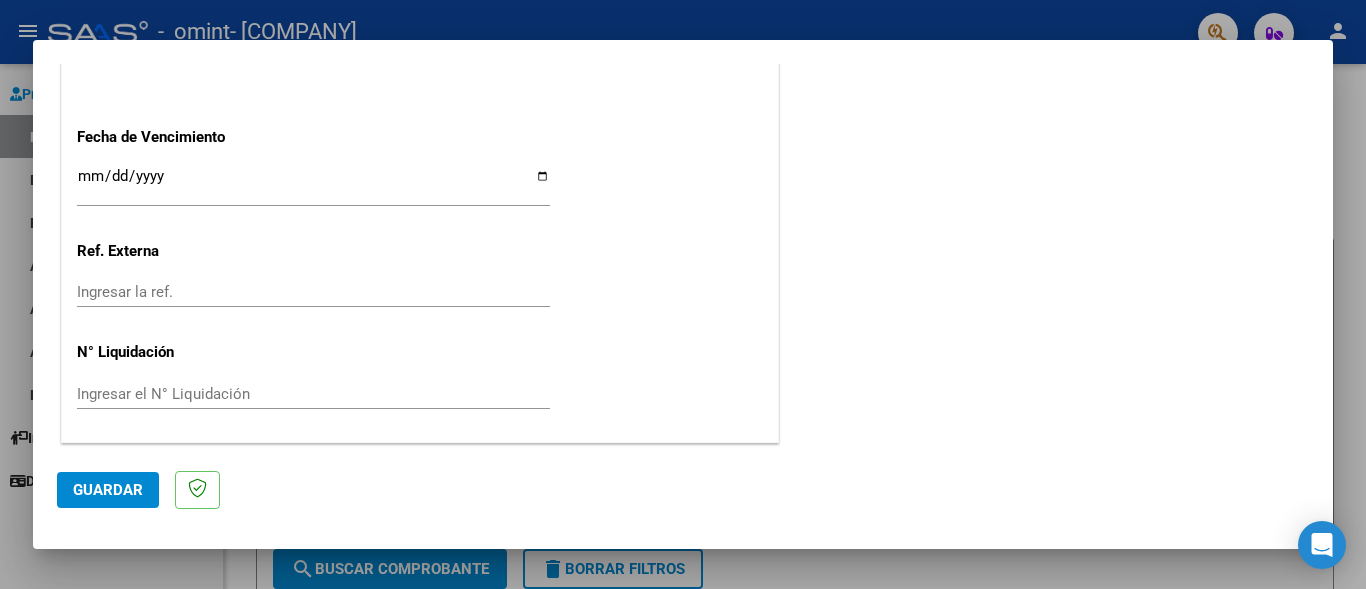 scroll, scrollTop: 1239, scrollLeft: 0, axis: vertical 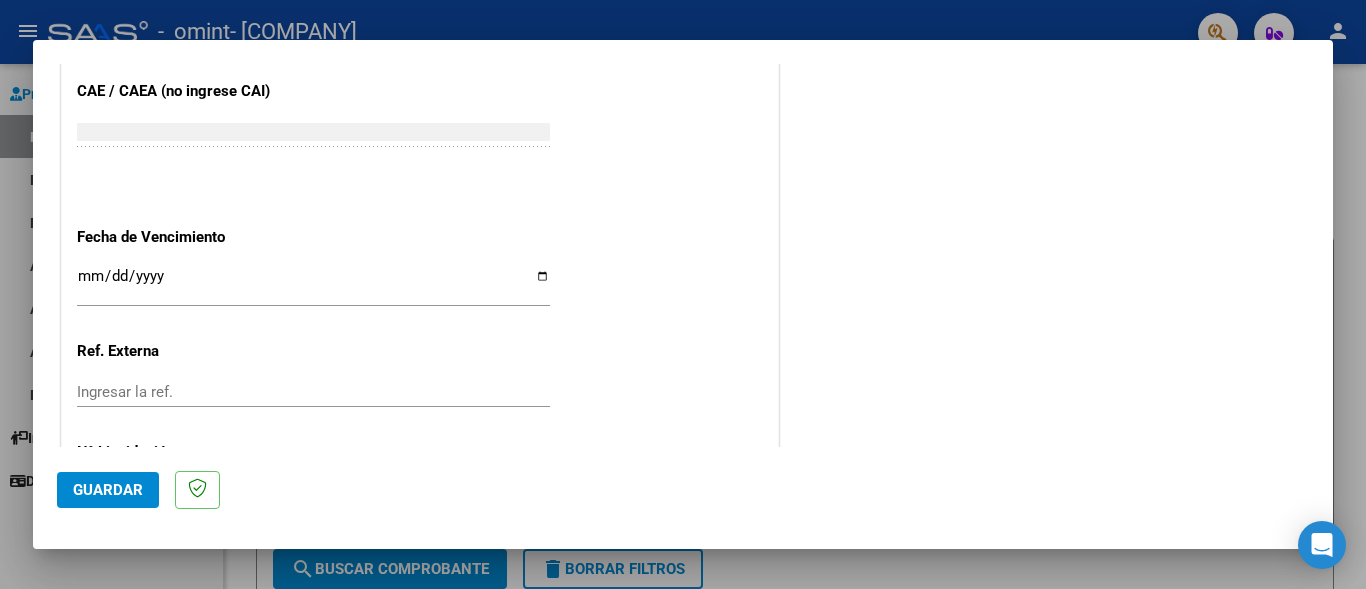 type on "202506" 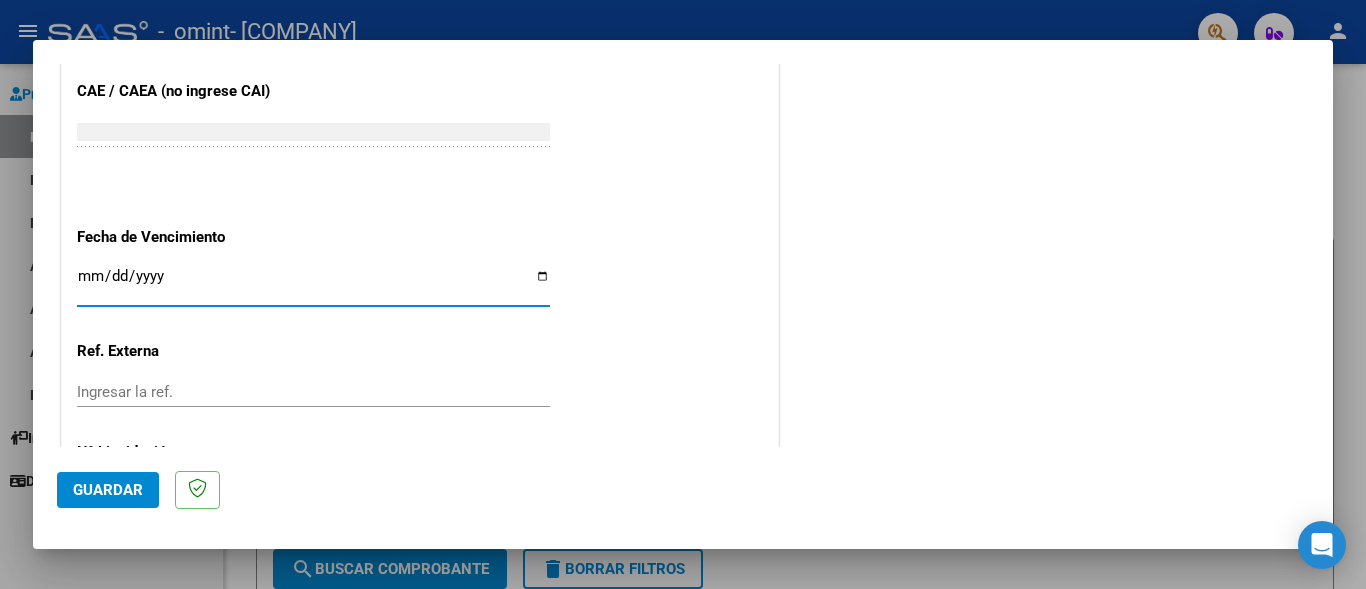 click on "Ingresar la fecha" at bounding box center [313, 284] 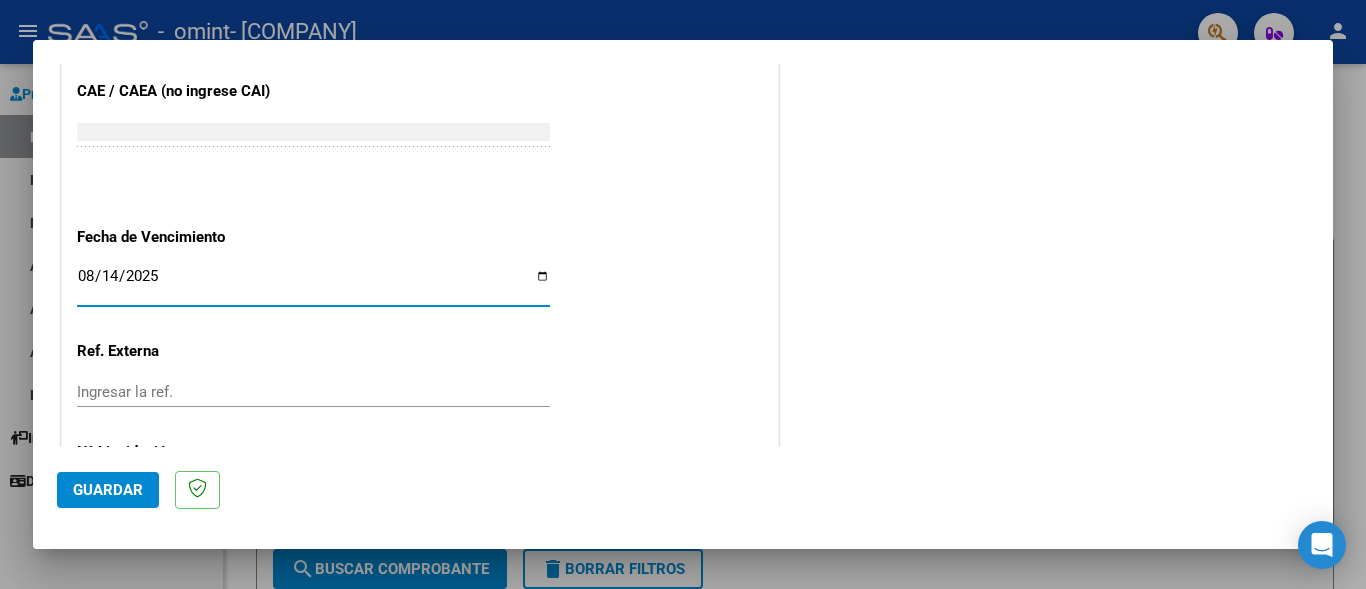 type on "2025-08-14" 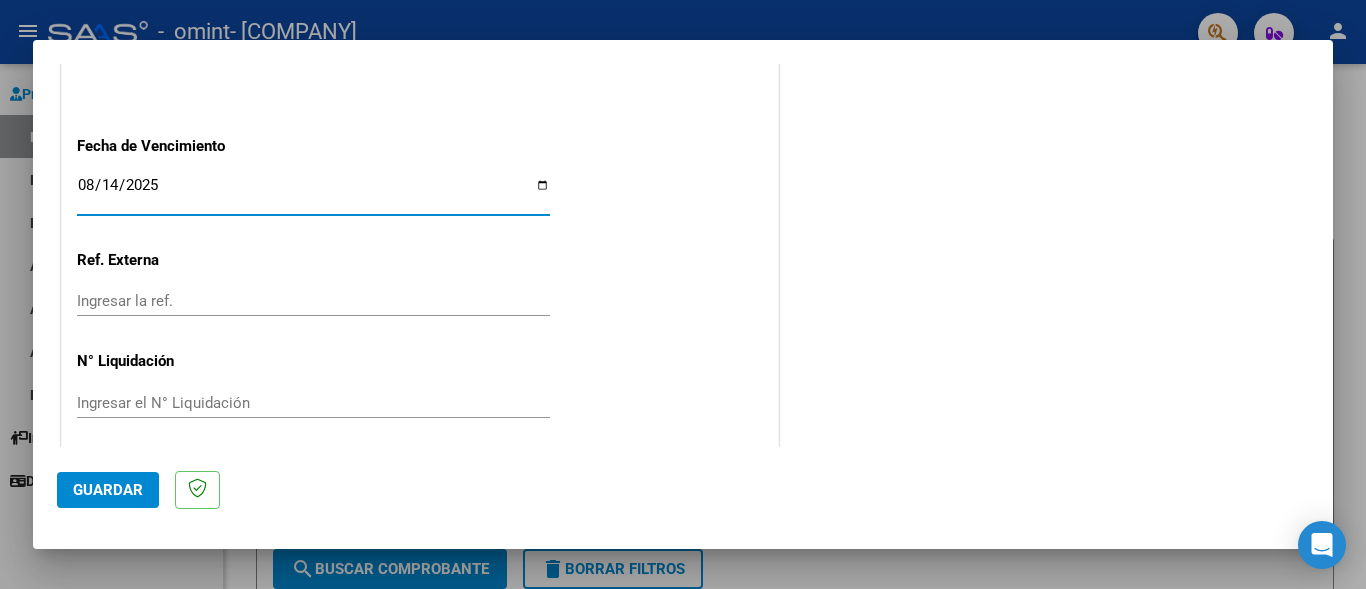 scroll, scrollTop: 1339, scrollLeft: 0, axis: vertical 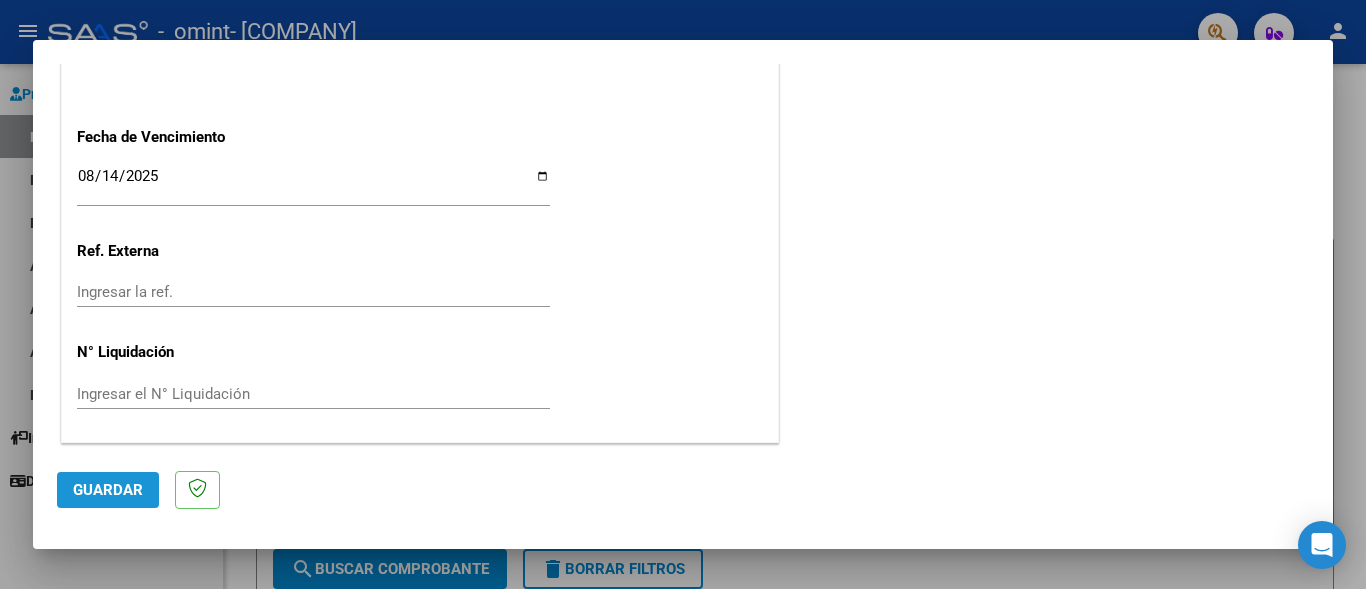 click on "Guardar" 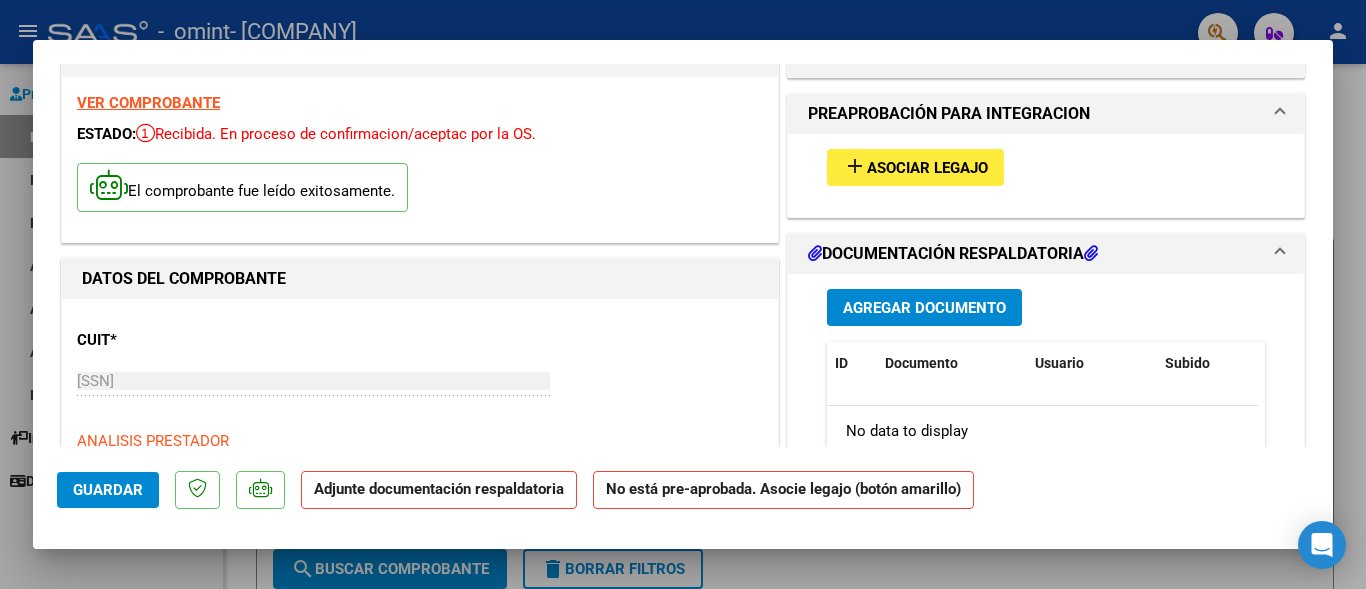 scroll, scrollTop: 0, scrollLeft: 0, axis: both 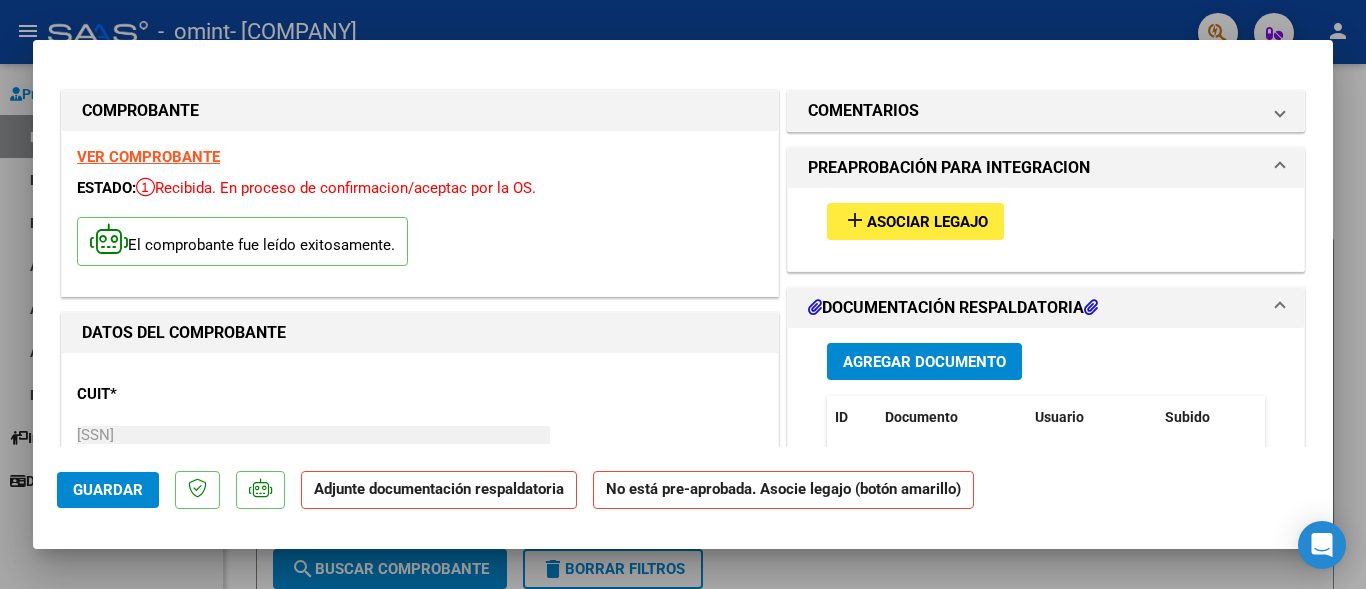 click on "Agregar Documento" at bounding box center (924, 362) 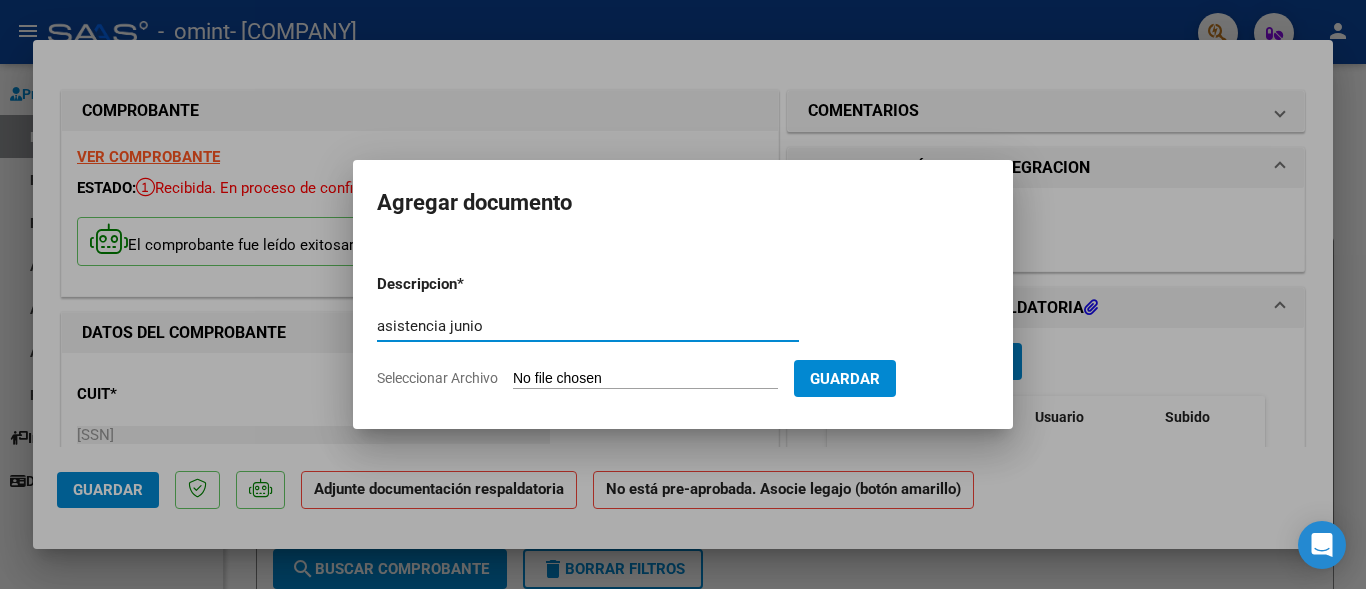 type on "asistencia junio" 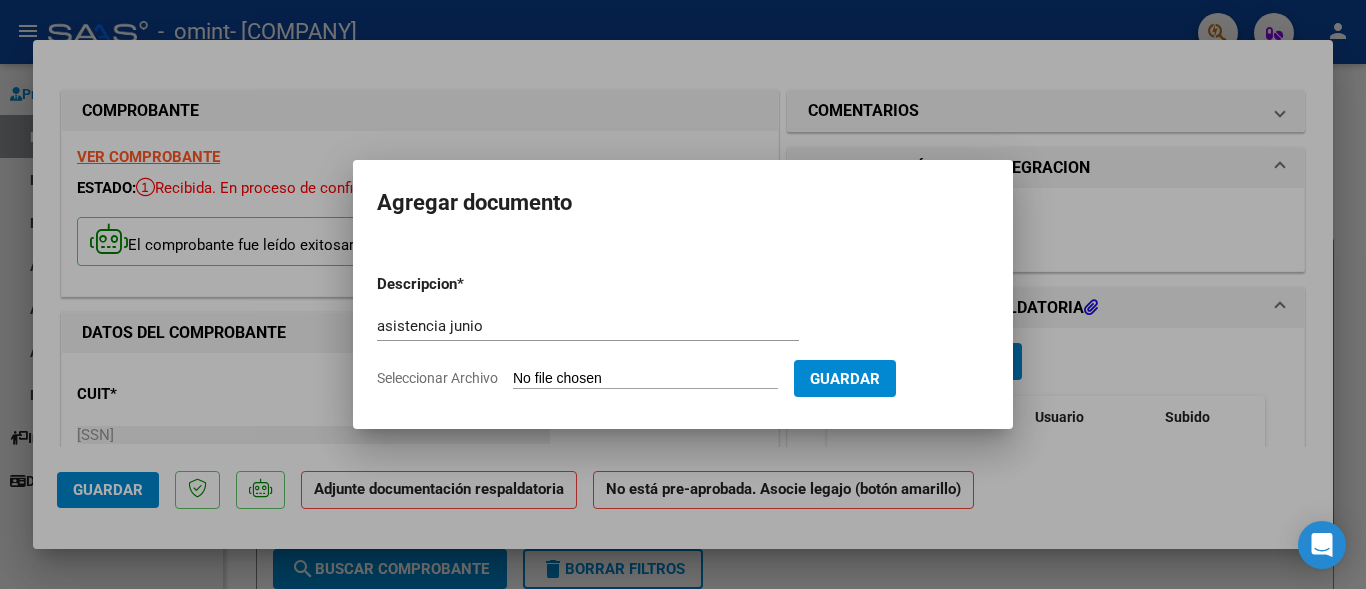 type on "C:\fakepath\[LAST] [MONTH].pdf" 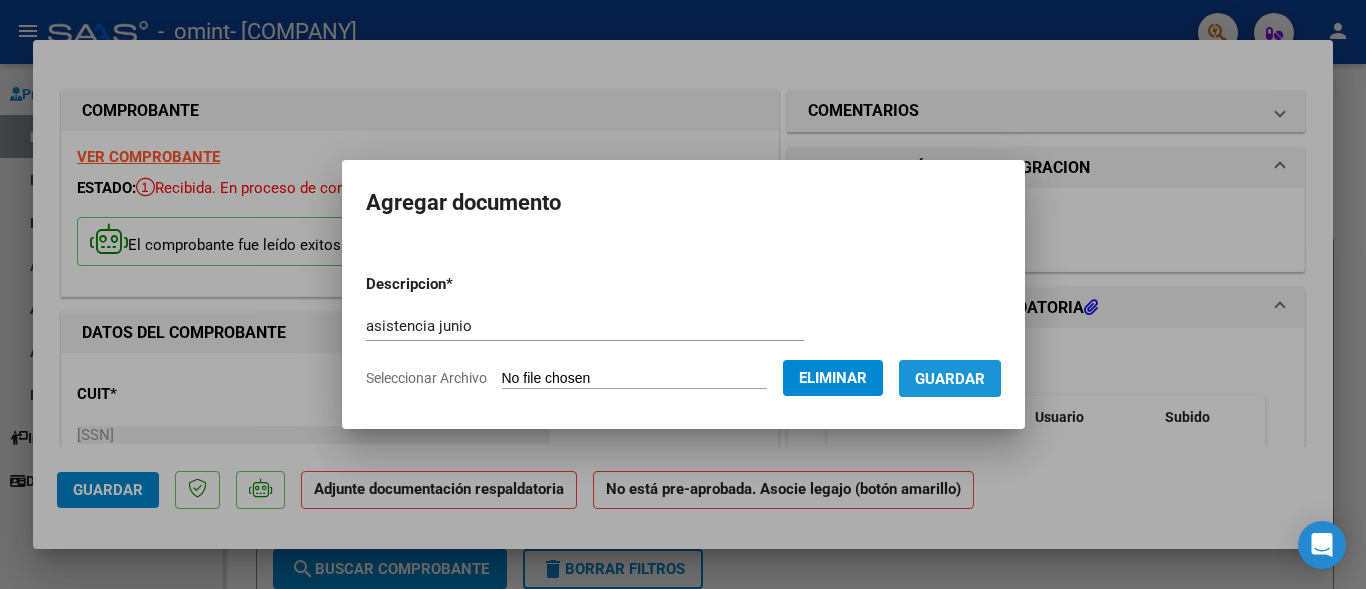click on "Guardar" at bounding box center (950, 379) 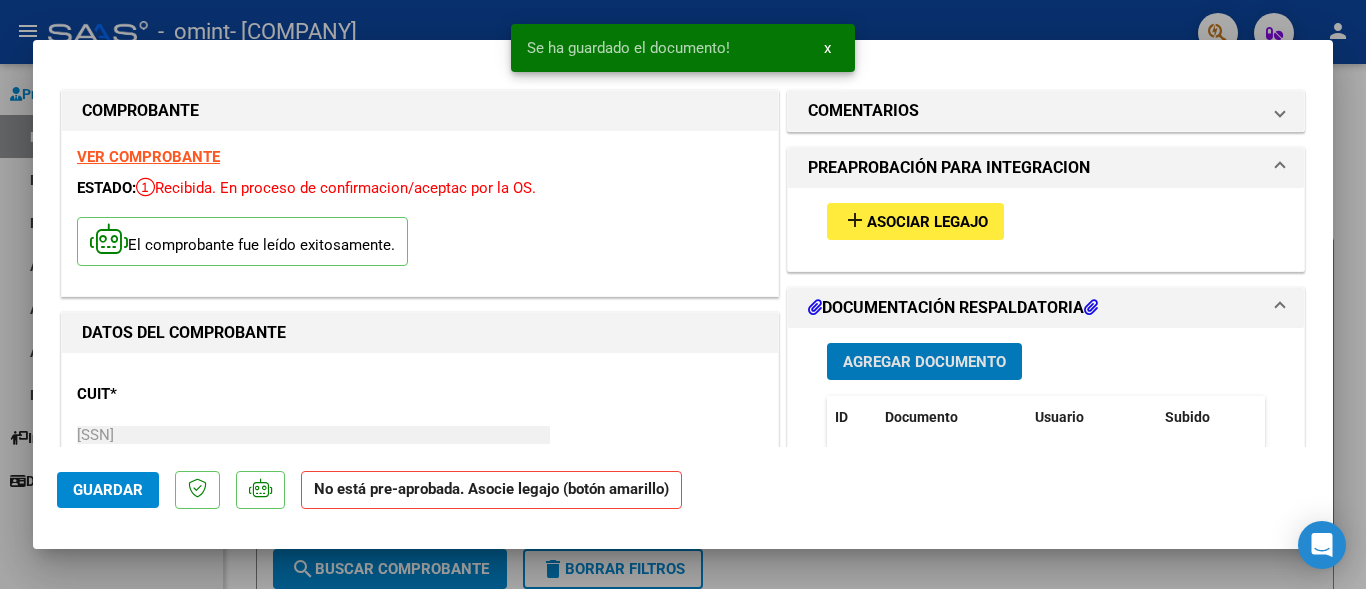 click on "Asociar Legajo" at bounding box center [927, 222] 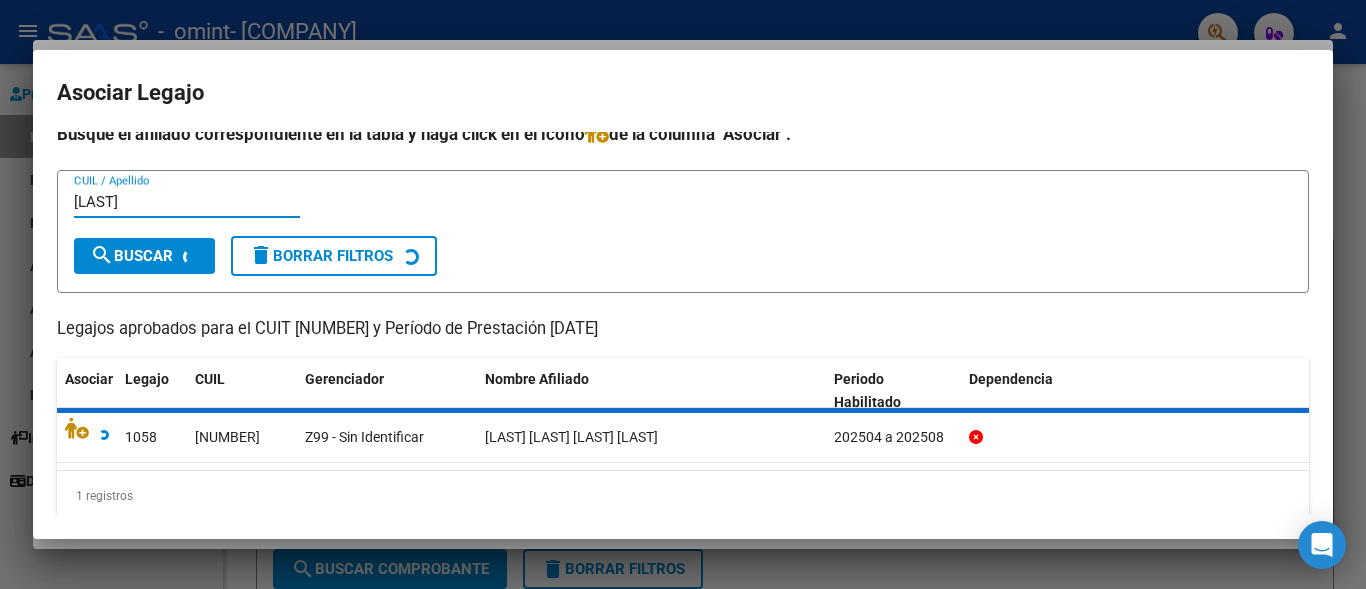 scroll, scrollTop: 0, scrollLeft: 0, axis: both 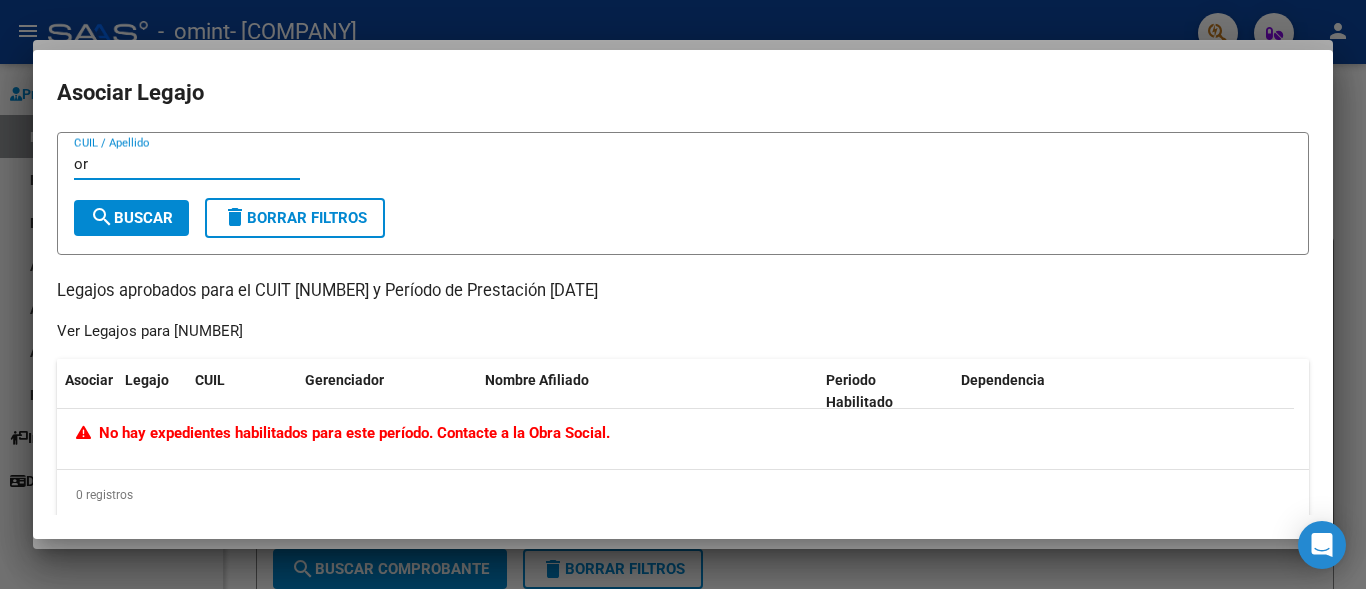 type on "o" 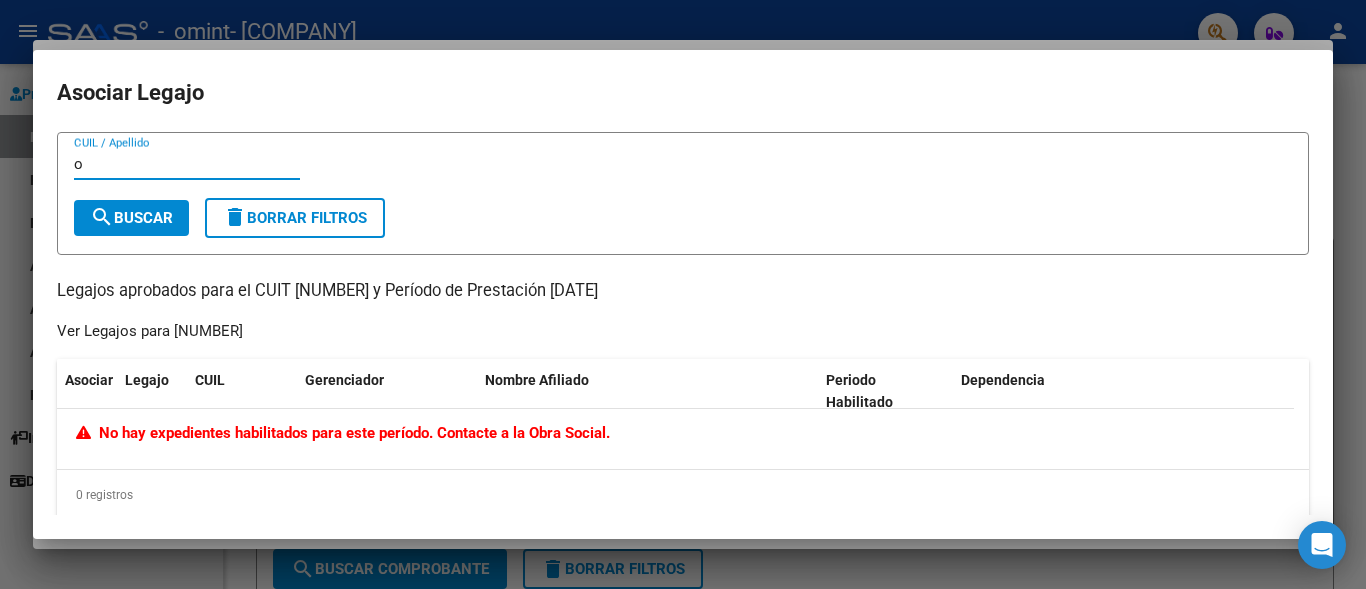 type 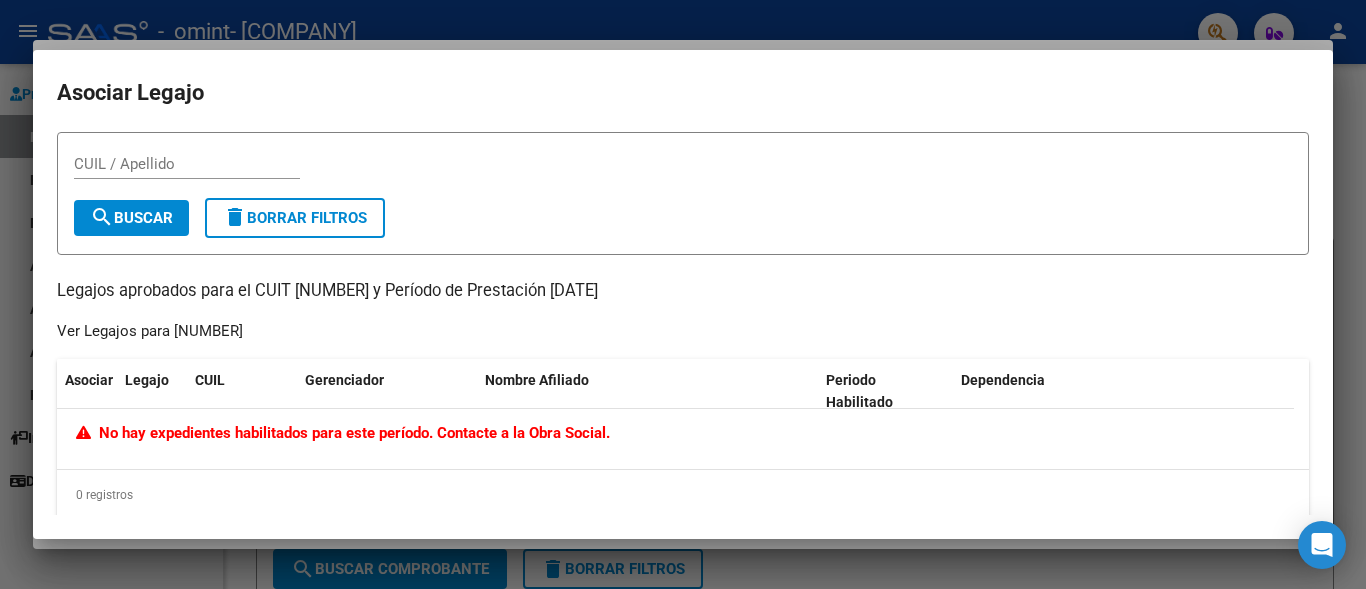click at bounding box center (683, 294) 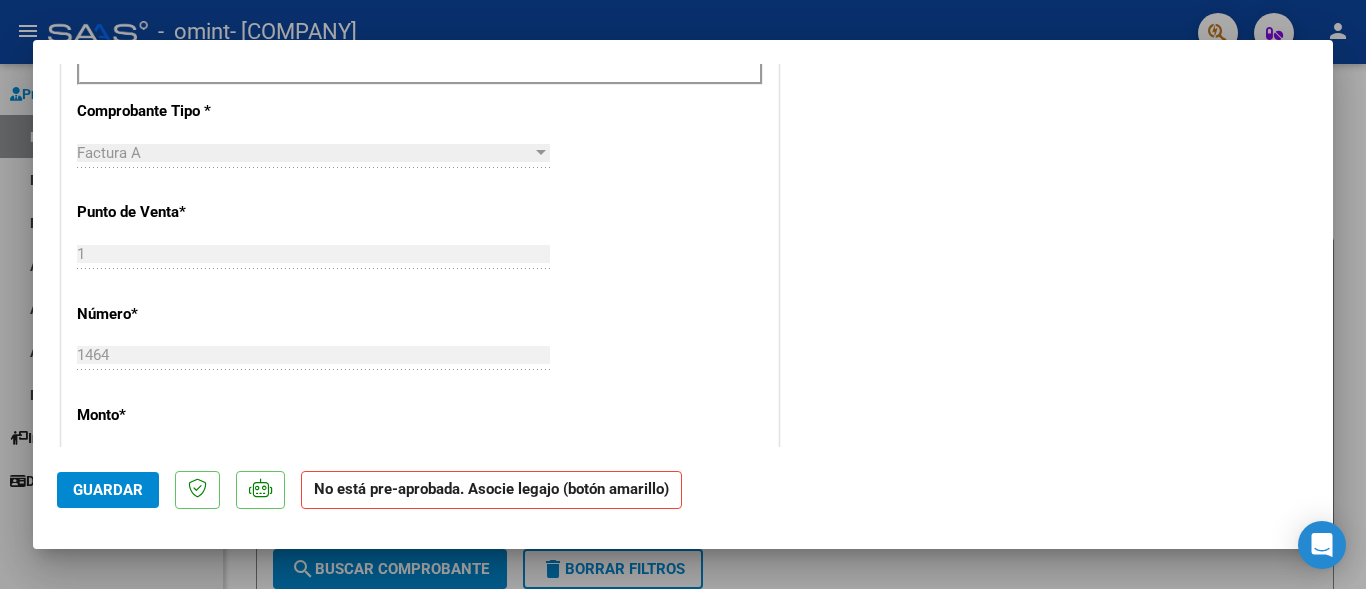 scroll, scrollTop: 800, scrollLeft: 0, axis: vertical 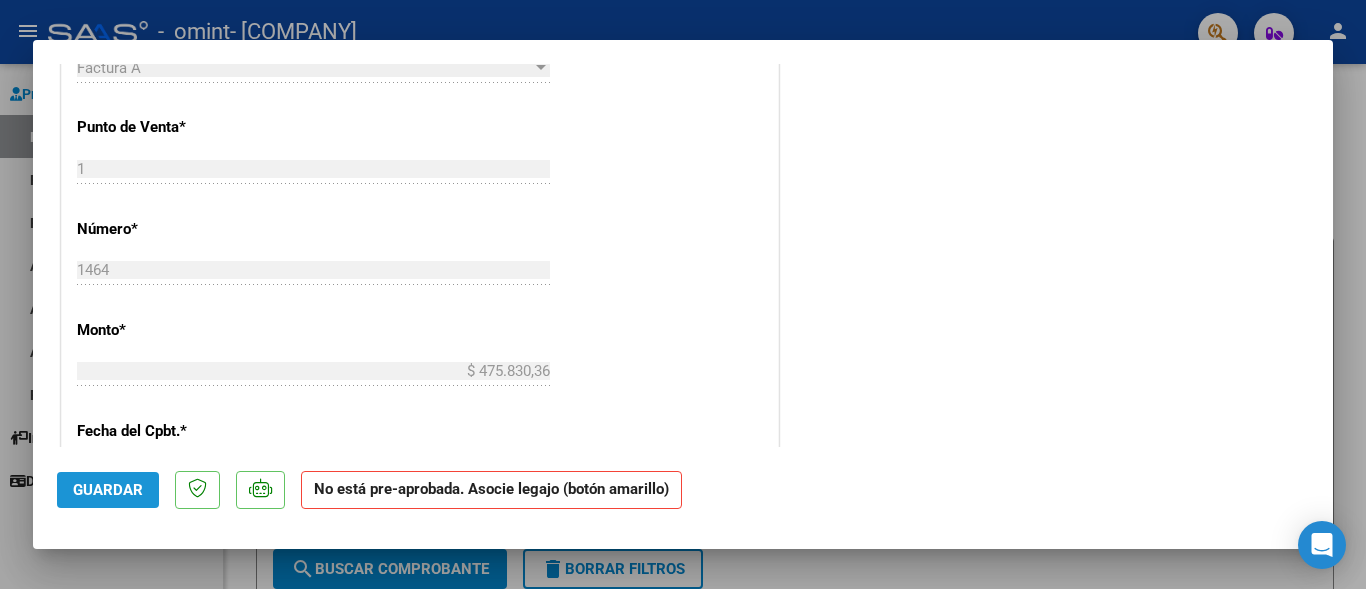 click on "Guardar" 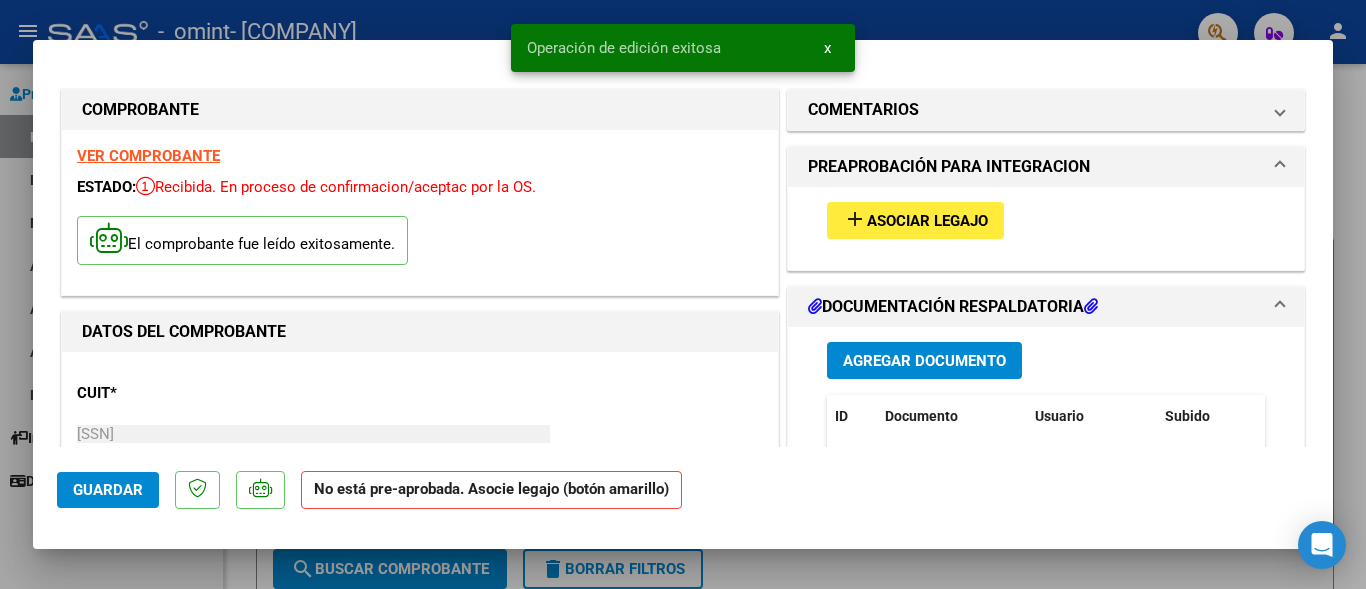 scroll, scrollTop: 0, scrollLeft: 0, axis: both 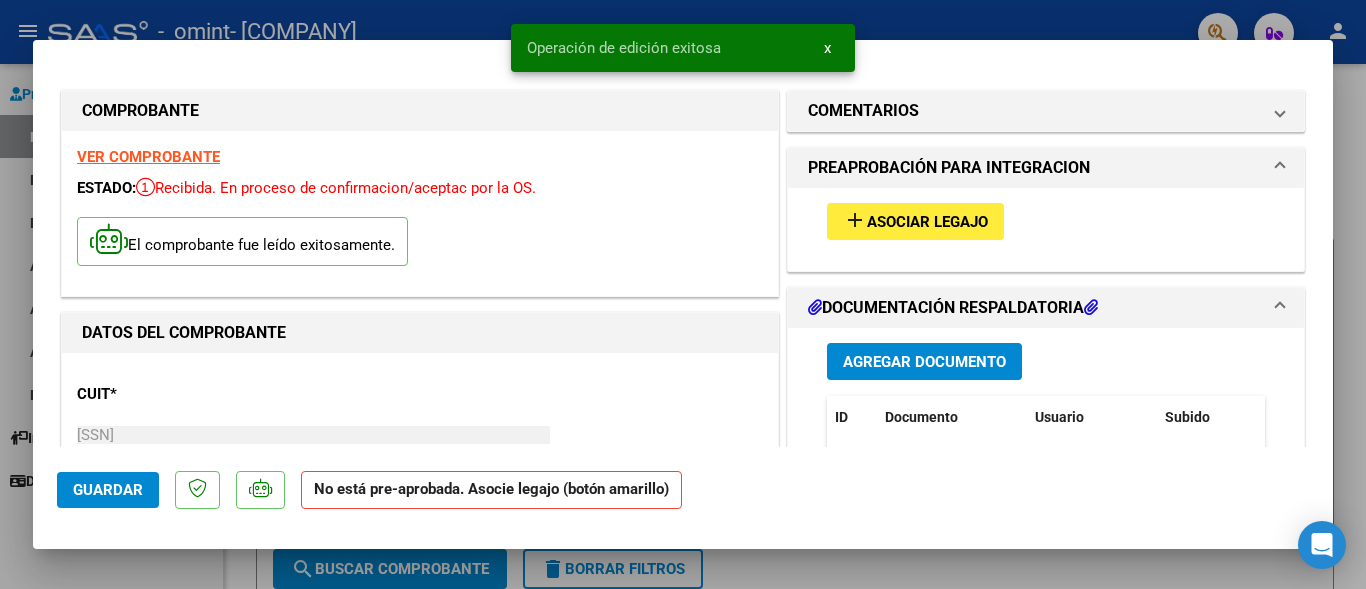 click on "Asociar Legajo" at bounding box center [927, 222] 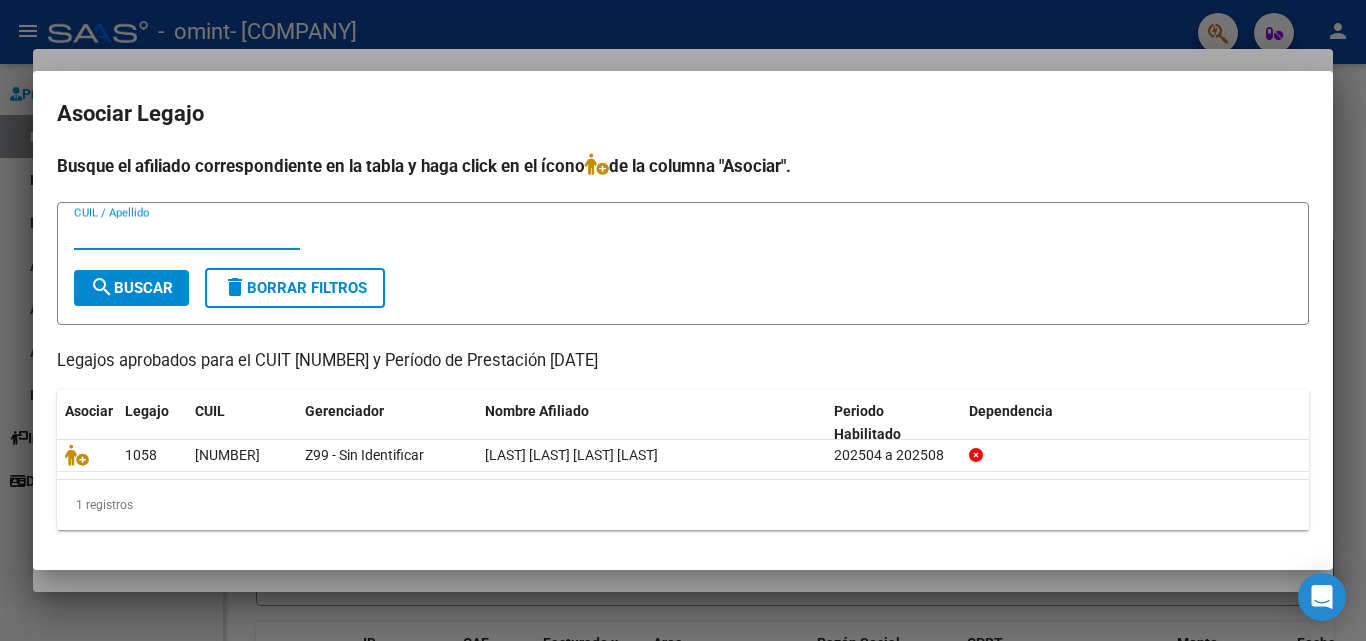 scroll, scrollTop: 0, scrollLeft: 0, axis: both 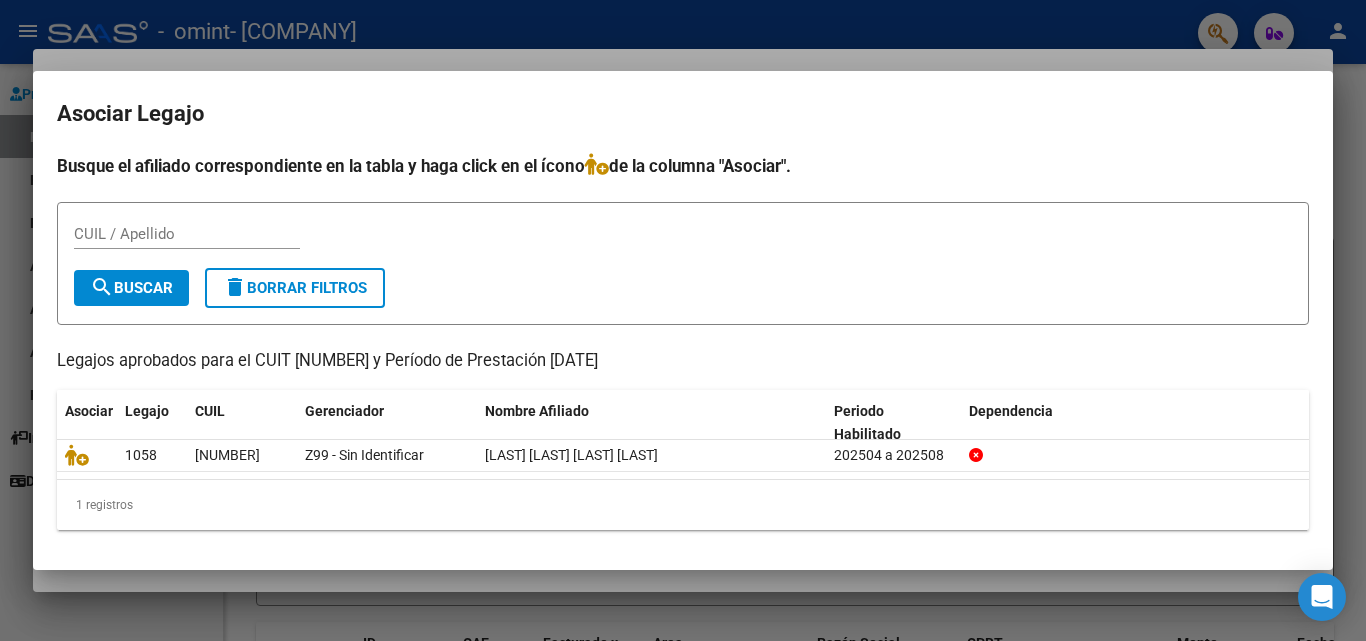 click at bounding box center [683, 320] 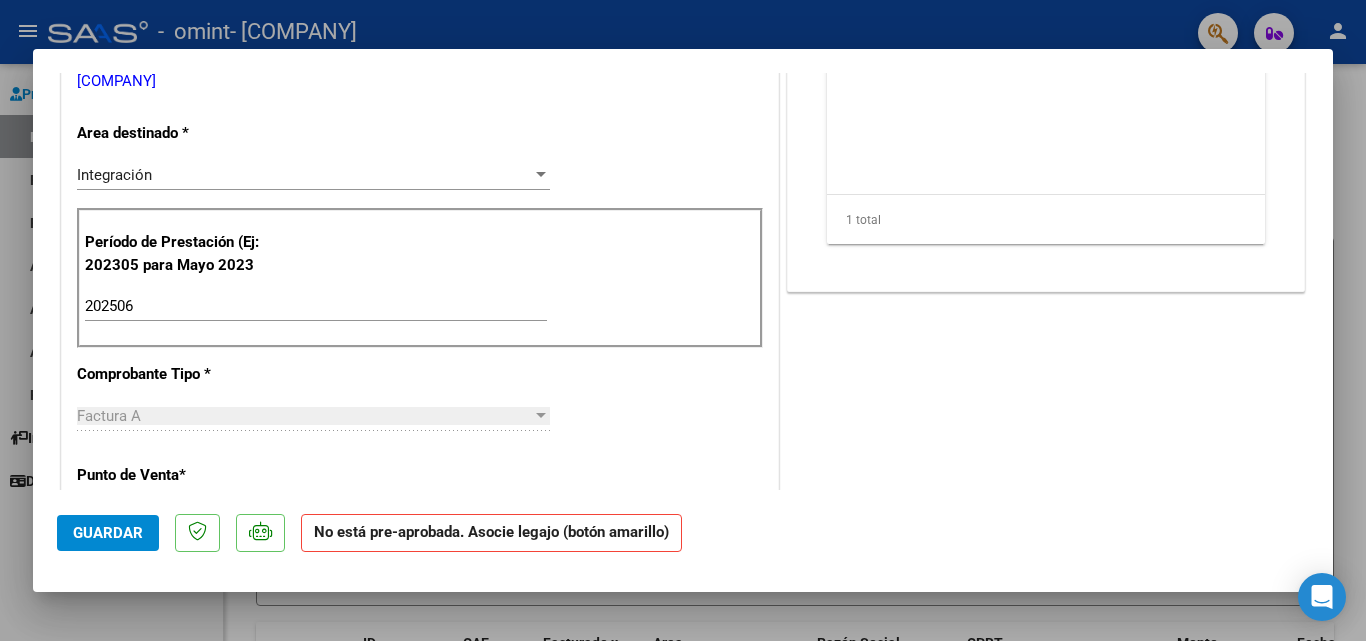 scroll, scrollTop: 500, scrollLeft: 0, axis: vertical 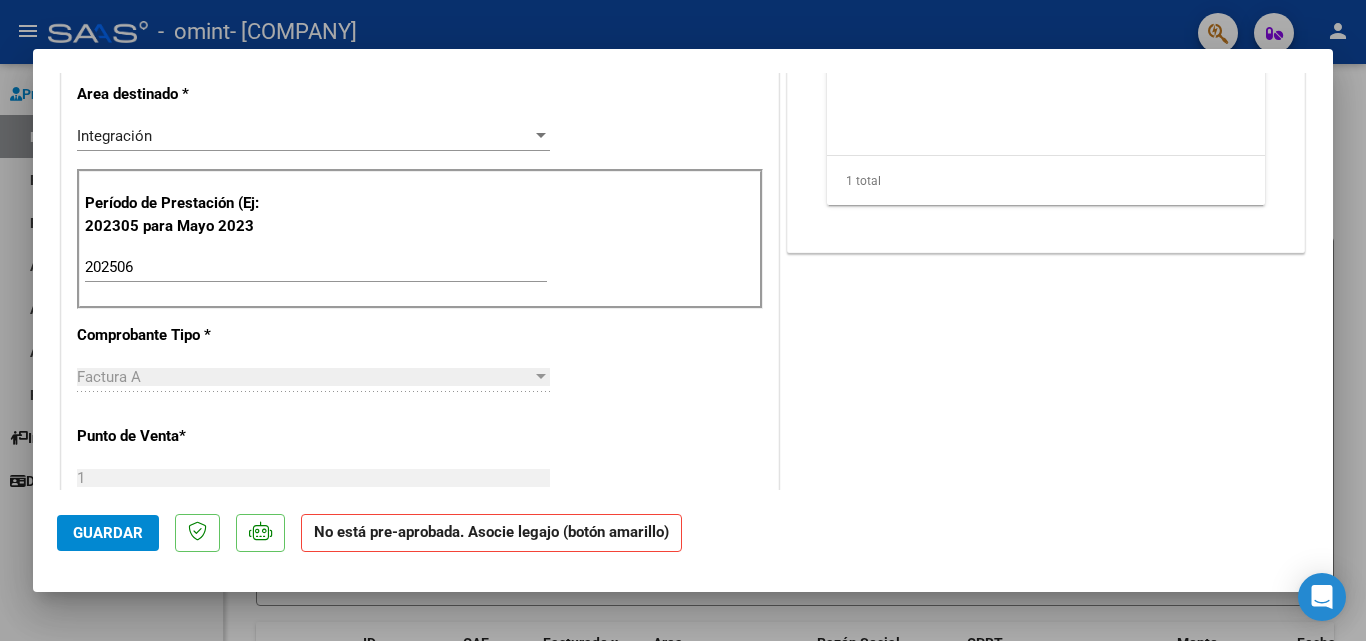click on "No está pre-aprobada. Asocie legajo (botón amarillo)" 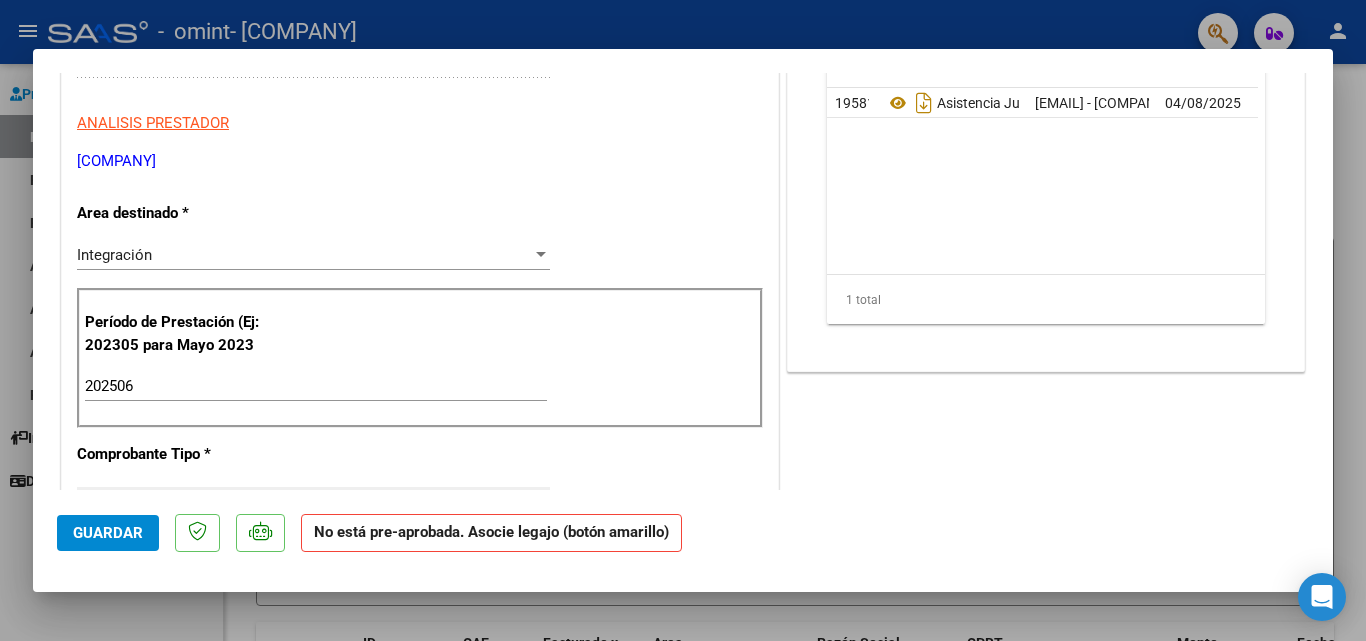 scroll, scrollTop: 400, scrollLeft: 0, axis: vertical 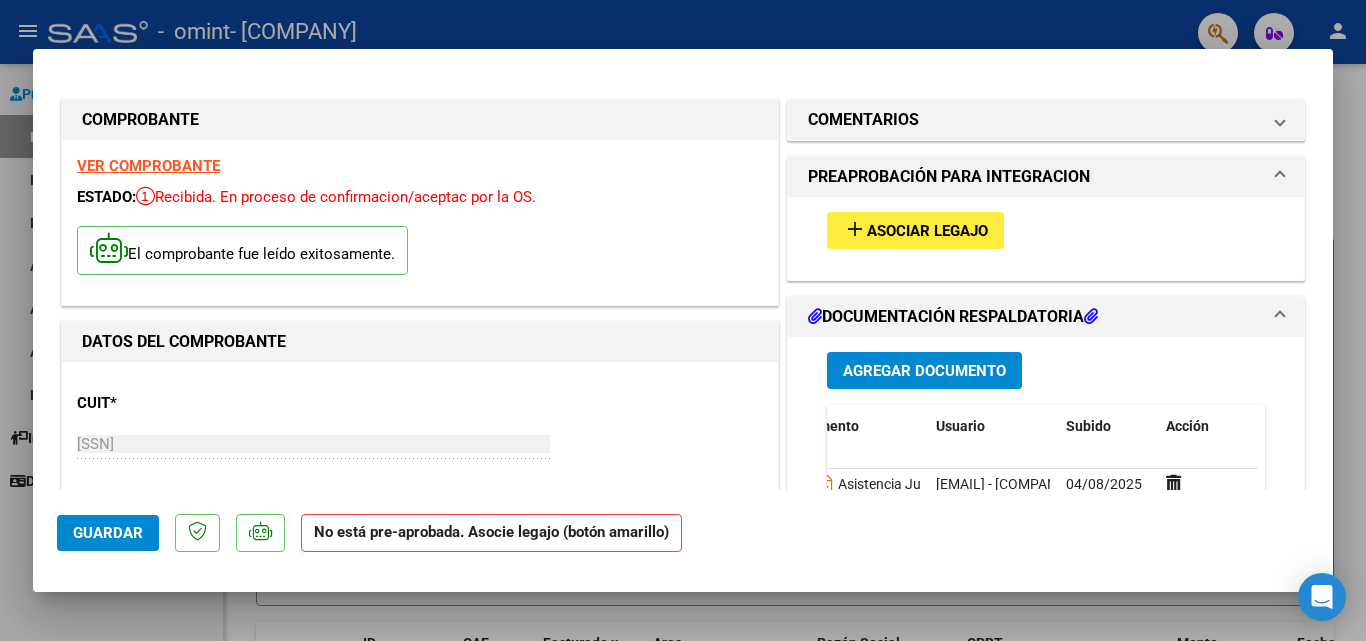 click on "PREAPROBACIÓN PARA INTEGRACION" at bounding box center (1046, 177) 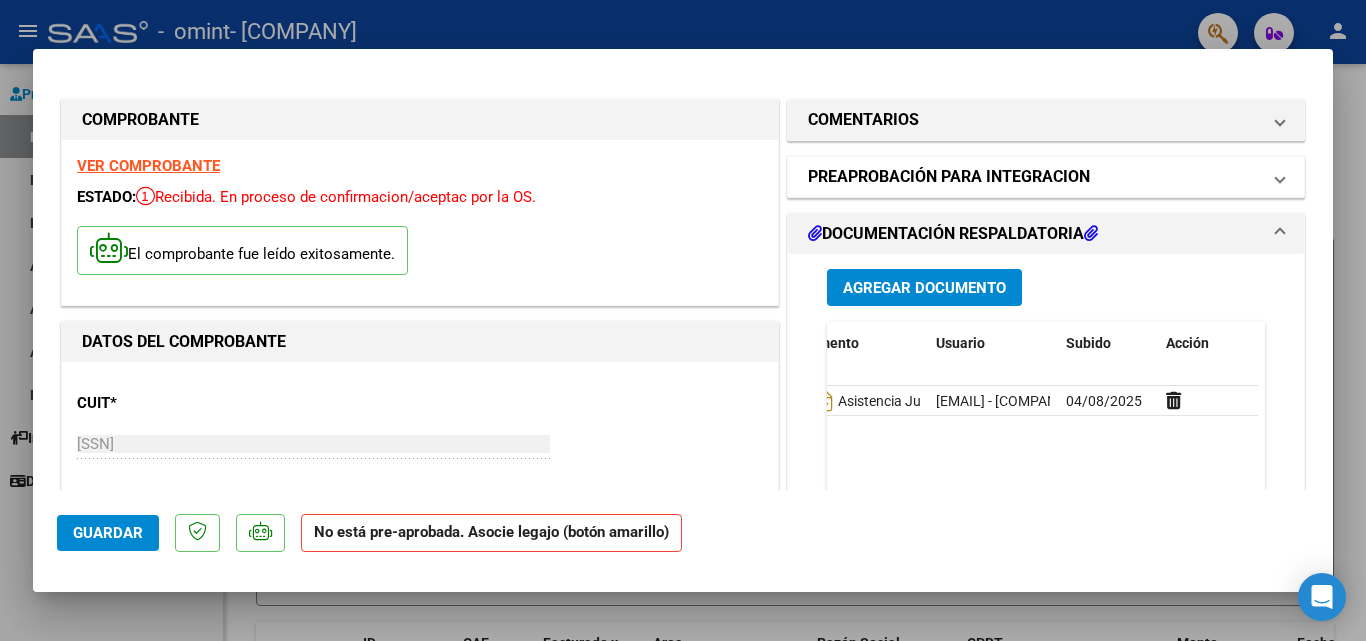 click on "PREAPROBACIÓN PARA INTEGRACION" at bounding box center (1042, 177) 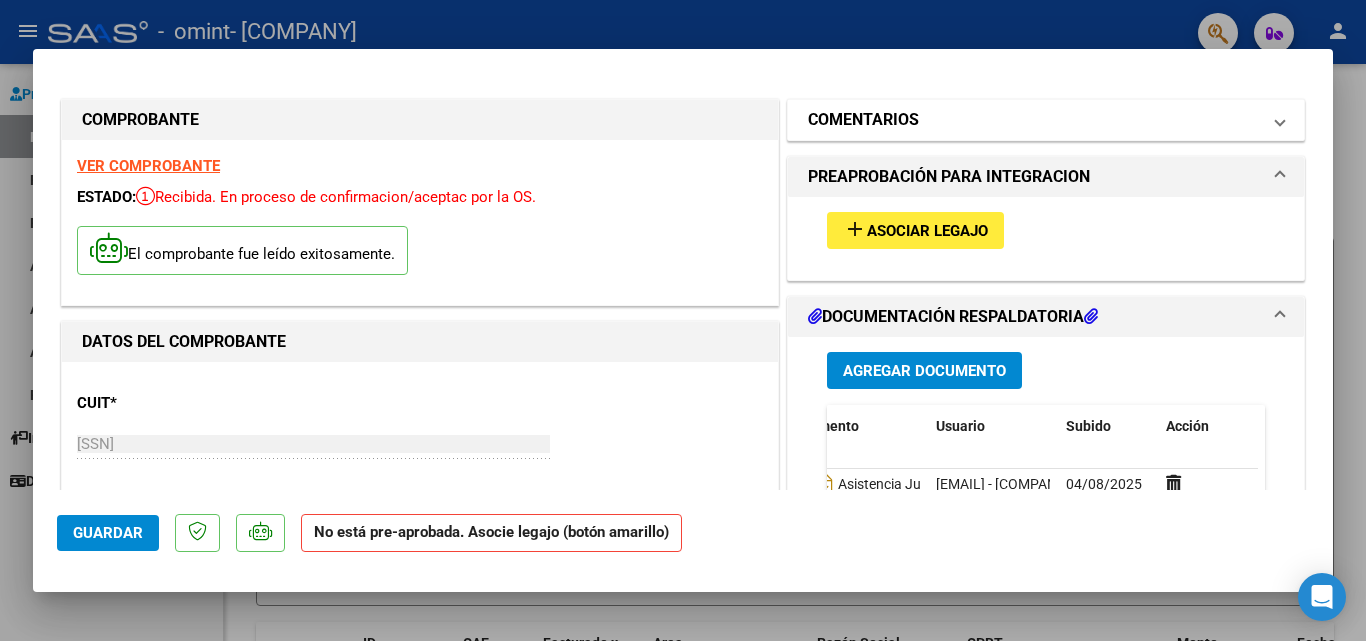 click on "COMENTARIOS" at bounding box center (1042, 120) 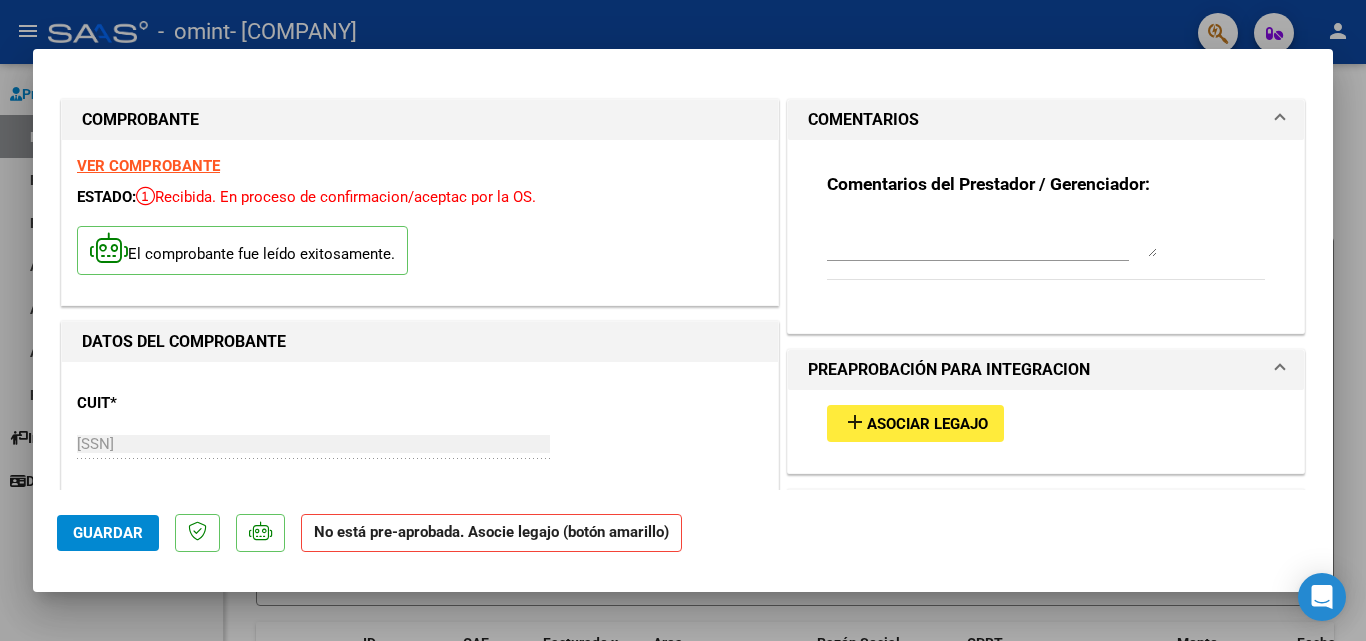 click on "COMENTARIOS" at bounding box center (1042, 120) 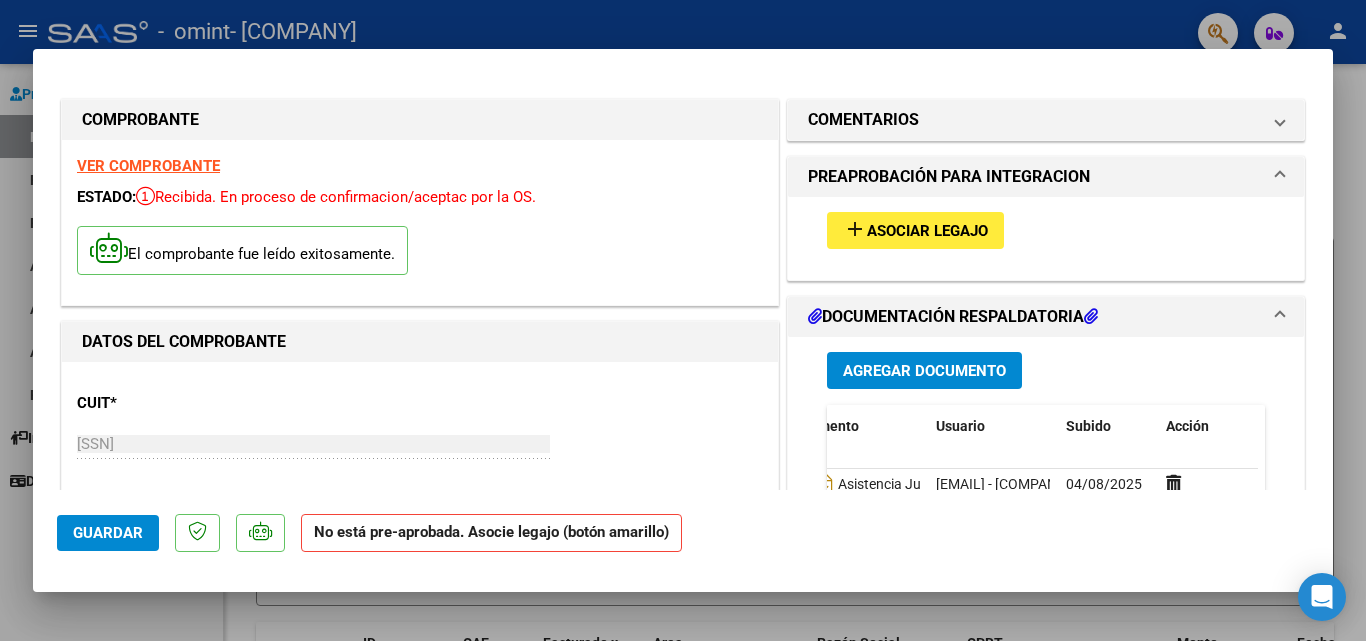 click on "PREAPROBACIÓN PARA INTEGRACION" at bounding box center (1042, 177) 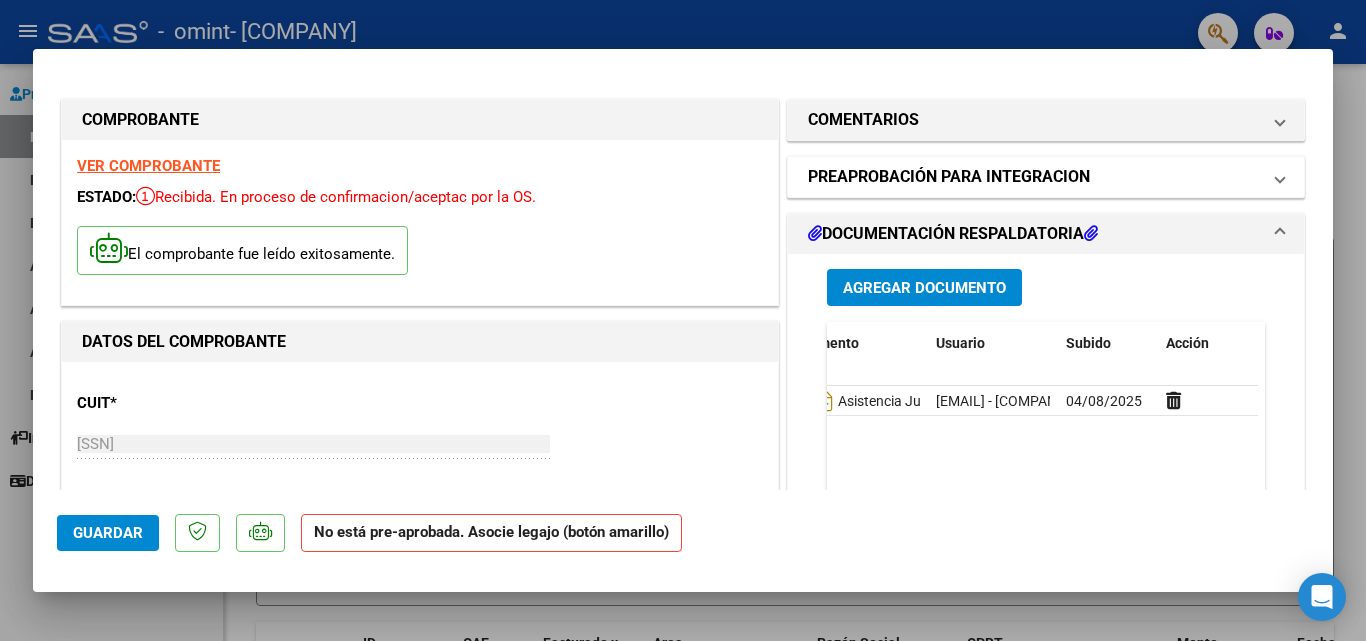 click on "PREAPROBACIÓN PARA INTEGRACION" at bounding box center [1034, 177] 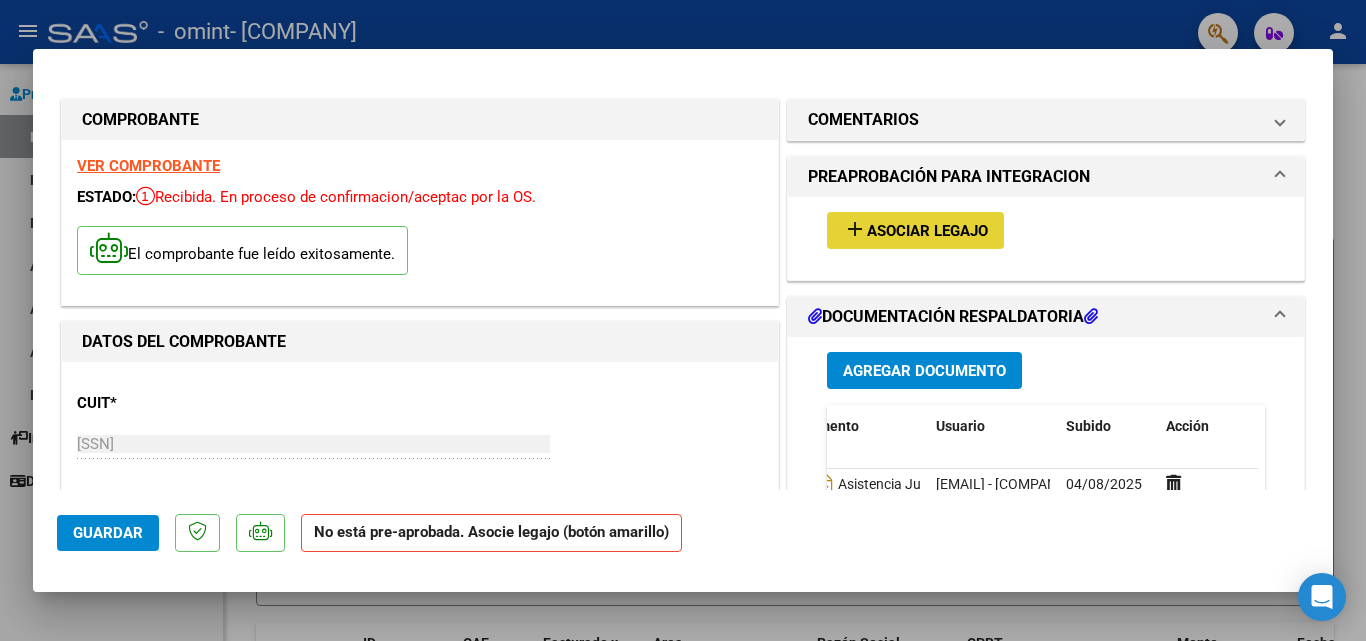 click on "Asociar Legajo" at bounding box center (927, 231) 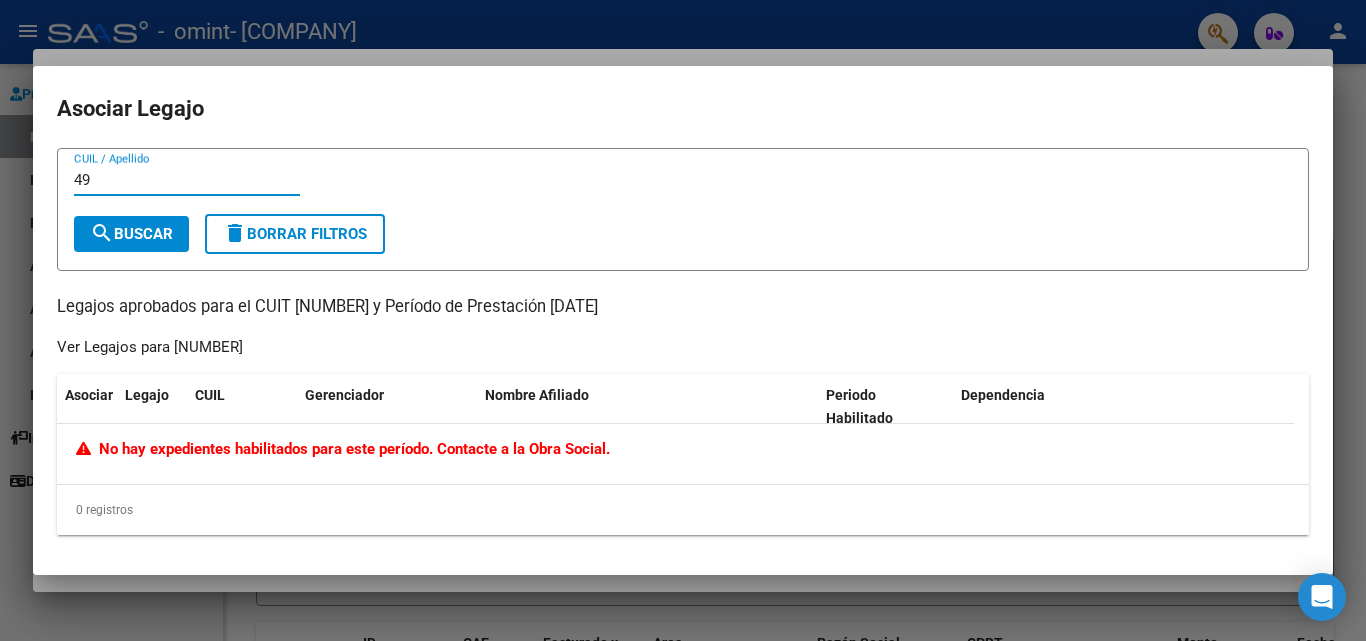 type on "4" 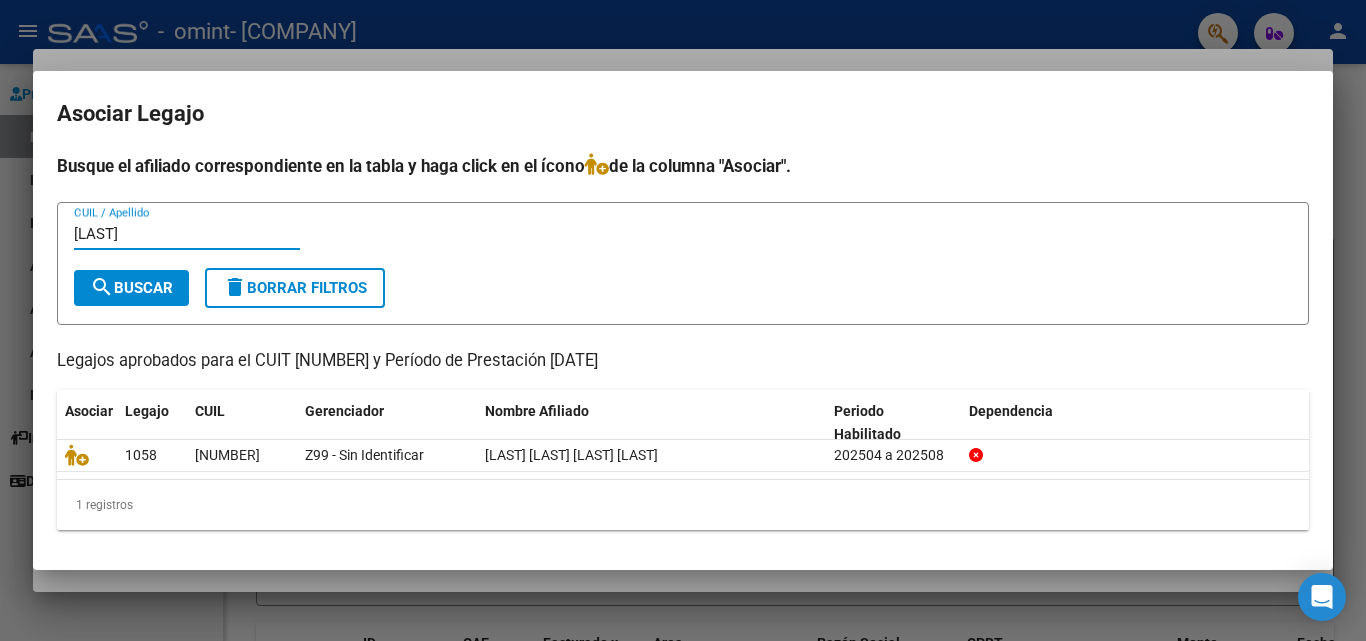 type on "[LAST]" 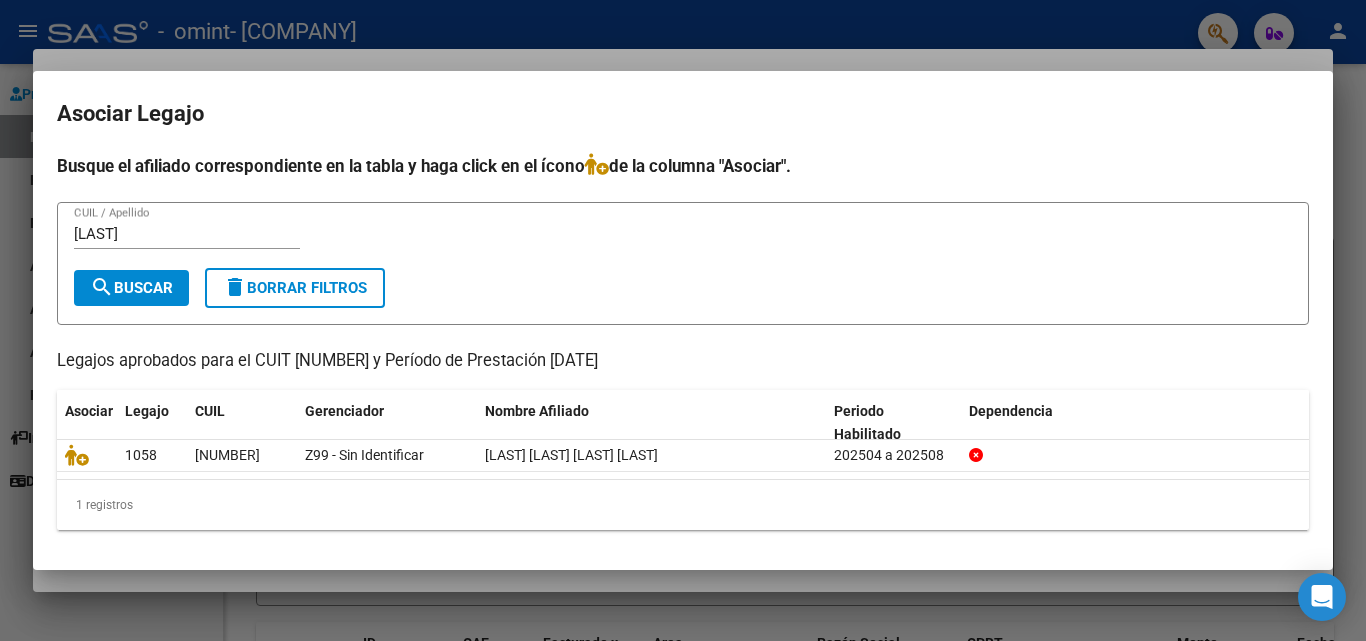 click at bounding box center [683, 320] 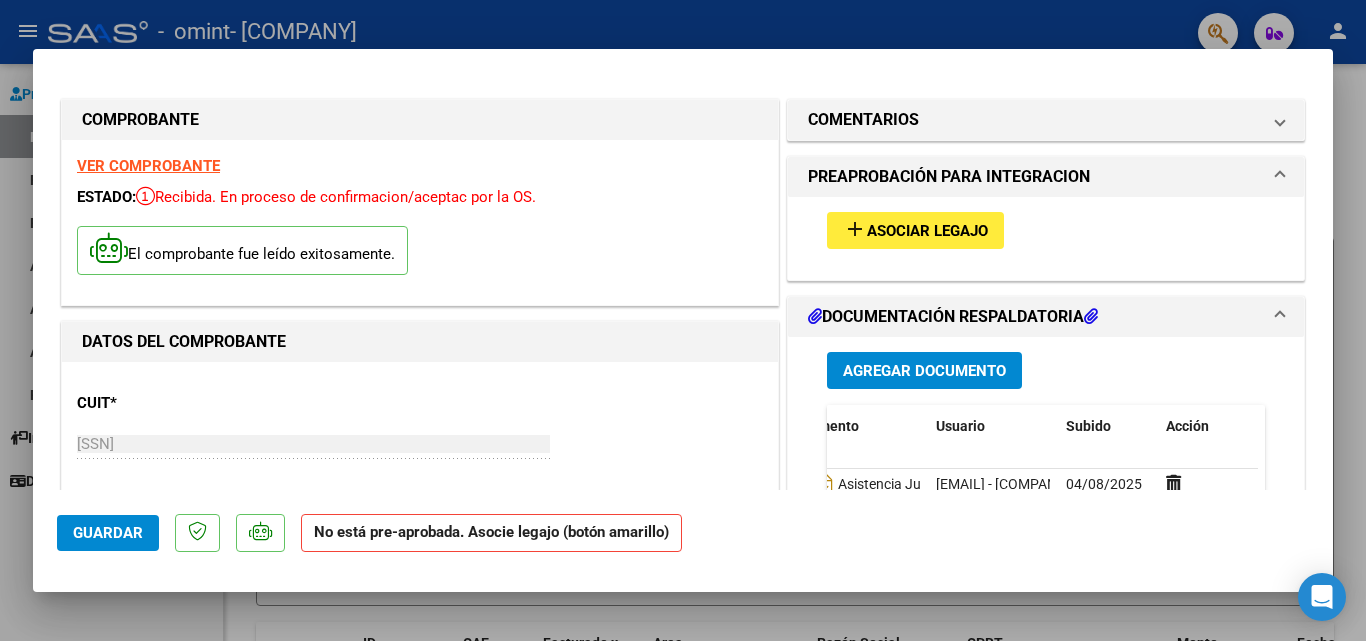 click at bounding box center (683, 320) 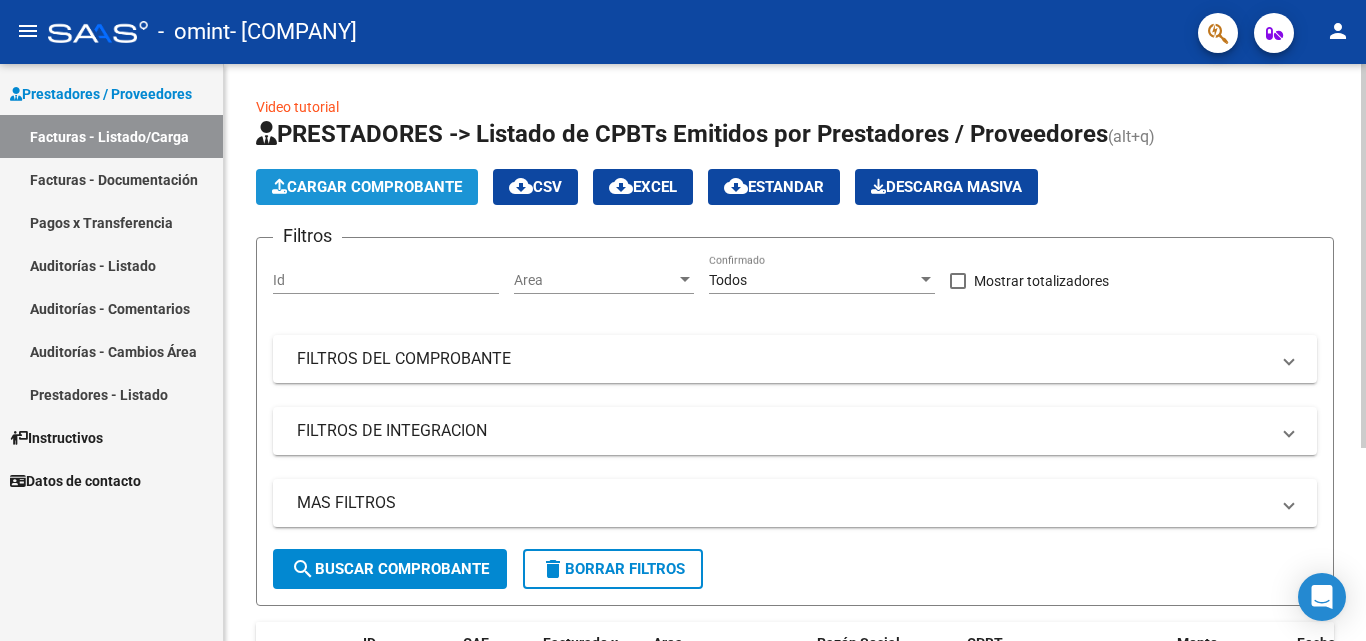 click on "Cargar Comprobante" 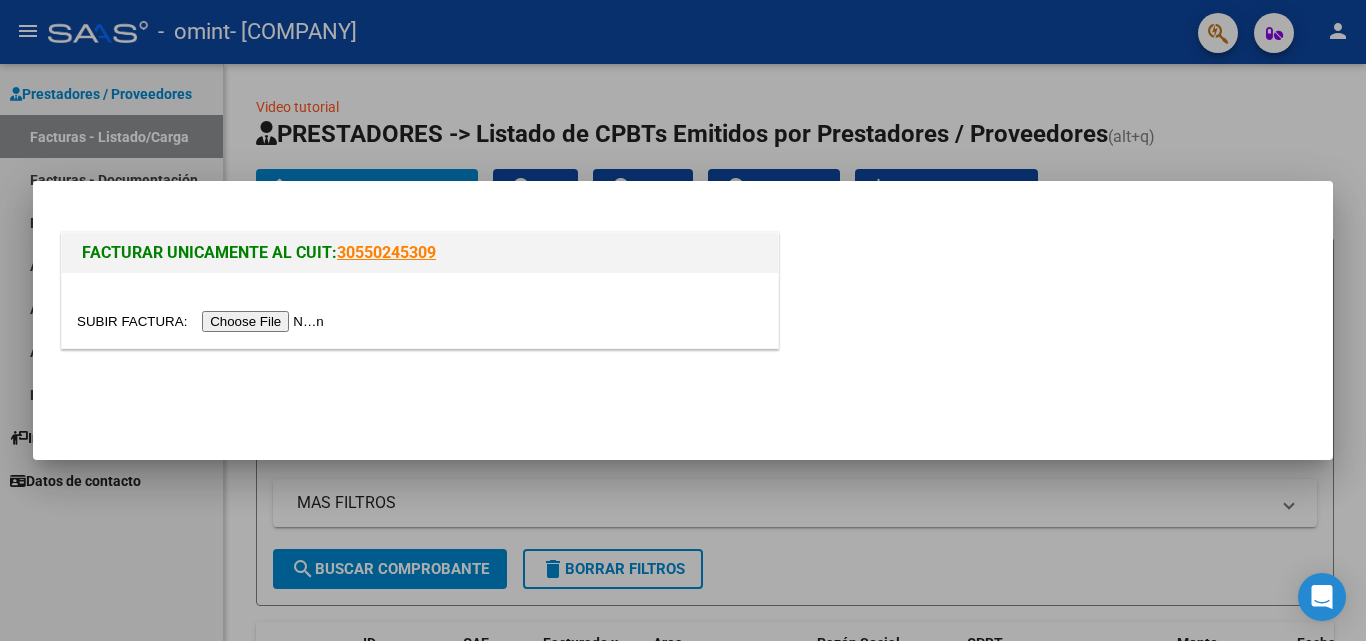 click at bounding box center [203, 321] 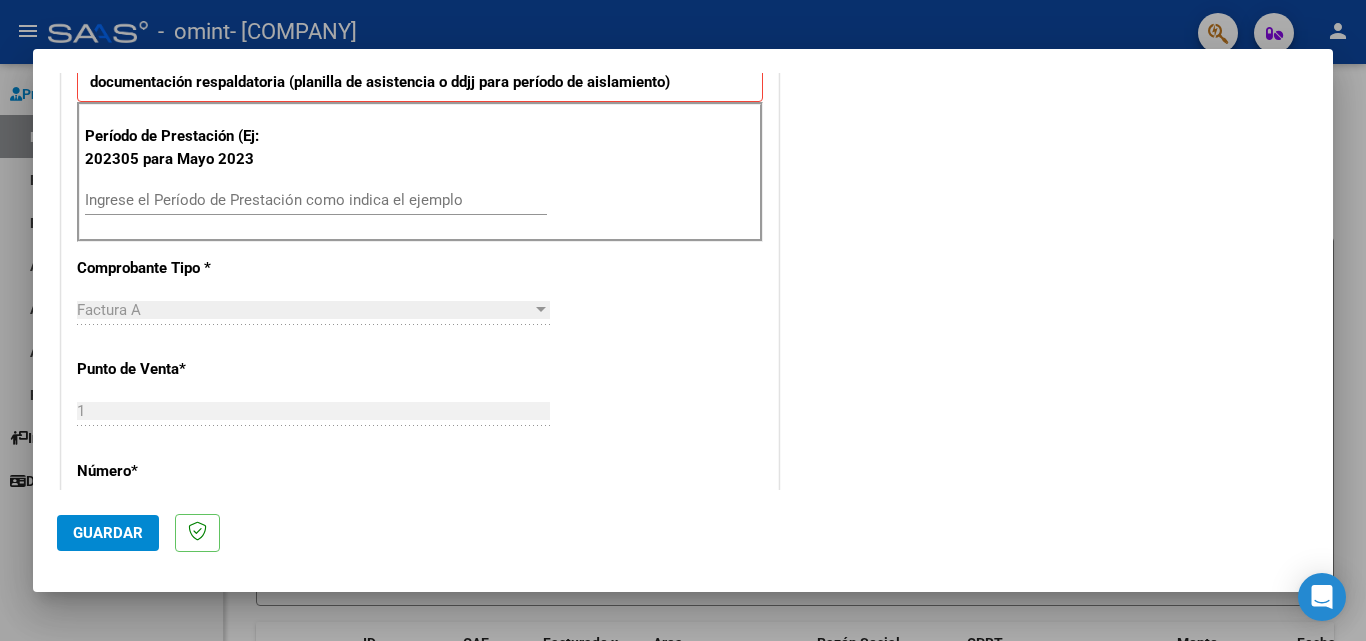 scroll, scrollTop: 600, scrollLeft: 0, axis: vertical 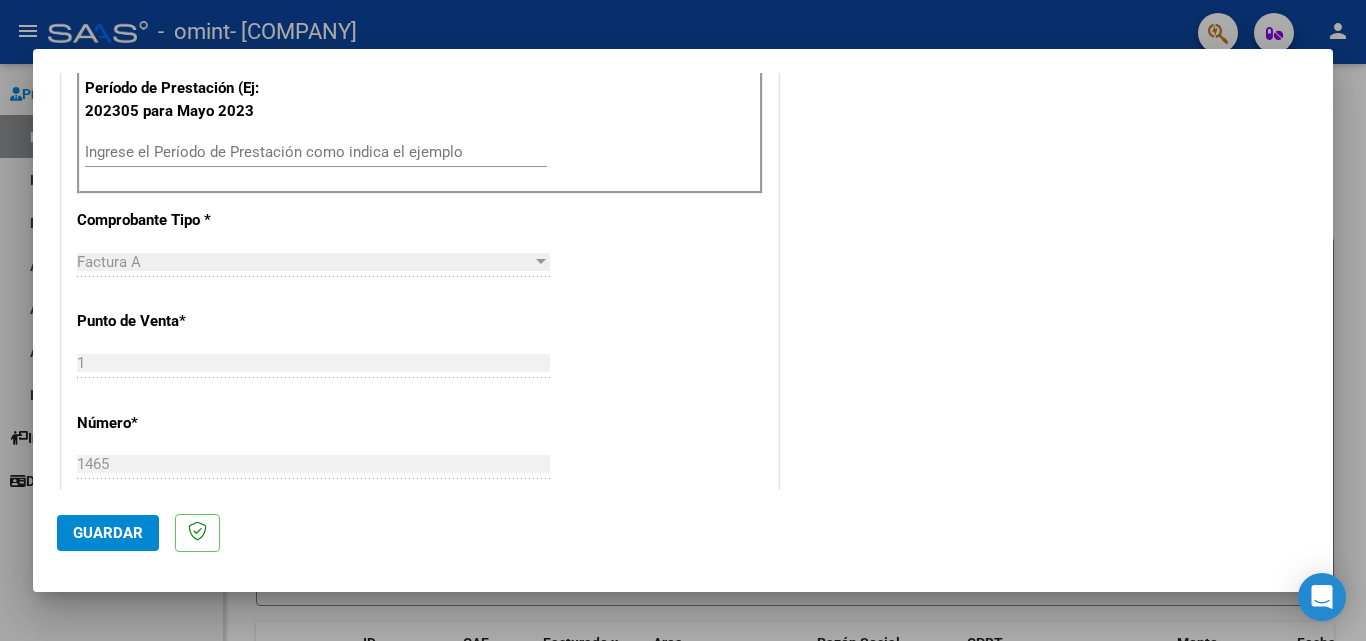 click on "Ingrese el Período de Prestación como indica el ejemplo" at bounding box center [316, 152] 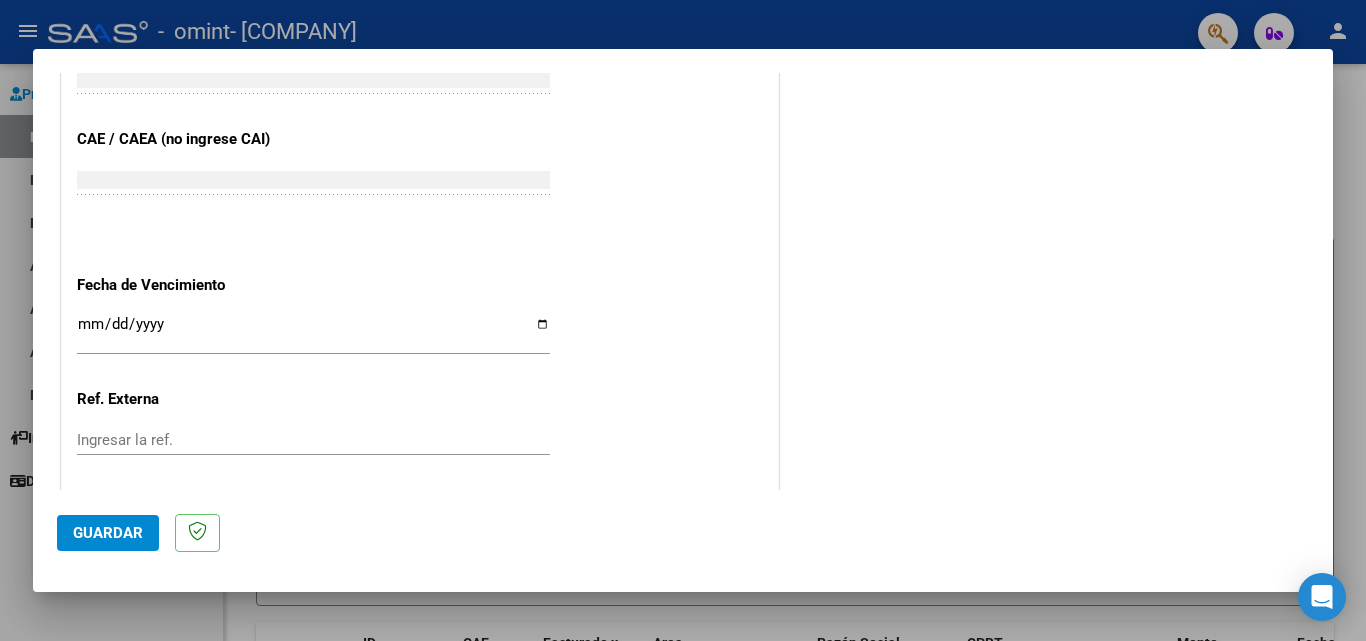 scroll, scrollTop: 1300, scrollLeft: 0, axis: vertical 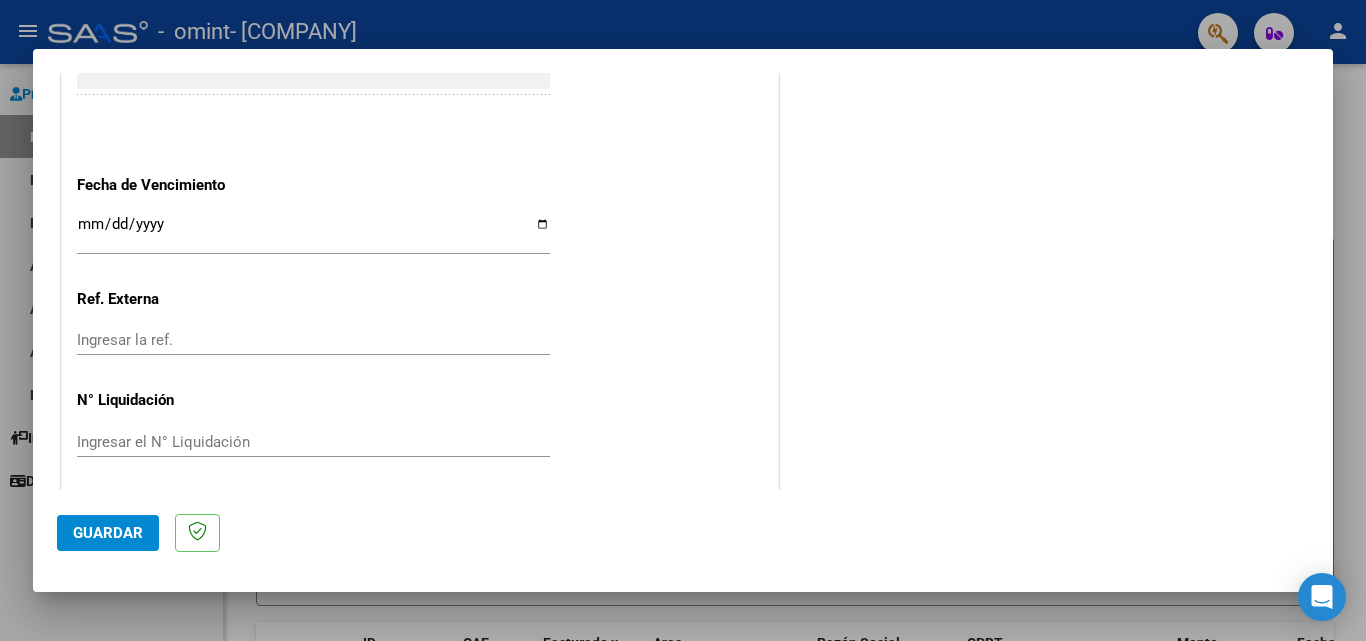 type on "202505" 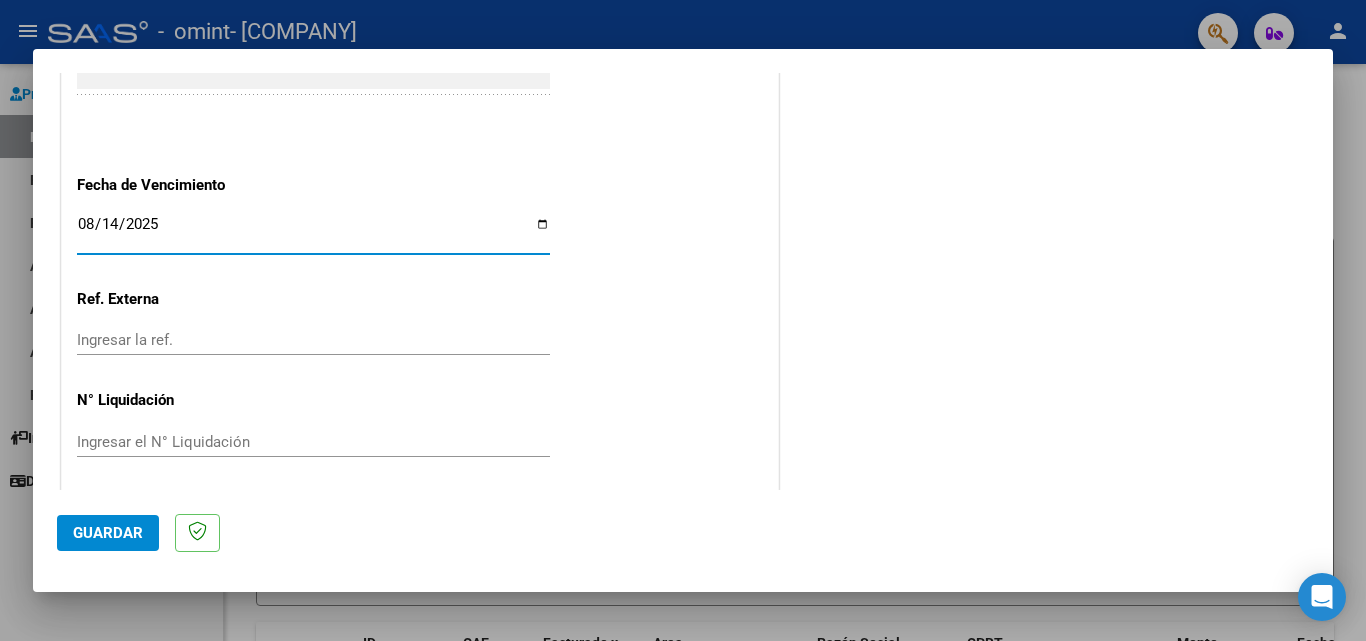 type on "2025-08-14" 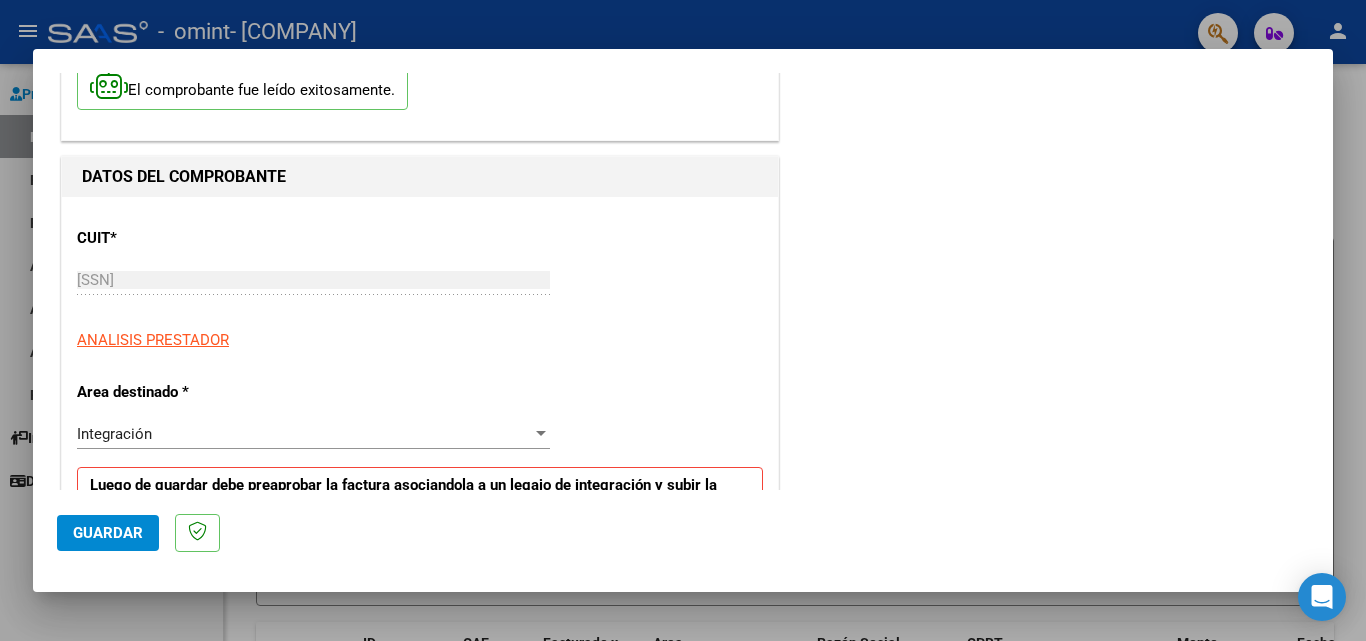 scroll, scrollTop: 105, scrollLeft: 0, axis: vertical 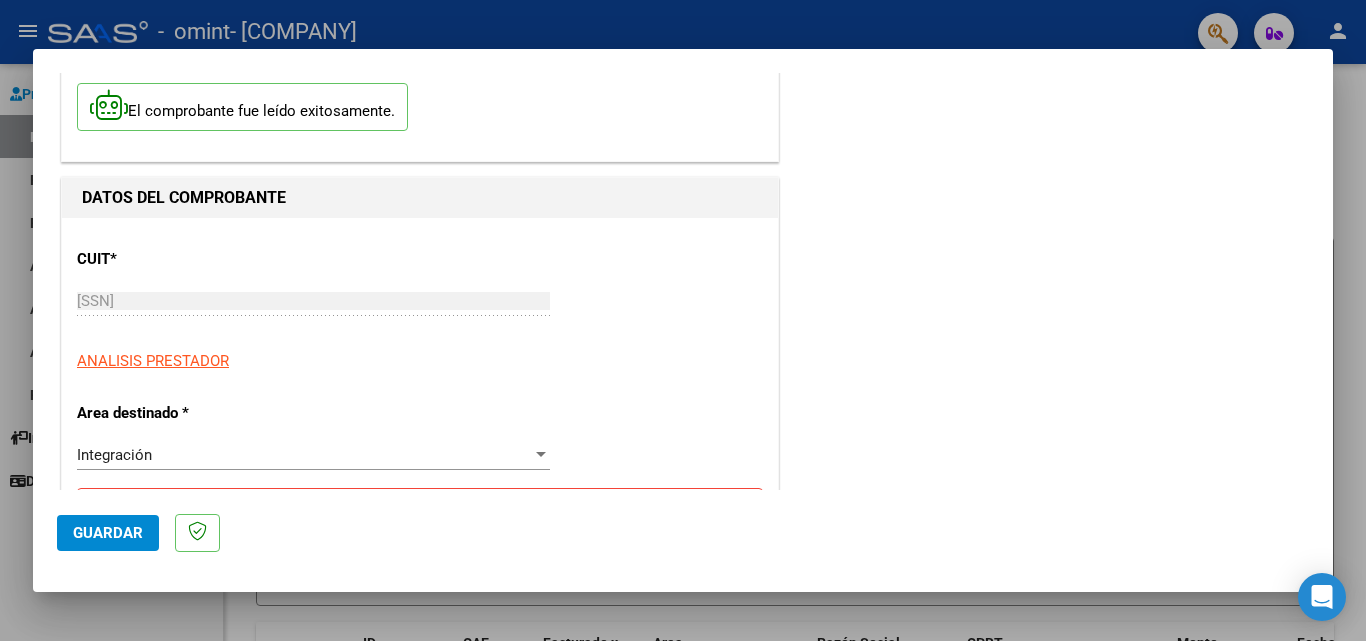 click on "Guardar" 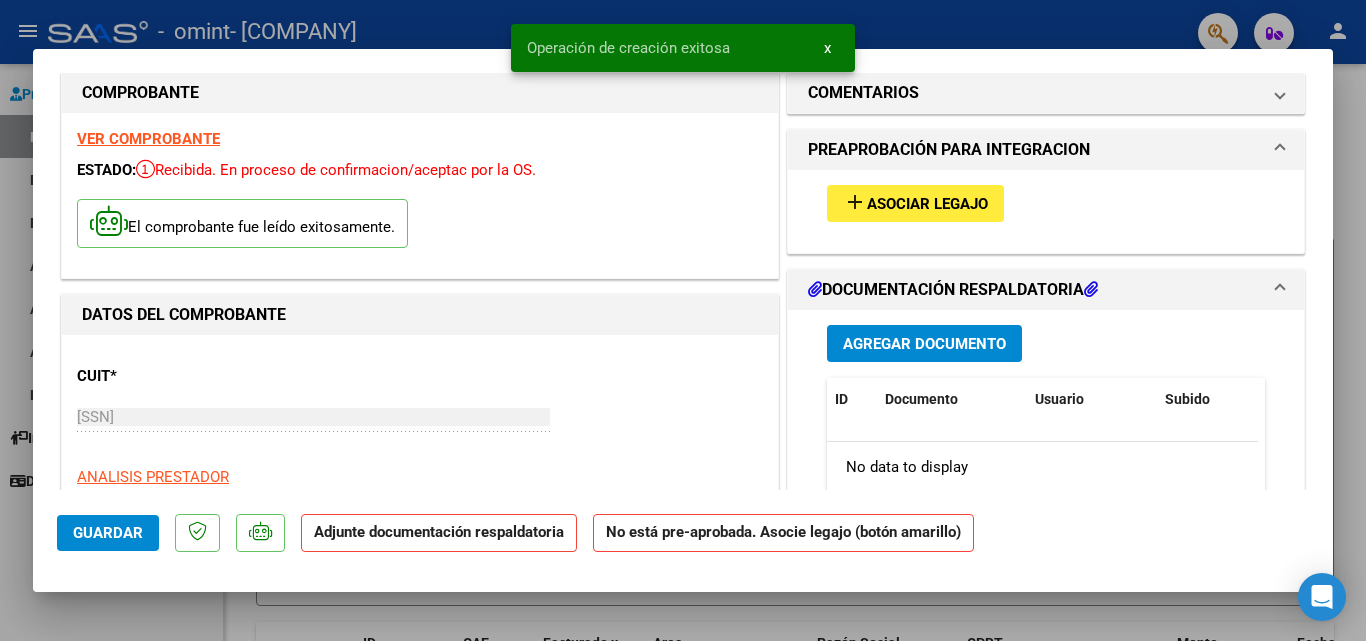scroll, scrollTop: 0, scrollLeft: 0, axis: both 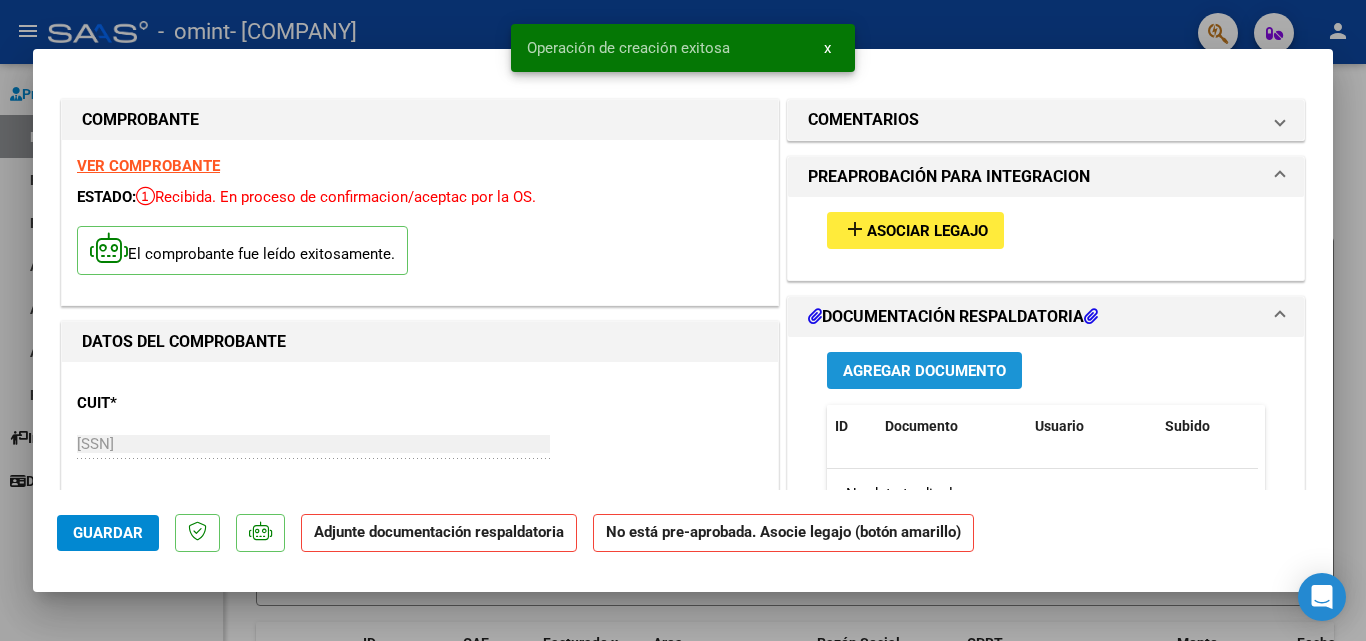 click on "Agregar Documento" at bounding box center [924, 371] 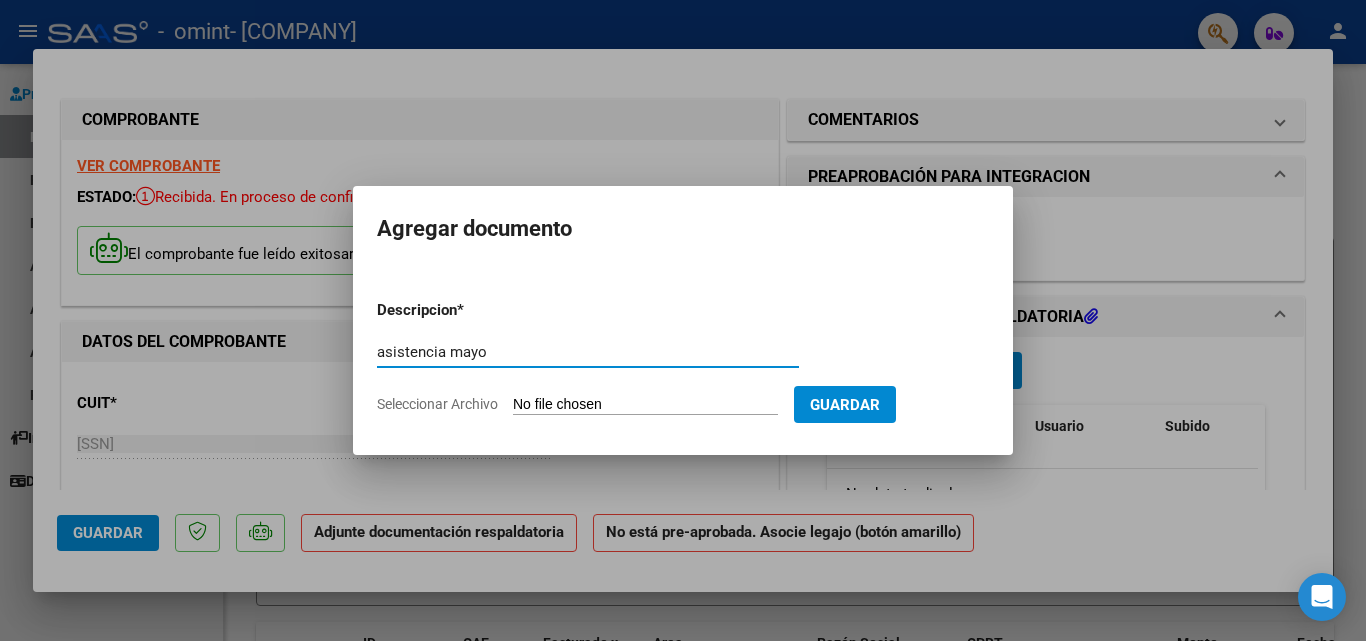 type on "asistencia mayo" 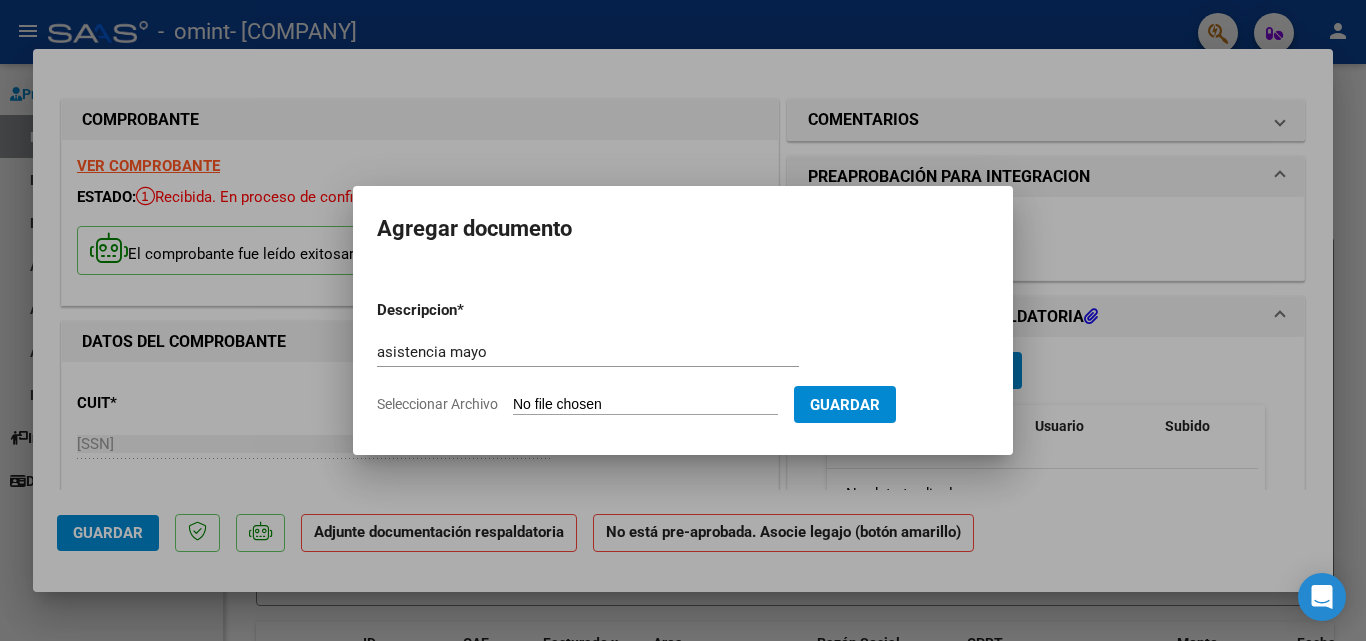 type on "C:\fakepath\[LAST] [MONTH].pdf" 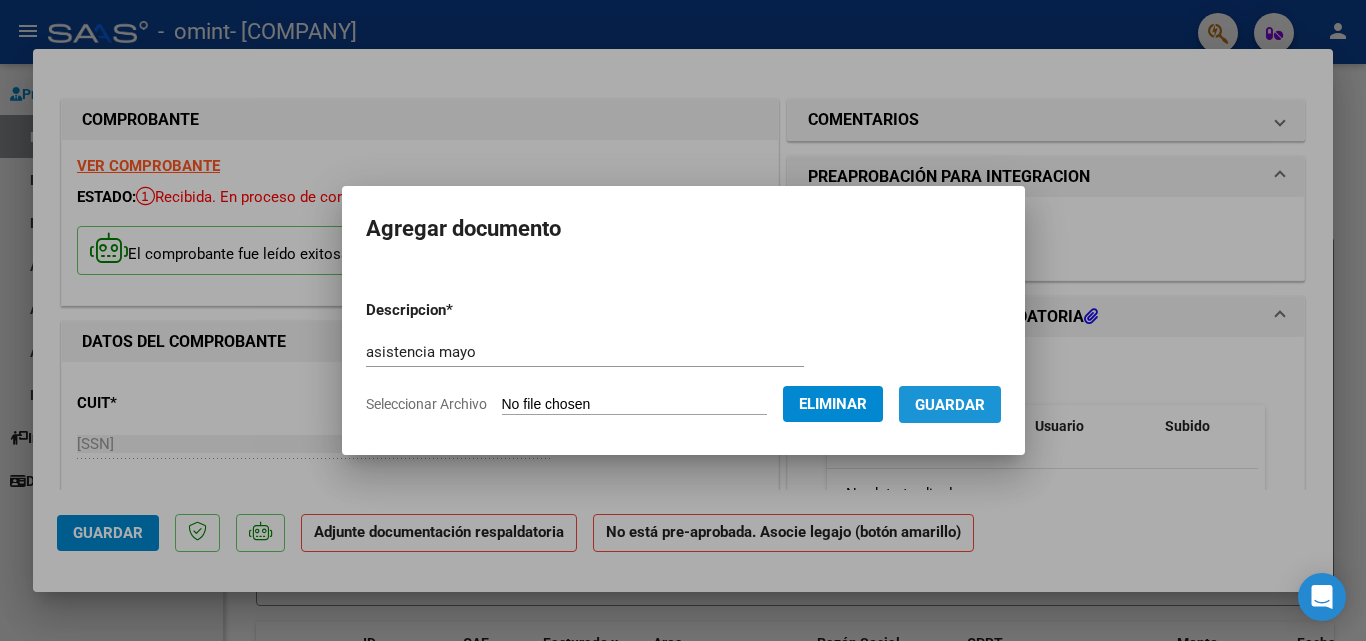 click on "Guardar" at bounding box center (950, 405) 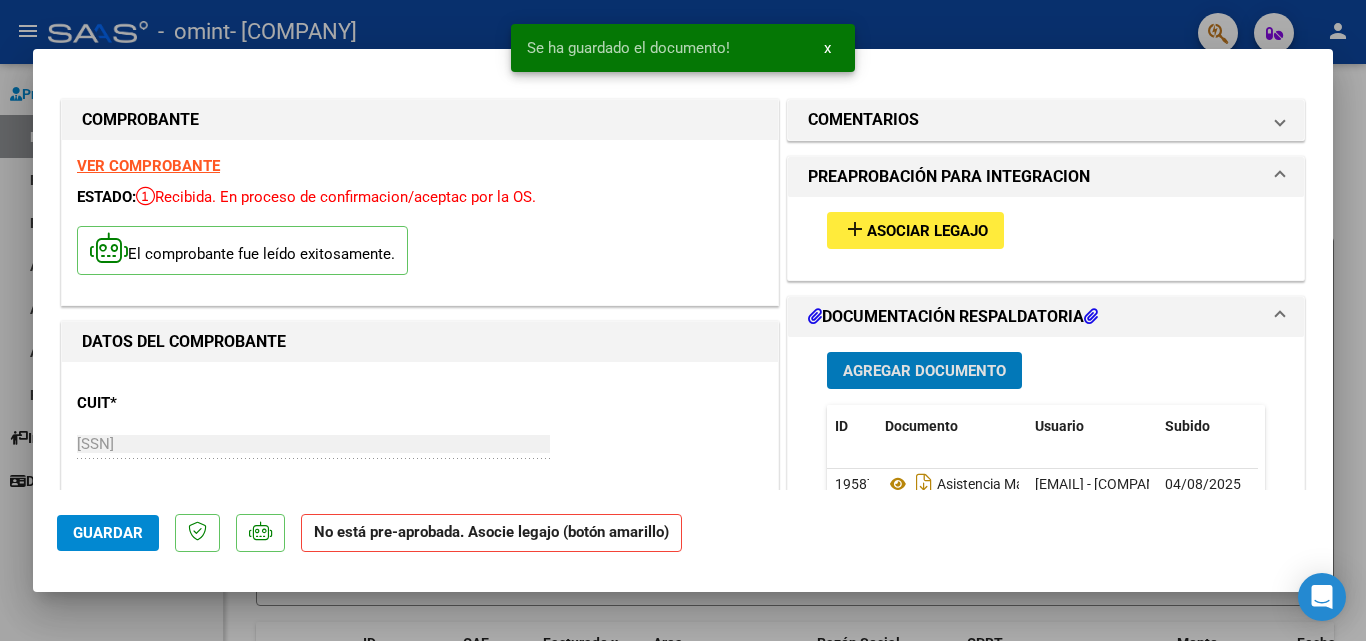 click on "Asociar Legajo" at bounding box center [927, 231] 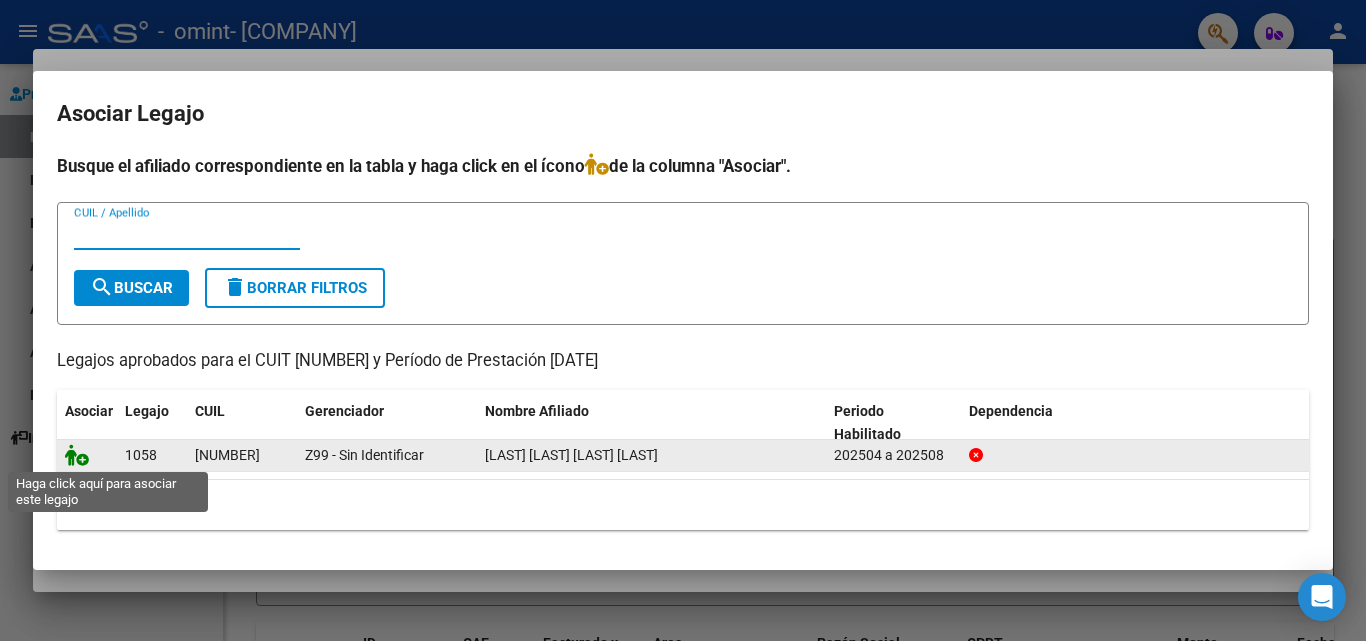 click 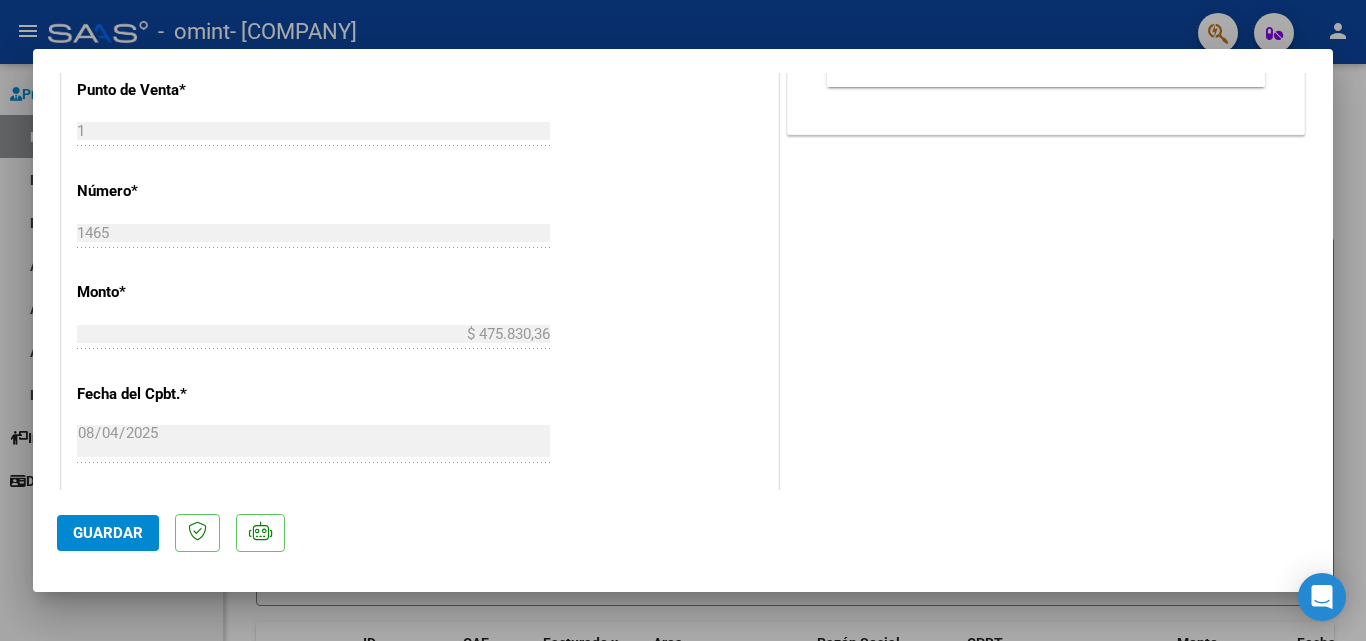 scroll, scrollTop: 900, scrollLeft: 0, axis: vertical 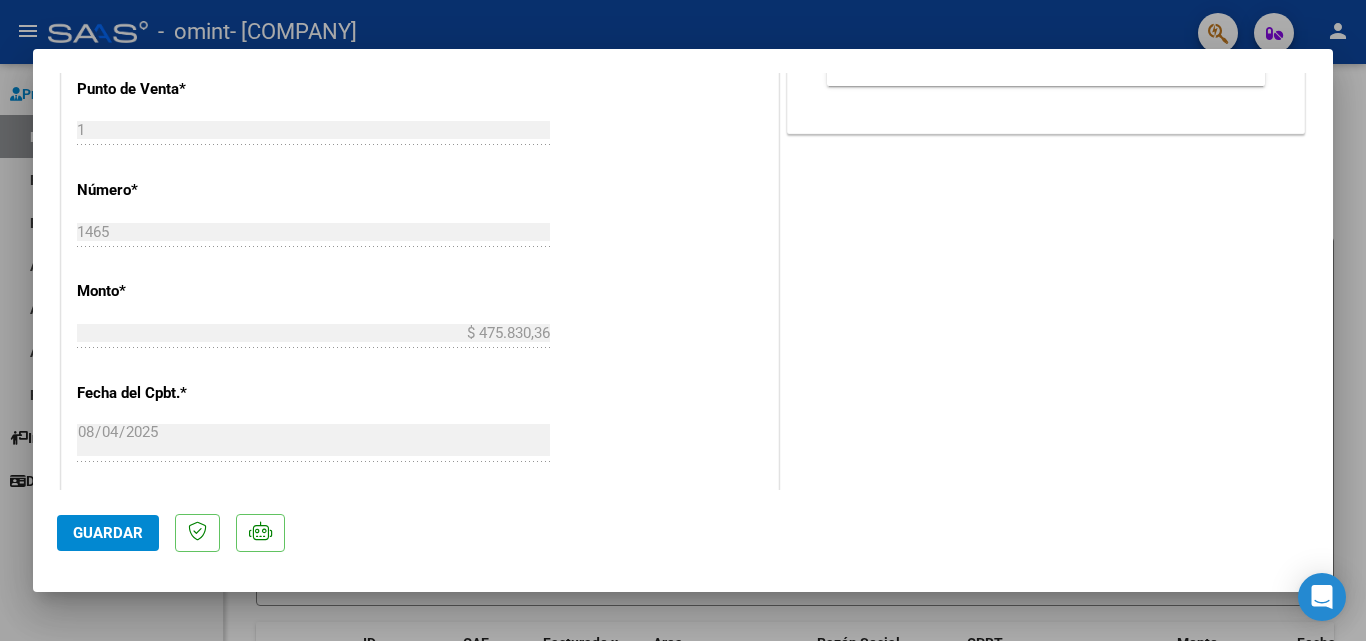 click on "Guardar" 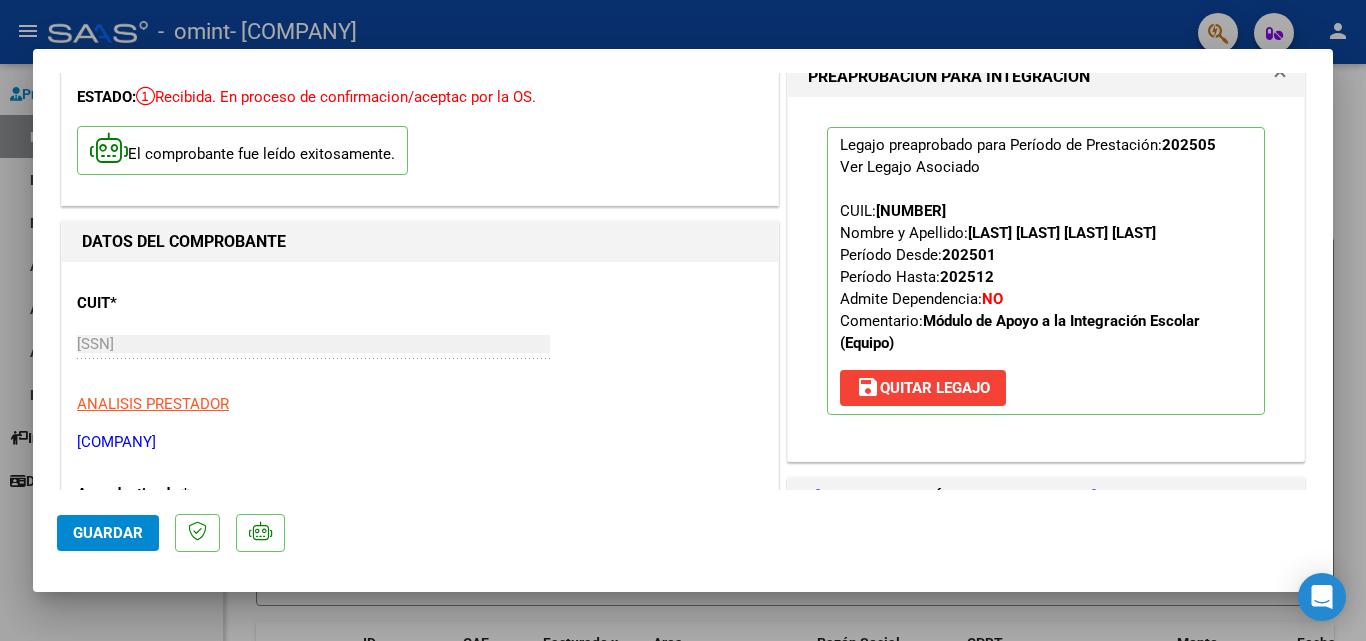 scroll, scrollTop: 0, scrollLeft: 0, axis: both 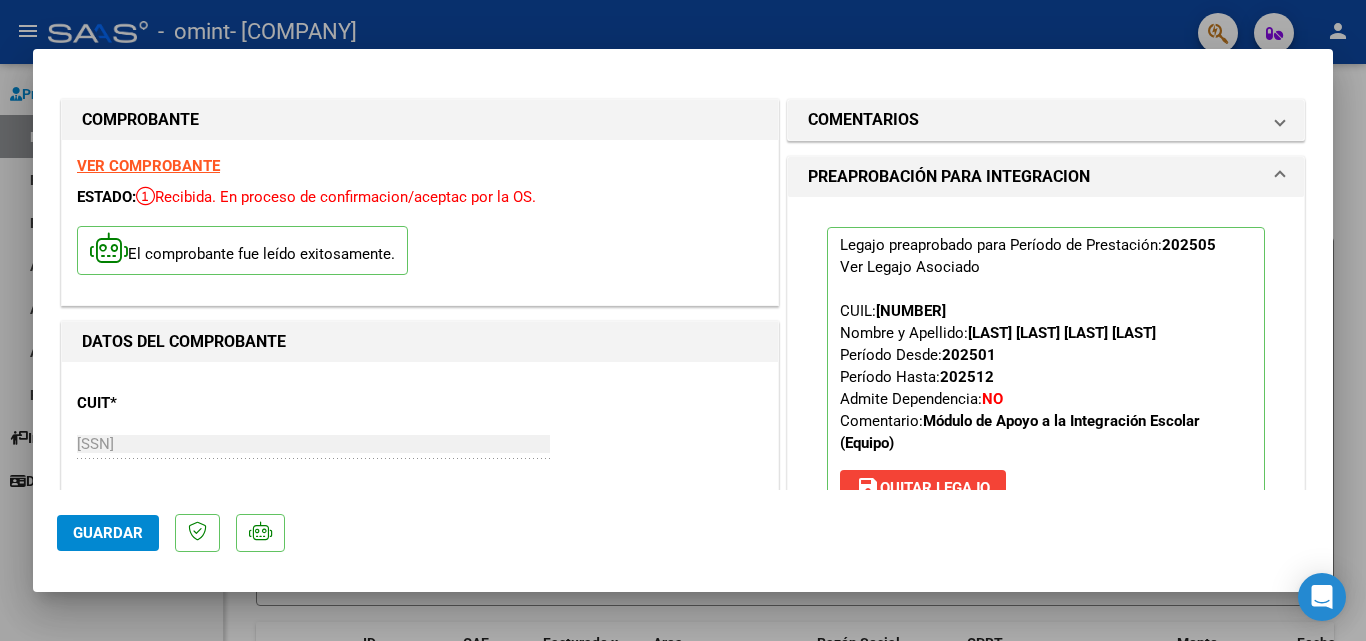 click at bounding box center [683, 320] 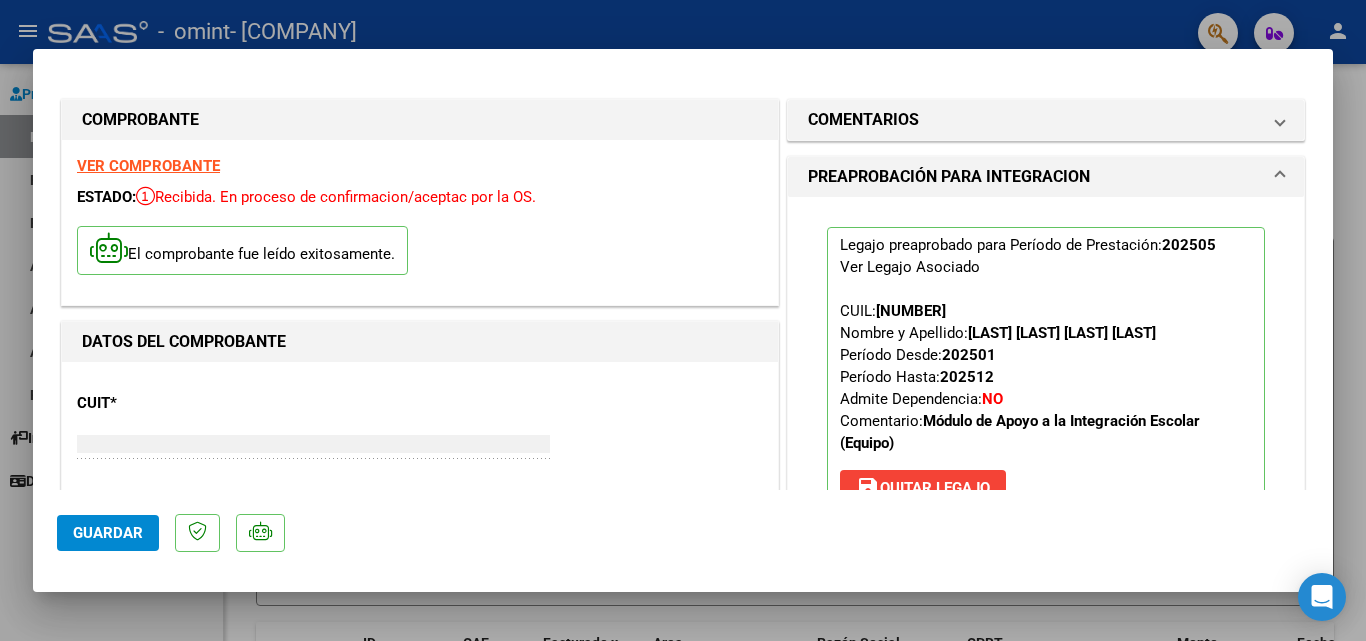 type 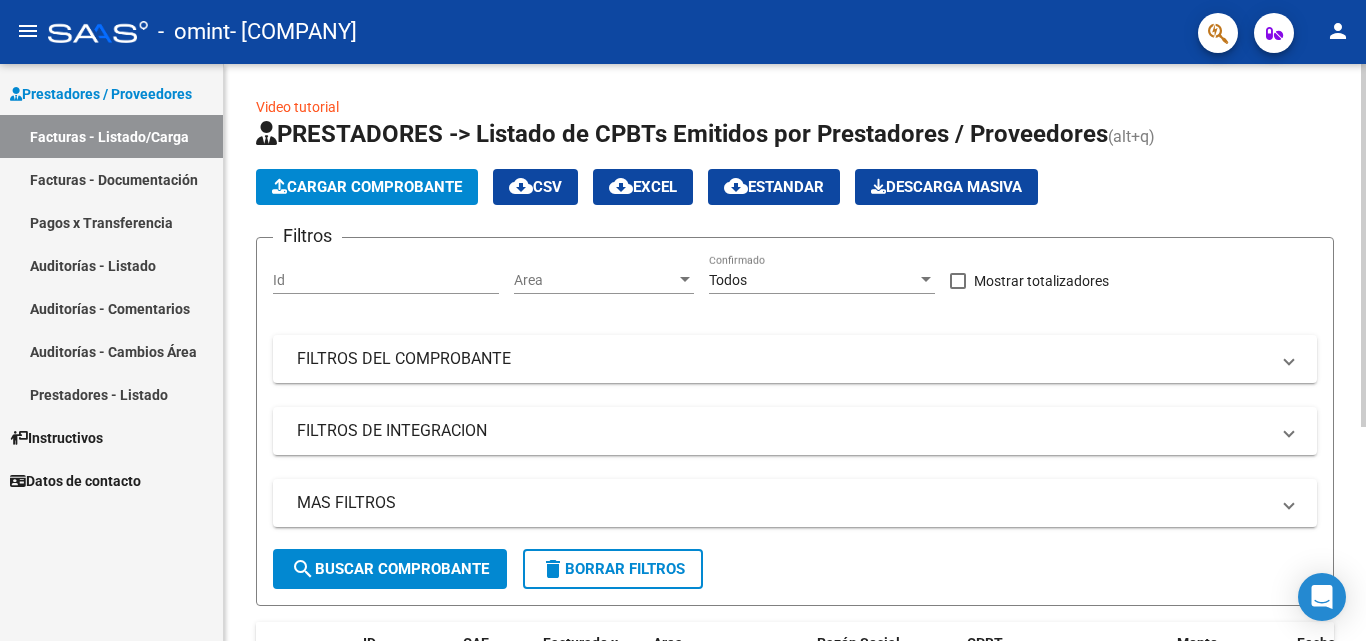 click on "Cargar Comprobante" 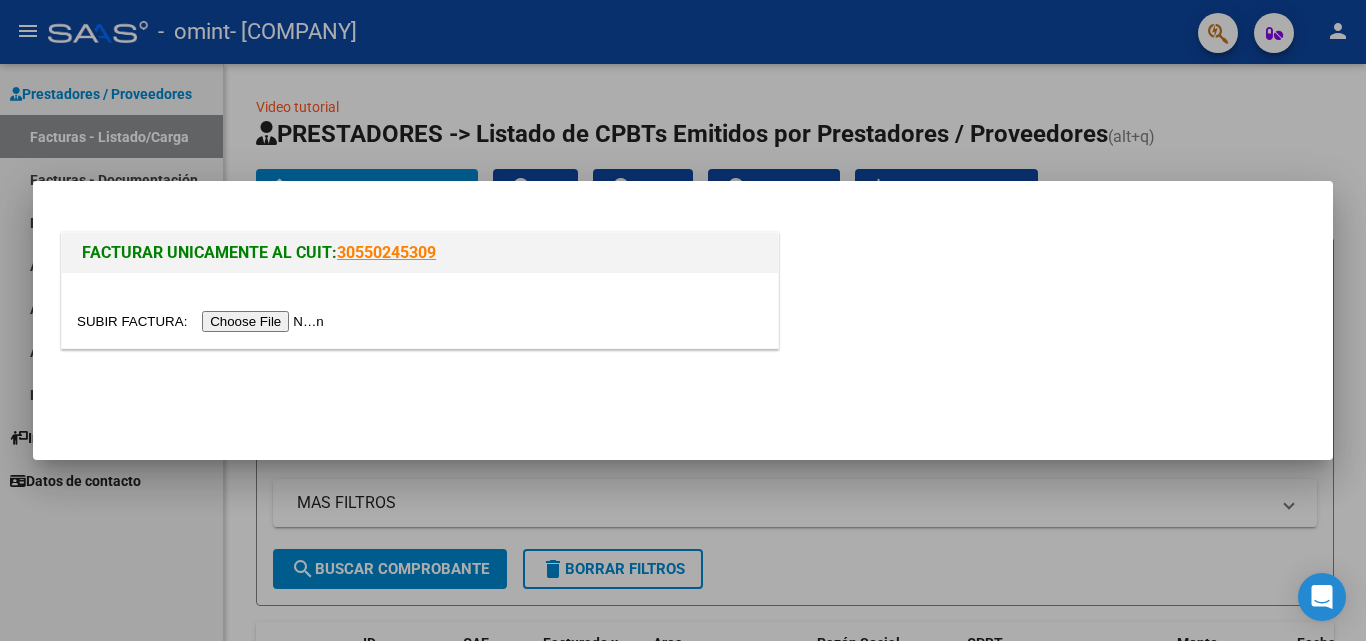click at bounding box center [203, 321] 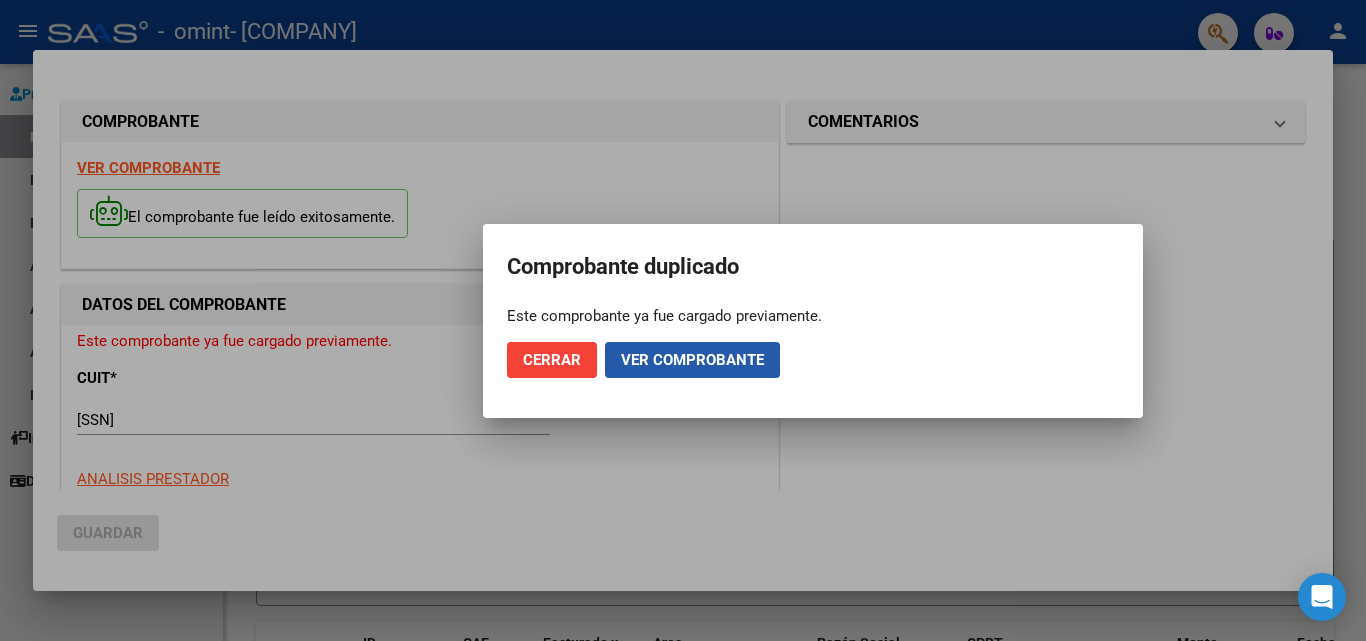 click on "Ver comprobante" 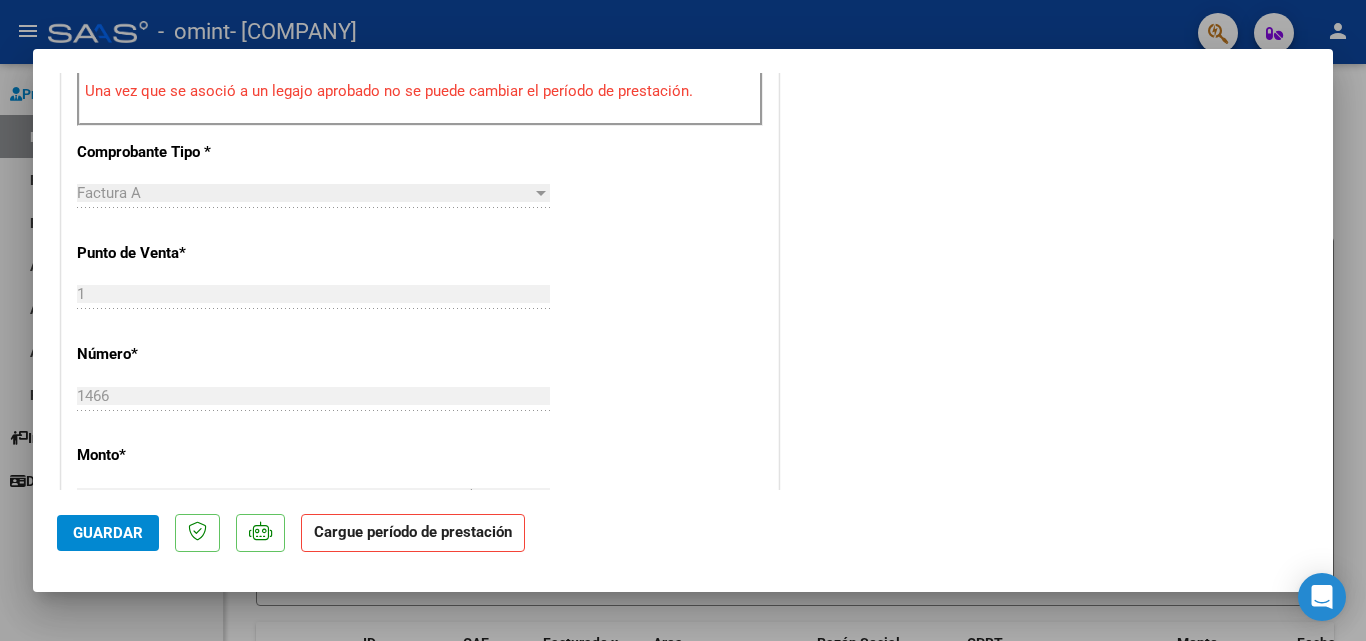 scroll, scrollTop: 800, scrollLeft: 0, axis: vertical 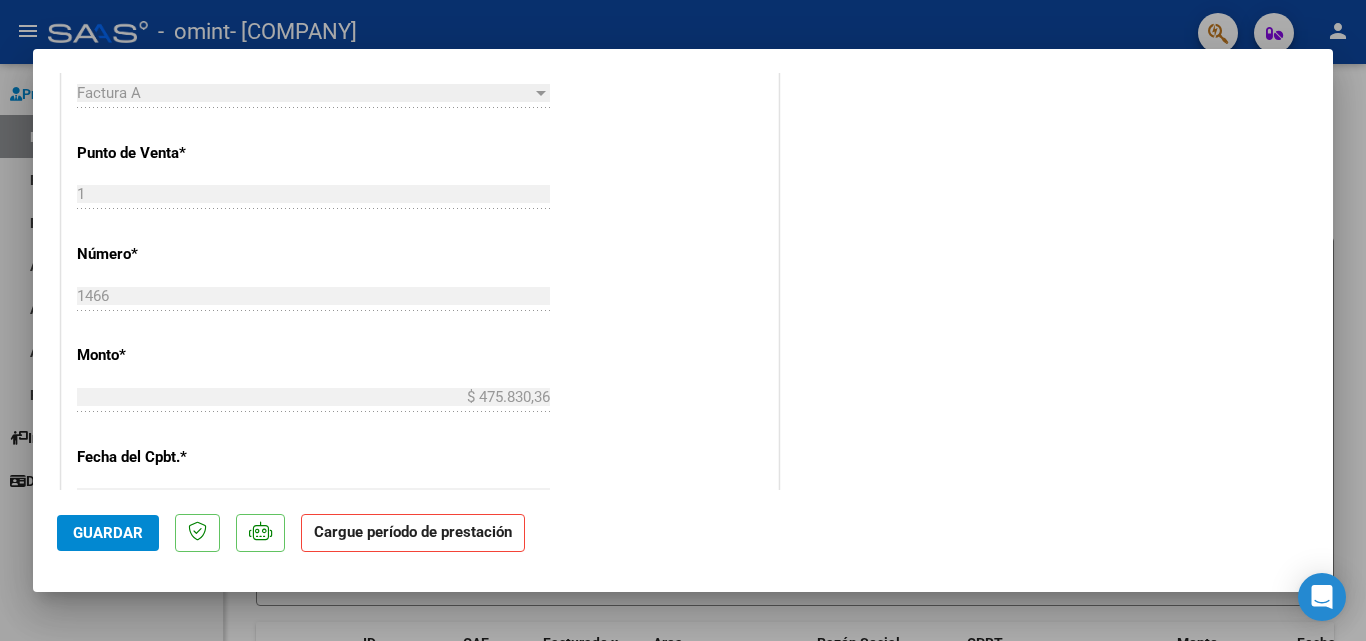 click at bounding box center [683, 320] 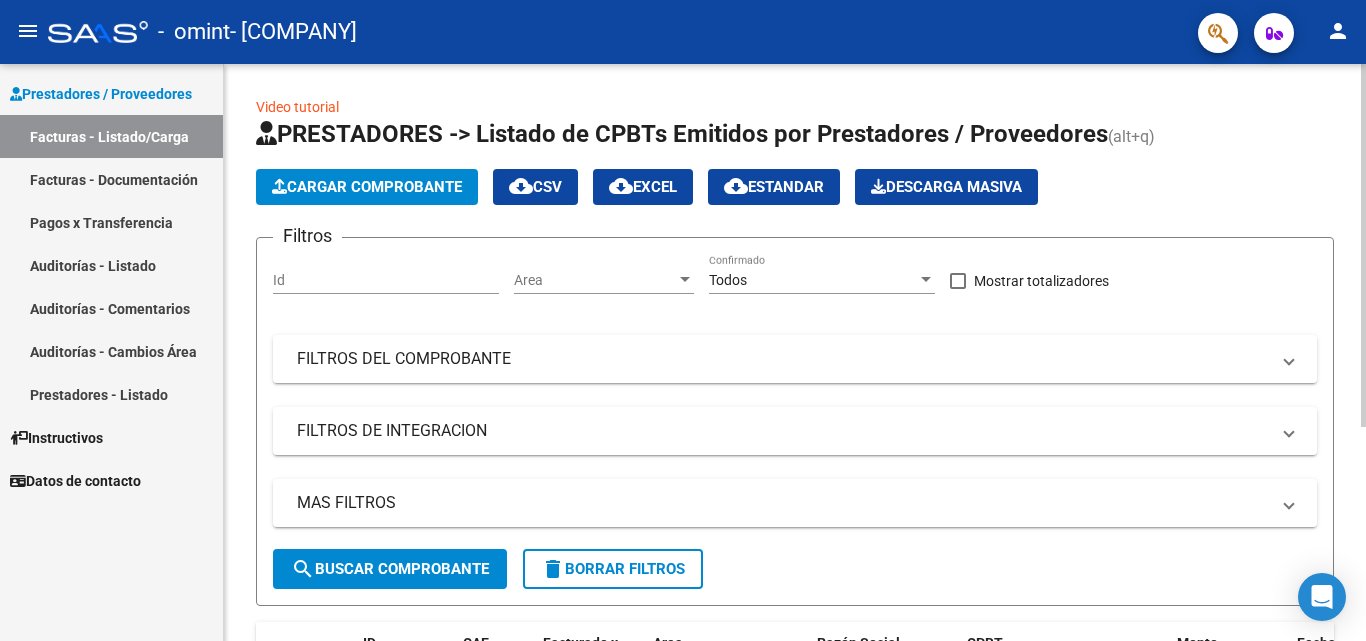 click on "Cargar Comprobante" 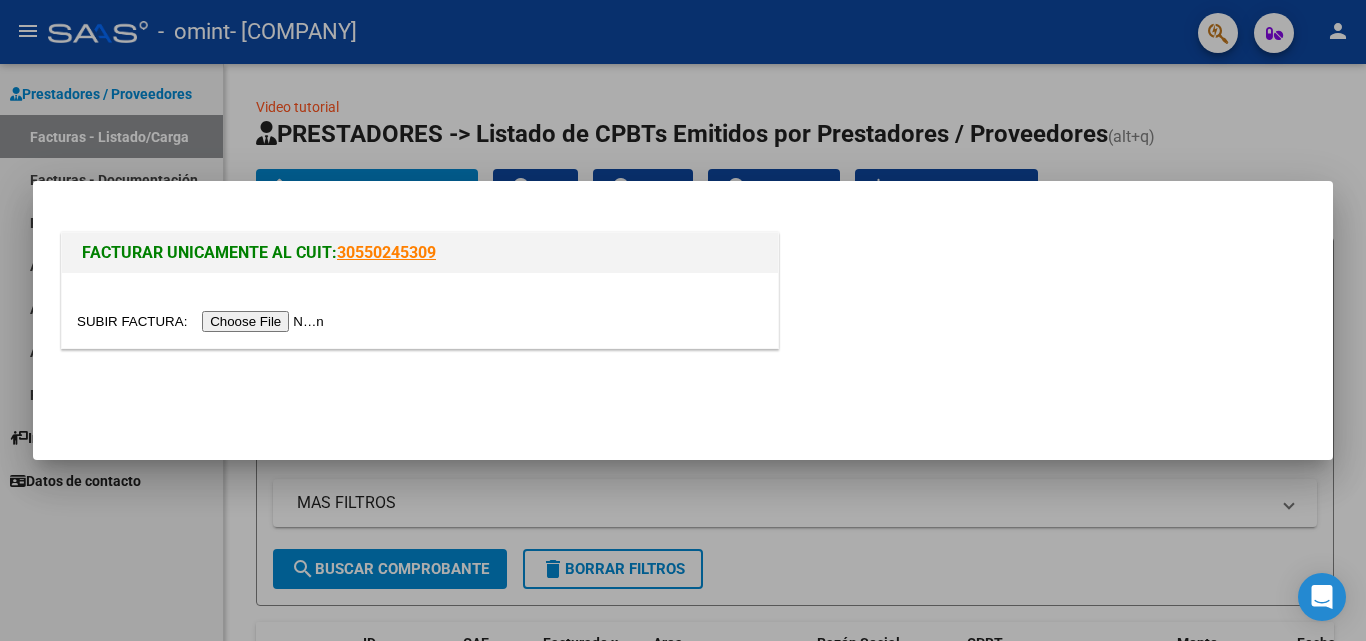 click at bounding box center [203, 321] 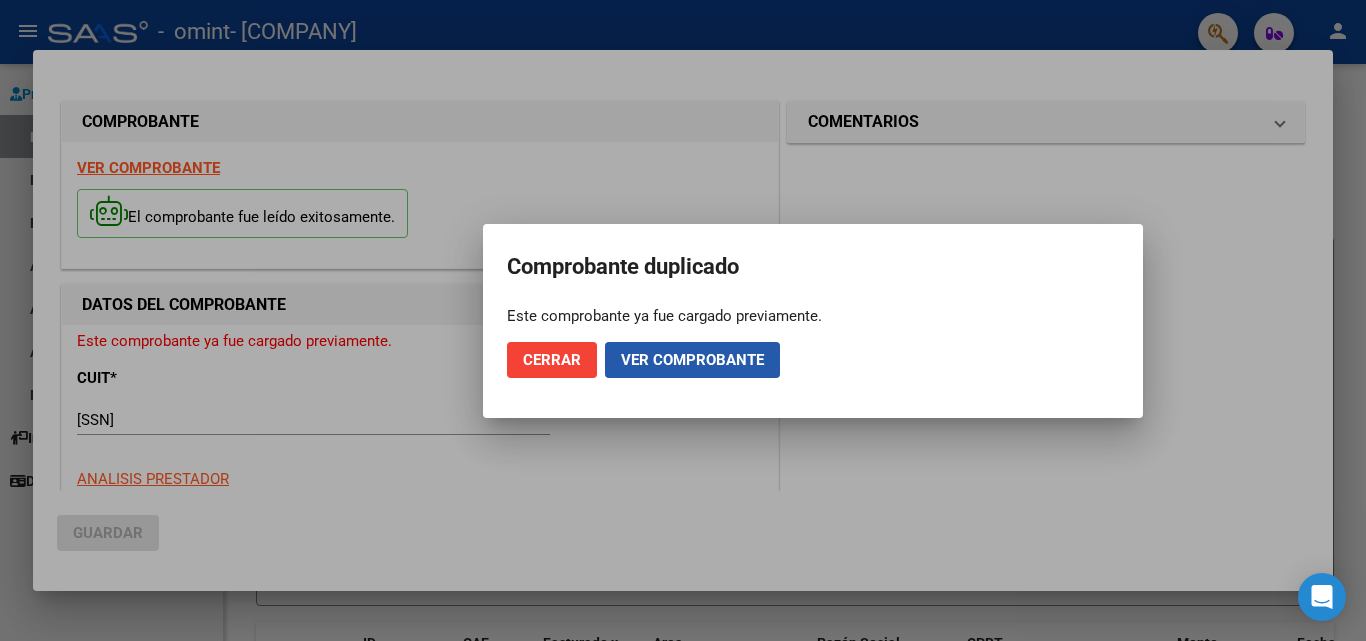 click on "Ver comprobante" 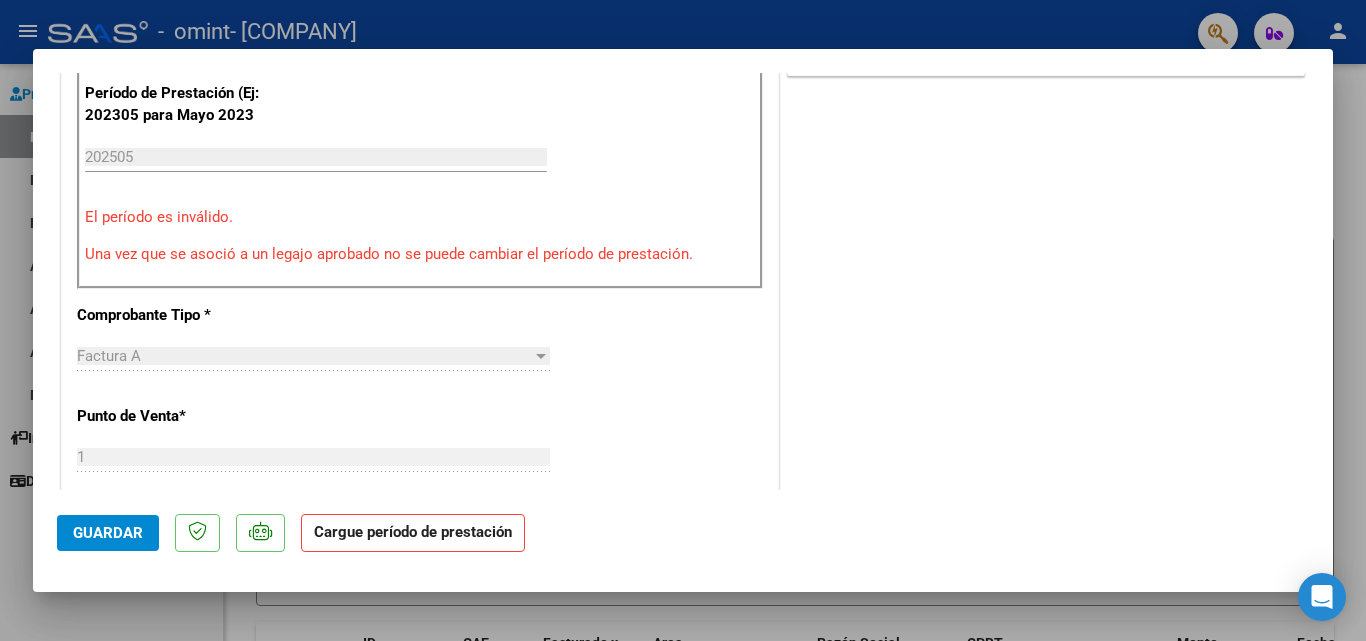 scroll, scrollTop: 437, scrollLeft: 0, axis: vertical 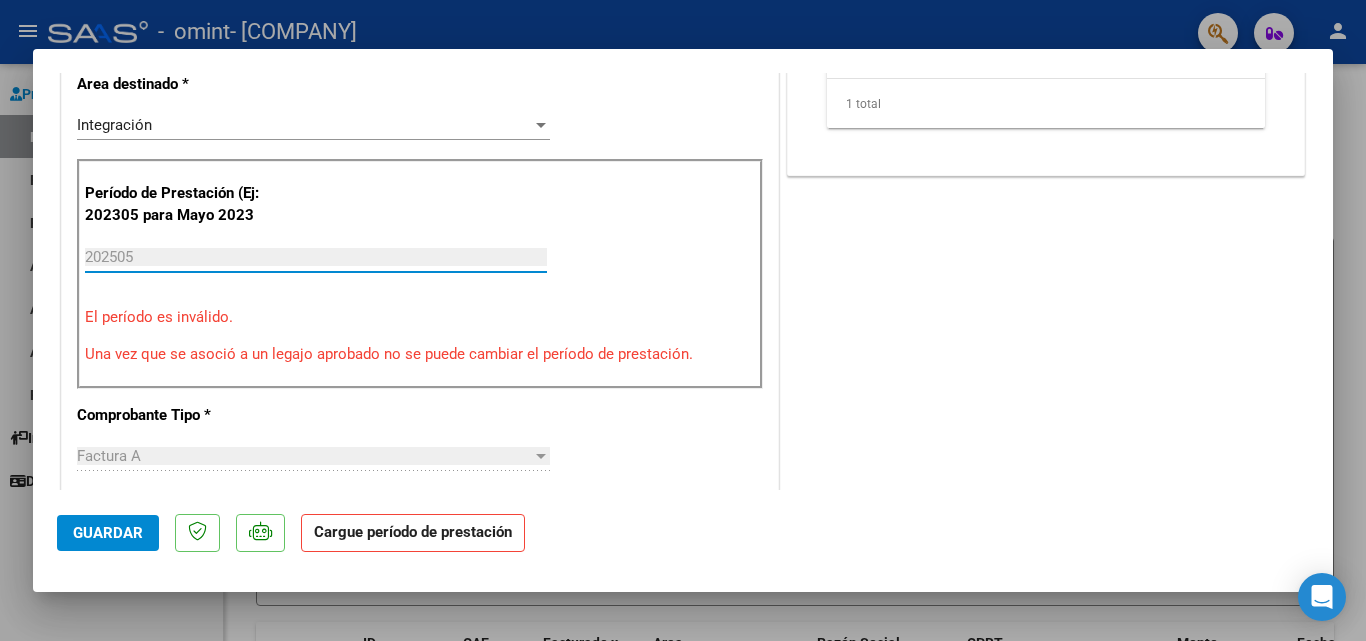 click on "202505" at bounding box center (316, 257) 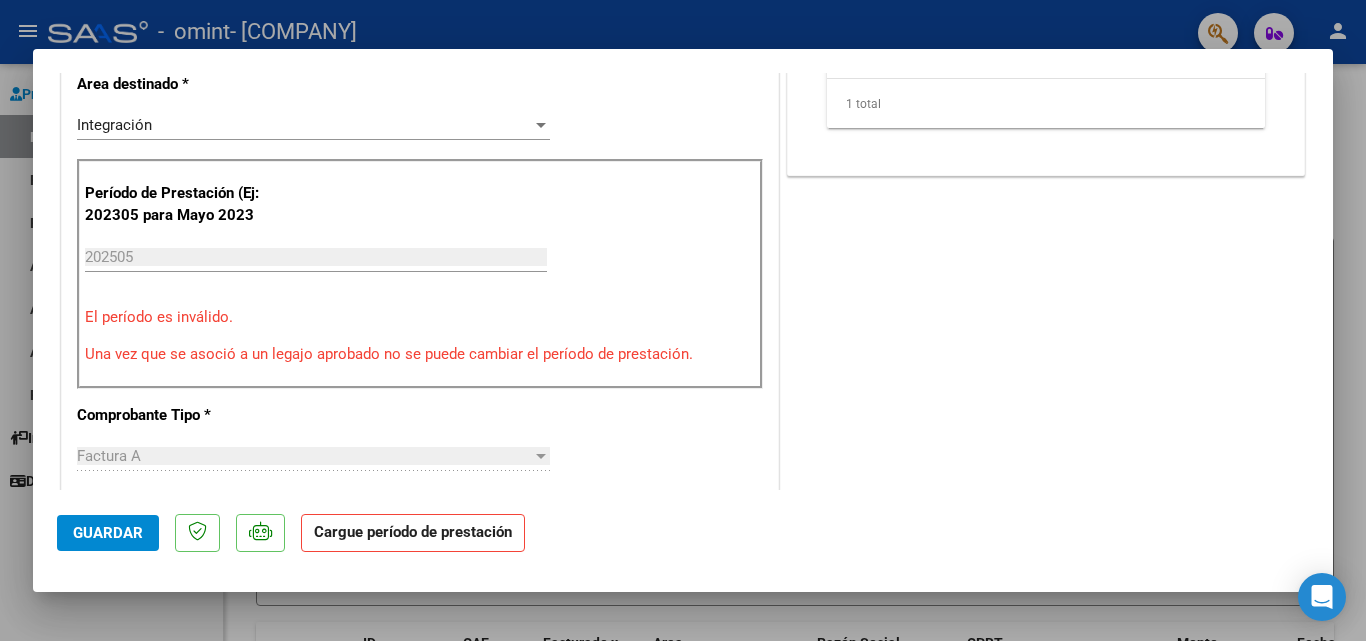 click on "Una vez que se asoció a un legajo aprobado no se puede cambiar el período de prestación." at bounding box center [420, 354] 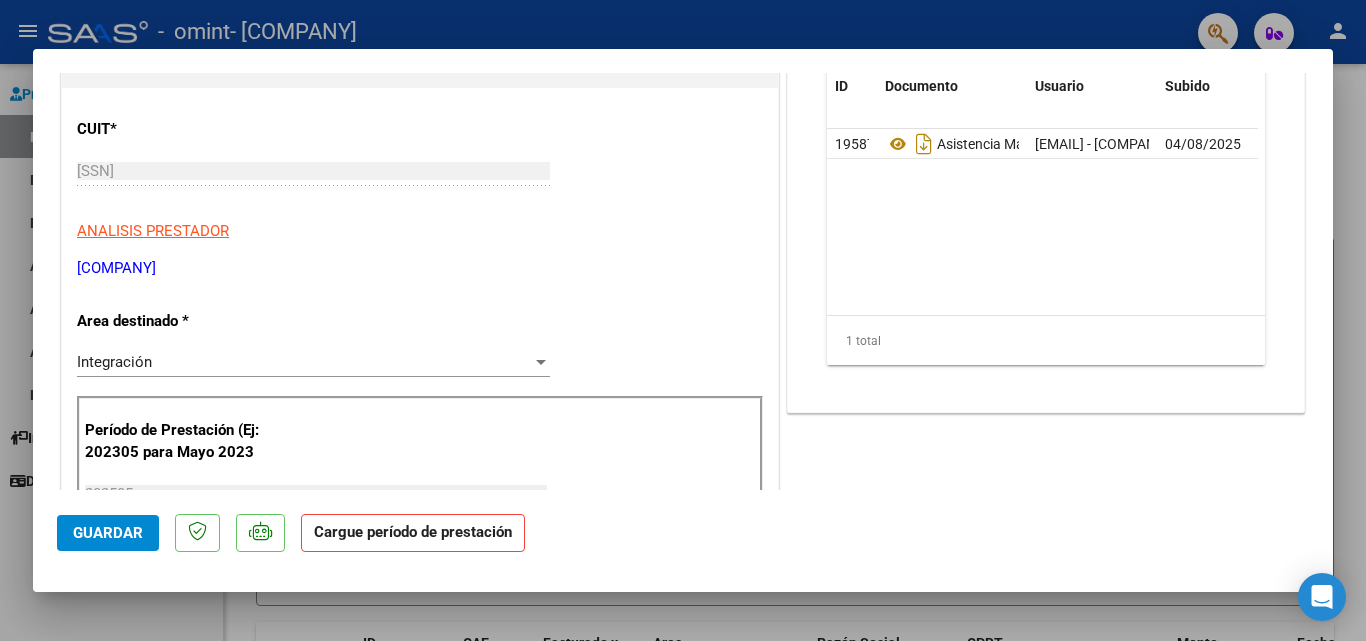 scroll, scrollTop: 300, scrollLeft: 0, axis: vertical 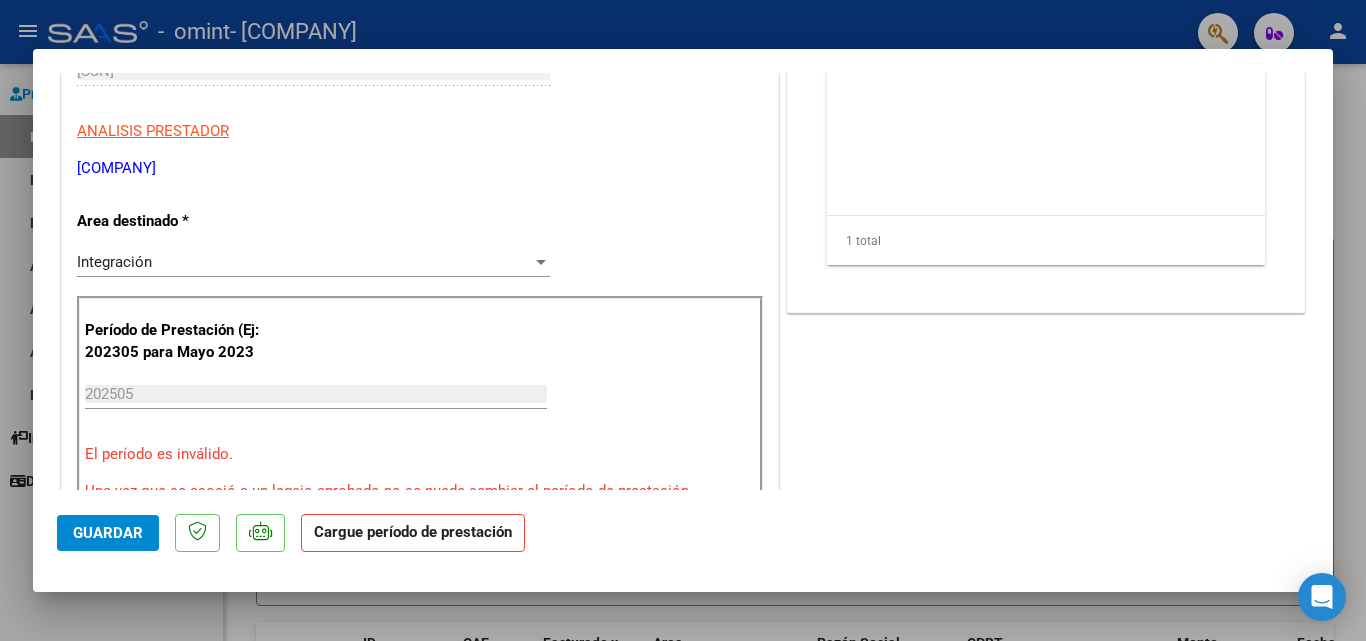 click on "202505" at bounding box center (316, 394) 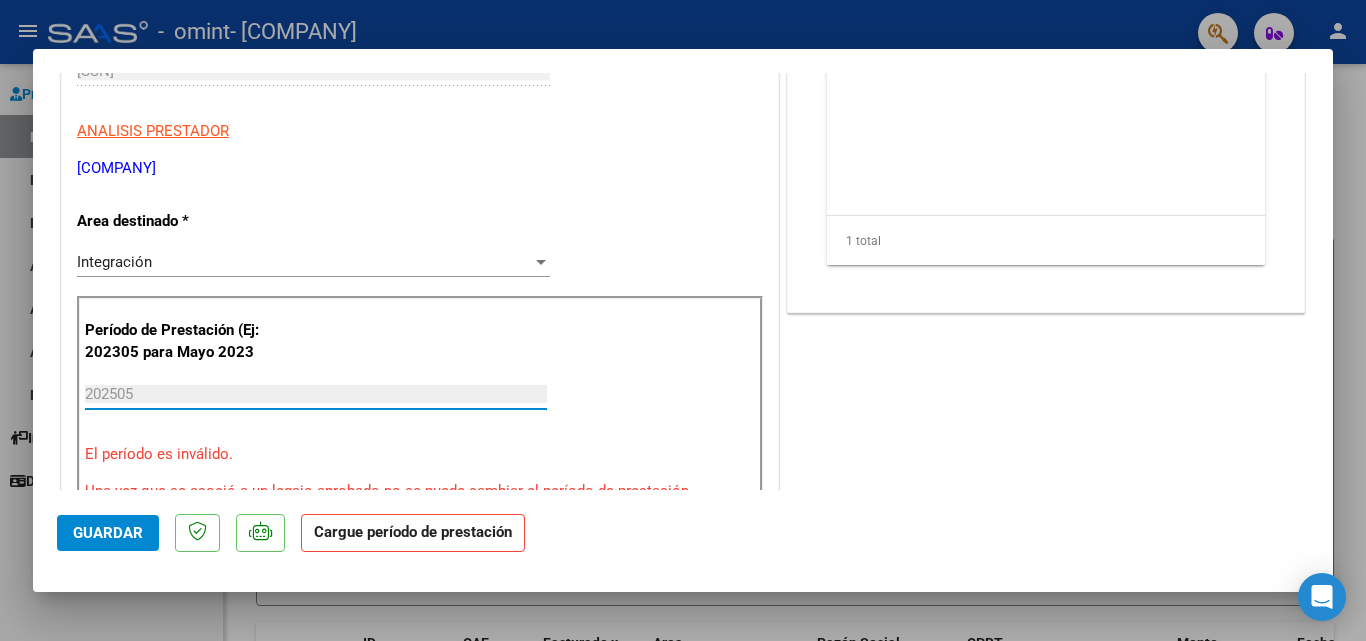 click on "202505" at bounding box center (316, 394) 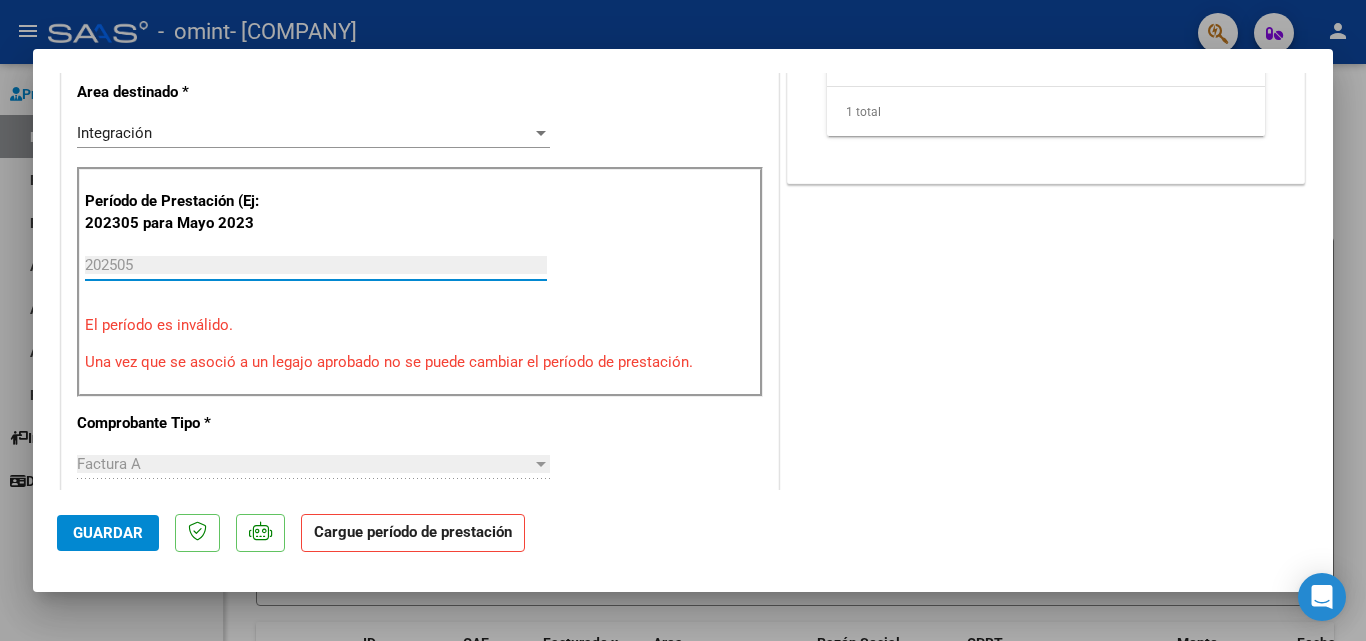 scroll, scrollTop: 500, scrollLeft: 0, axis: vertical 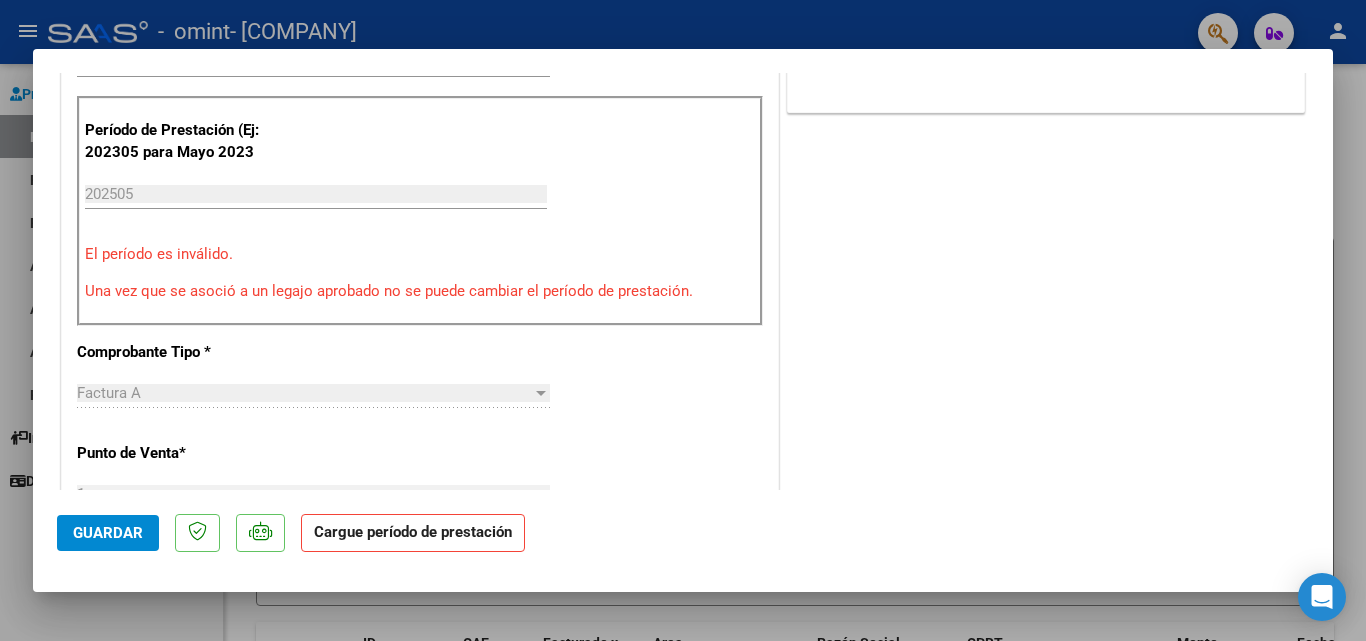 click on "El período es inválido." at bounding box center [420, 254] 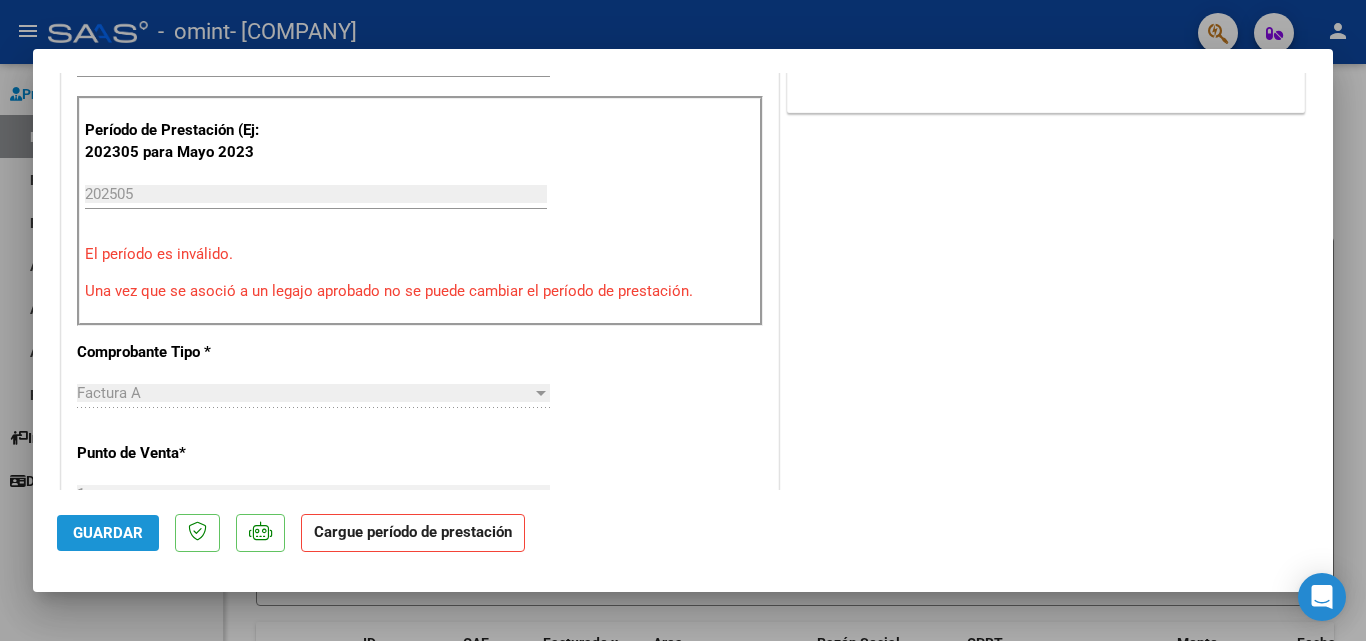 click on "Guardar" 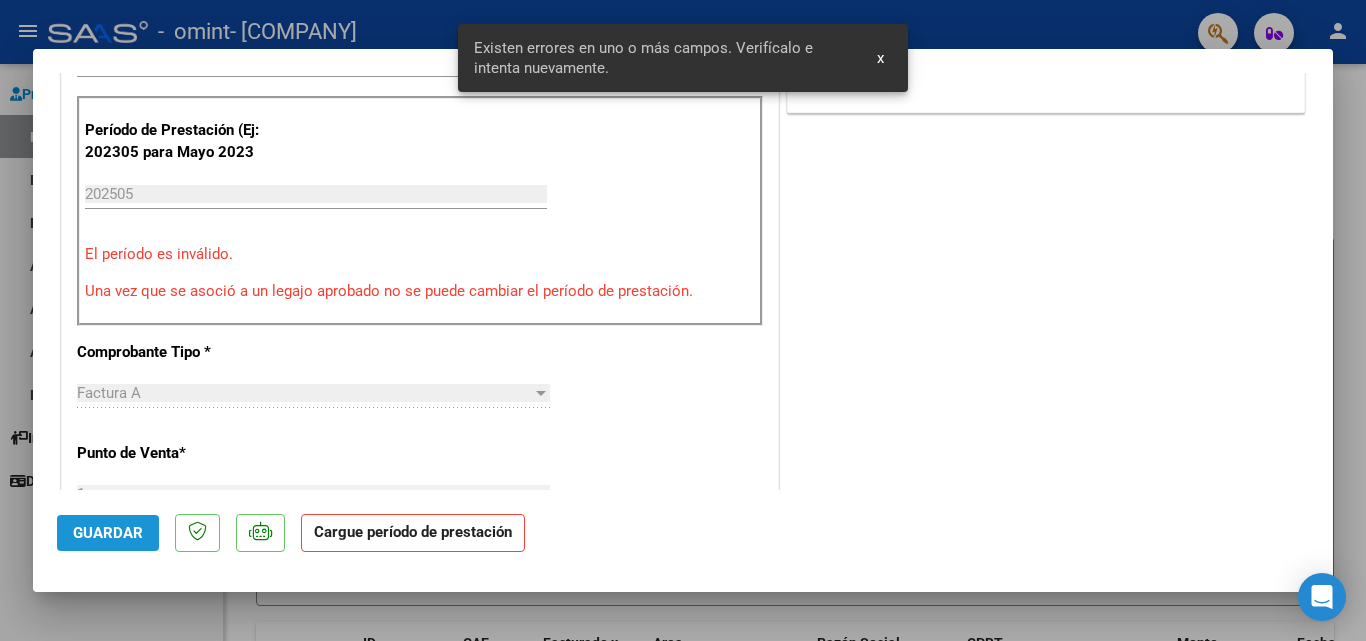 scroll, scrollTop: 392, scrollLeft: 0, axis: vertical 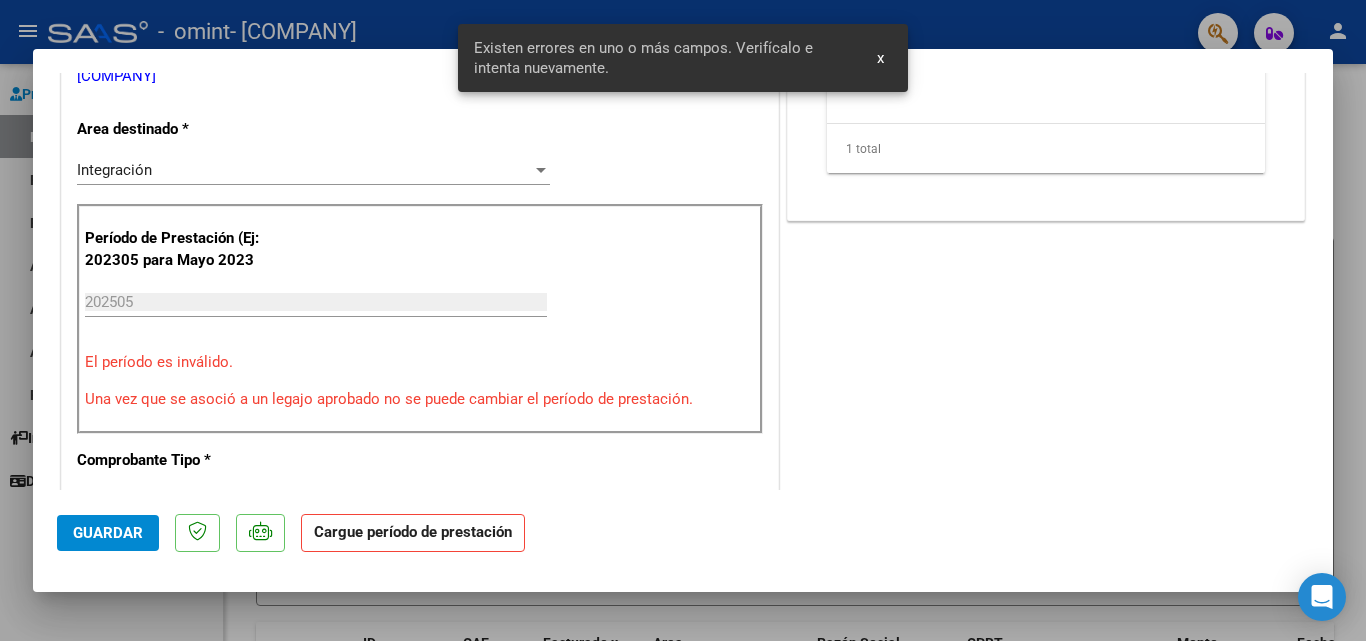 click at bounding box center (683, 320) 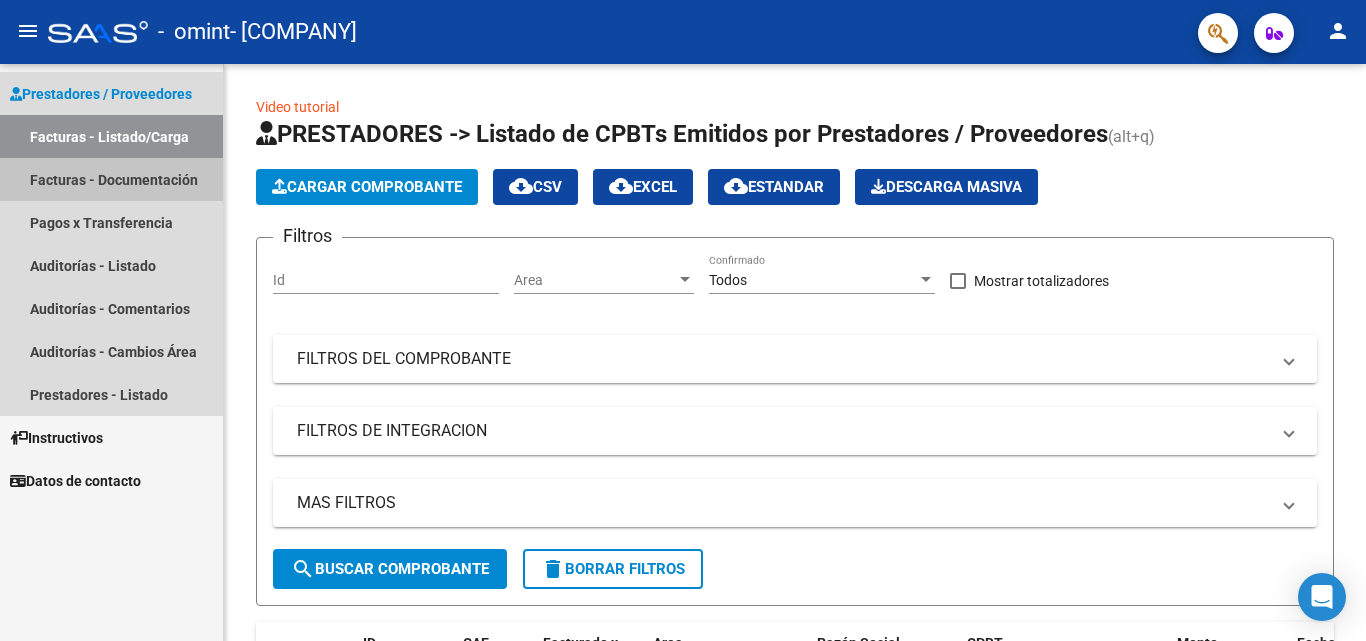 click on "Facturas - Documentación" at bounding box center (111, 179) 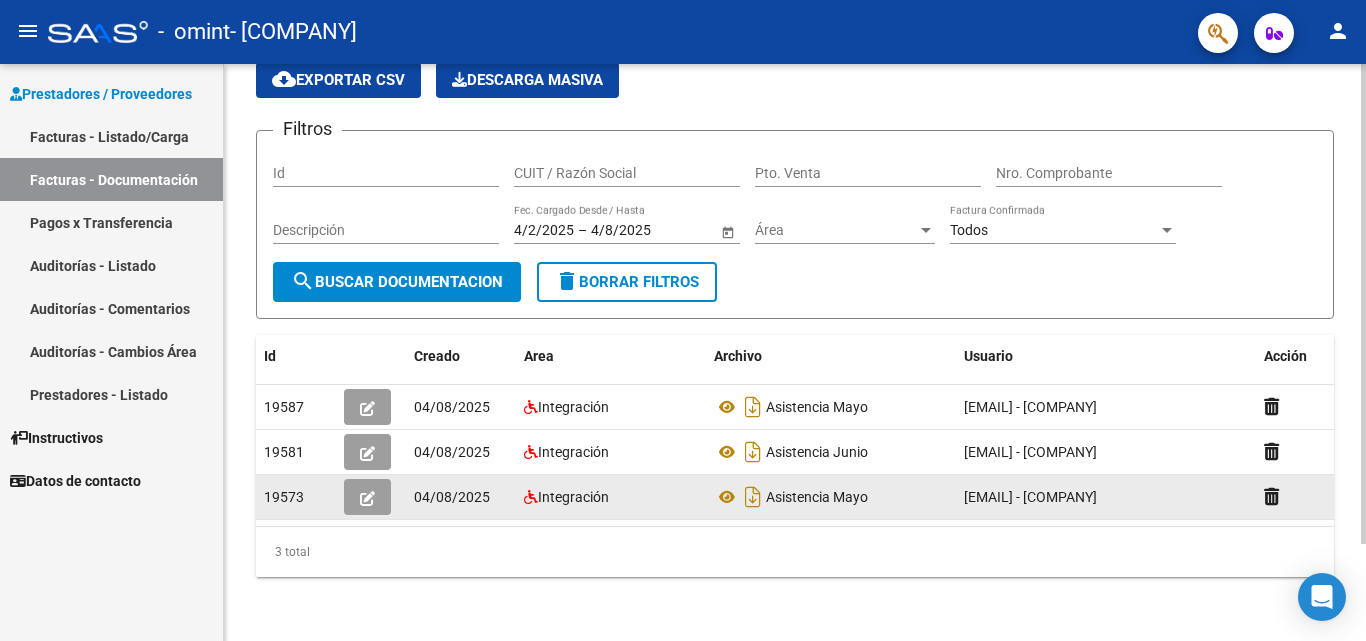 scroll, scrollTop: 116, scrollLeft: 0, axis: vertical 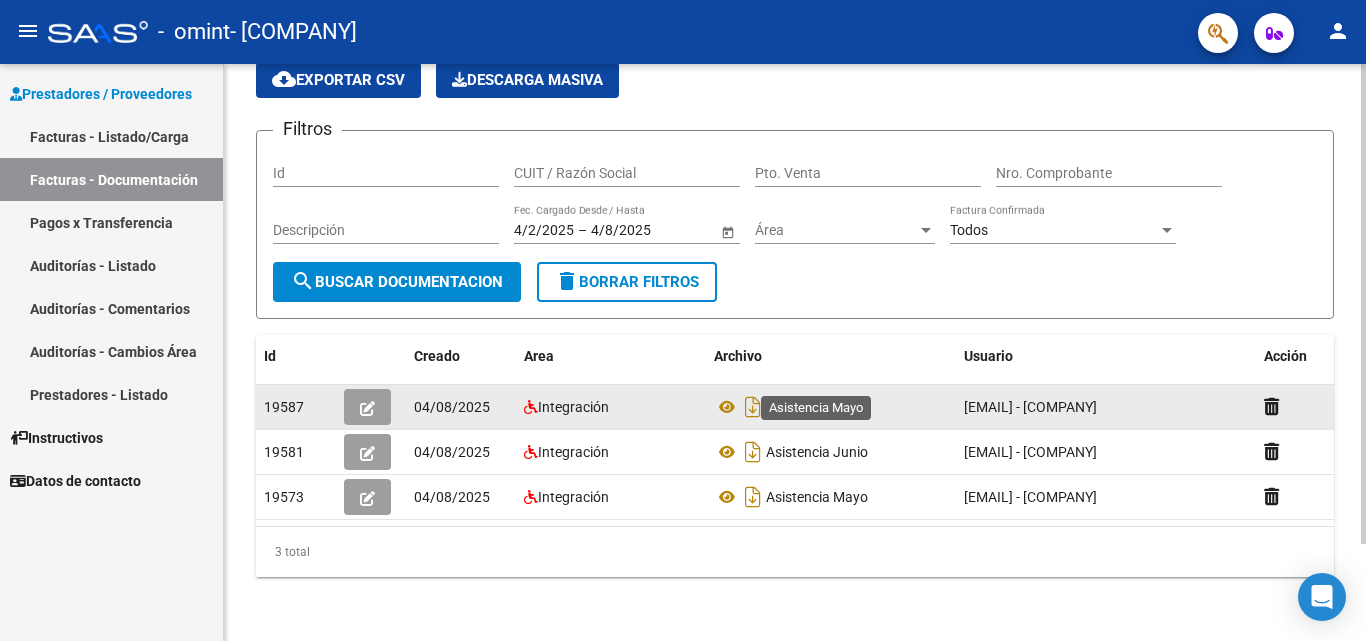 click on "Asistencia Mayo" 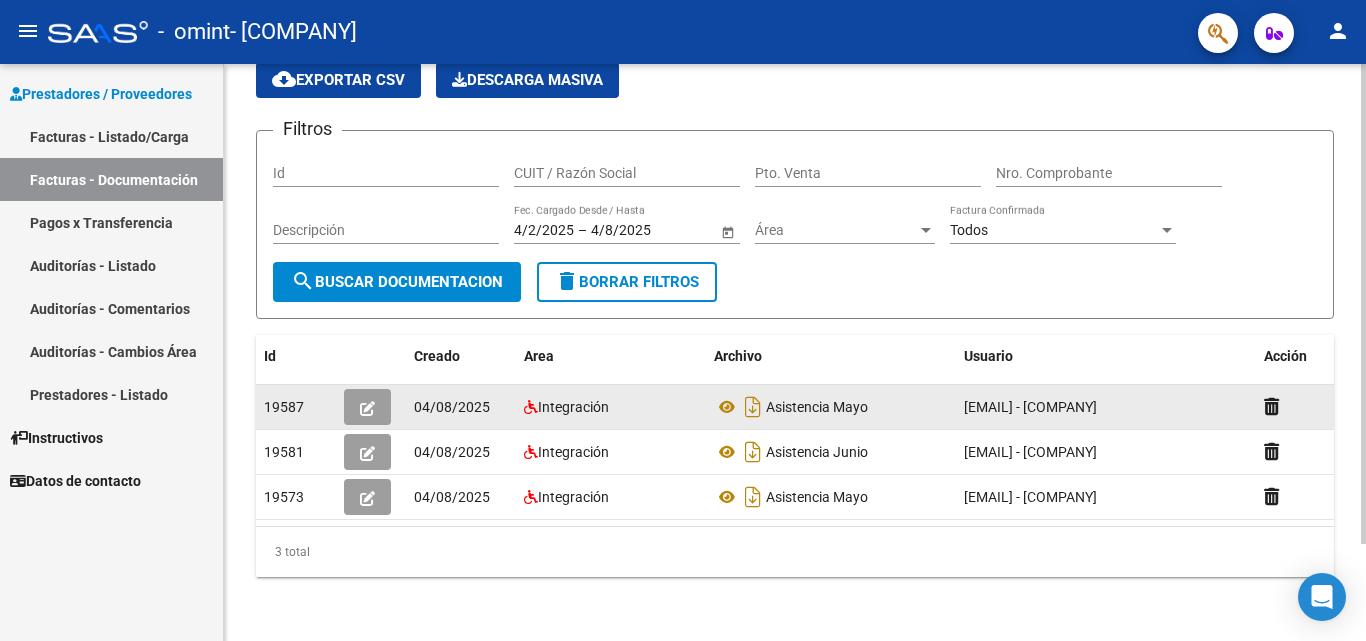 click 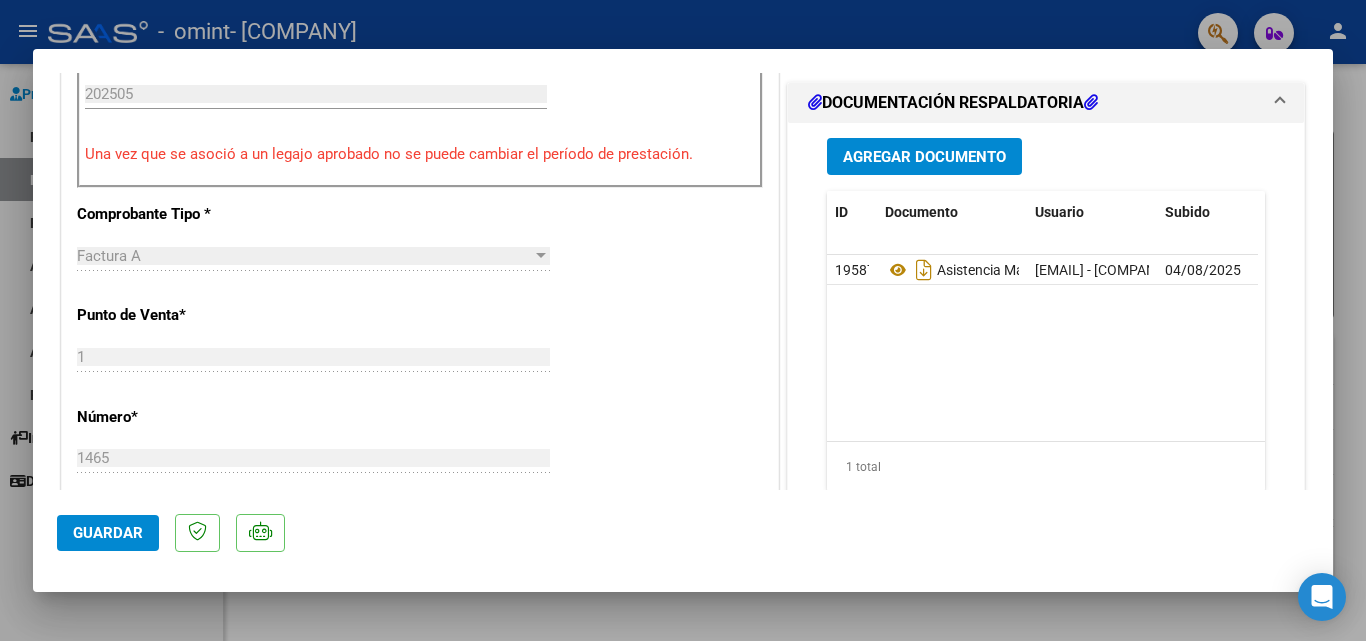 scroll, scrollTop: 700, scrollLeft: 0, axis: vertical 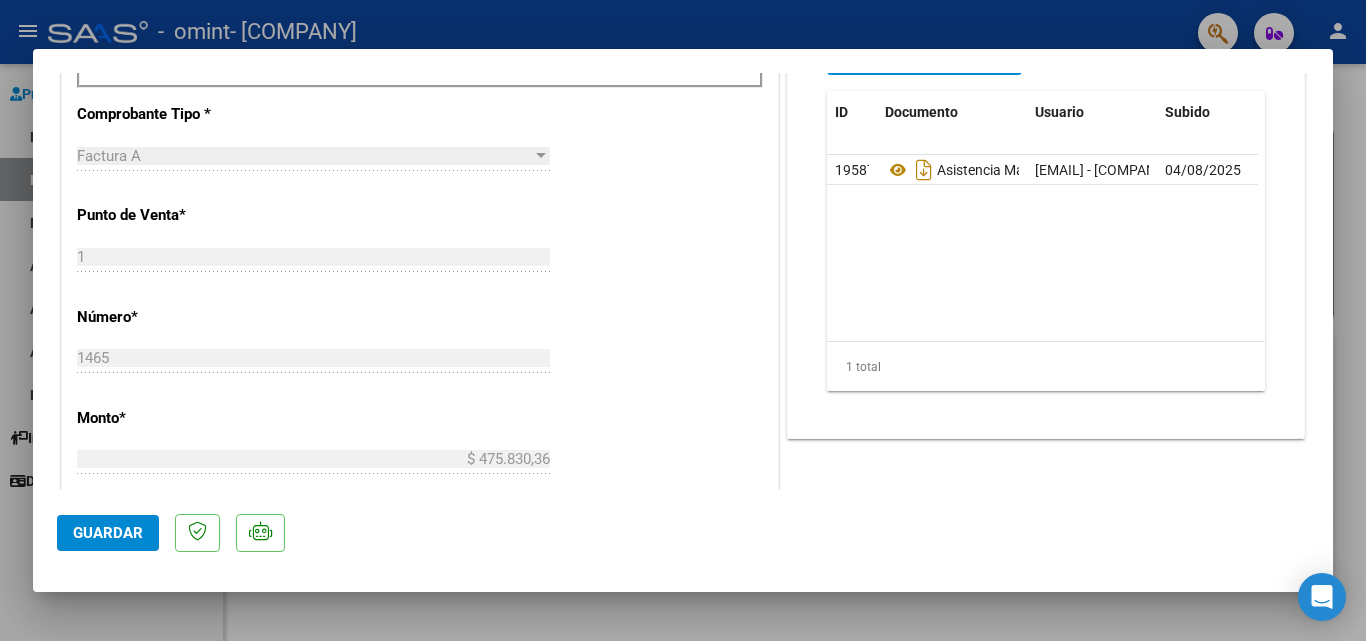 click at bounding box center [683, 320] 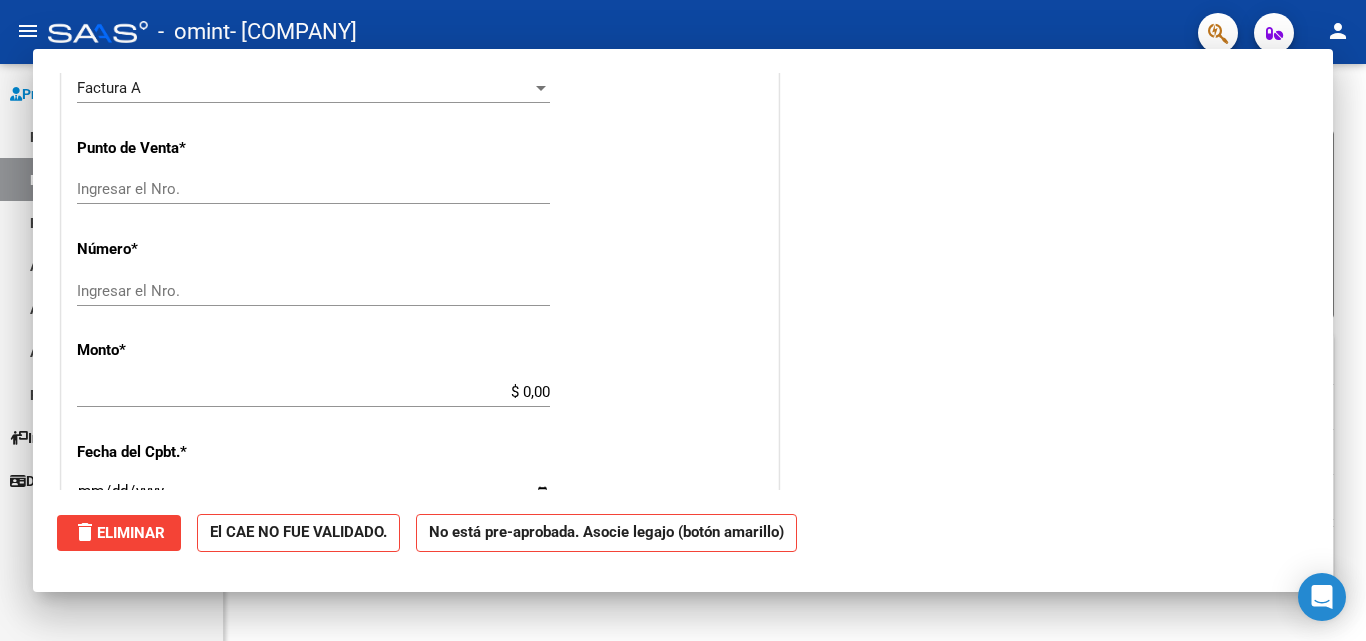 scroll, scrollTop: 0, scrollLeft: 0, axis: both 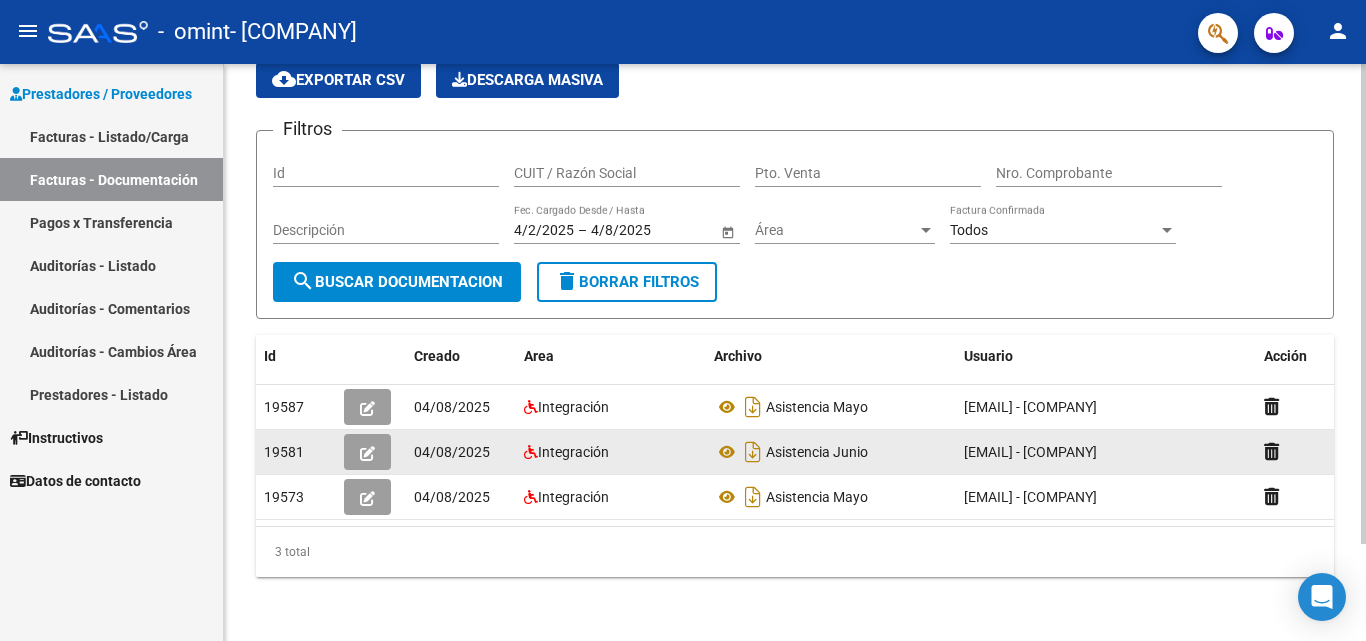 click 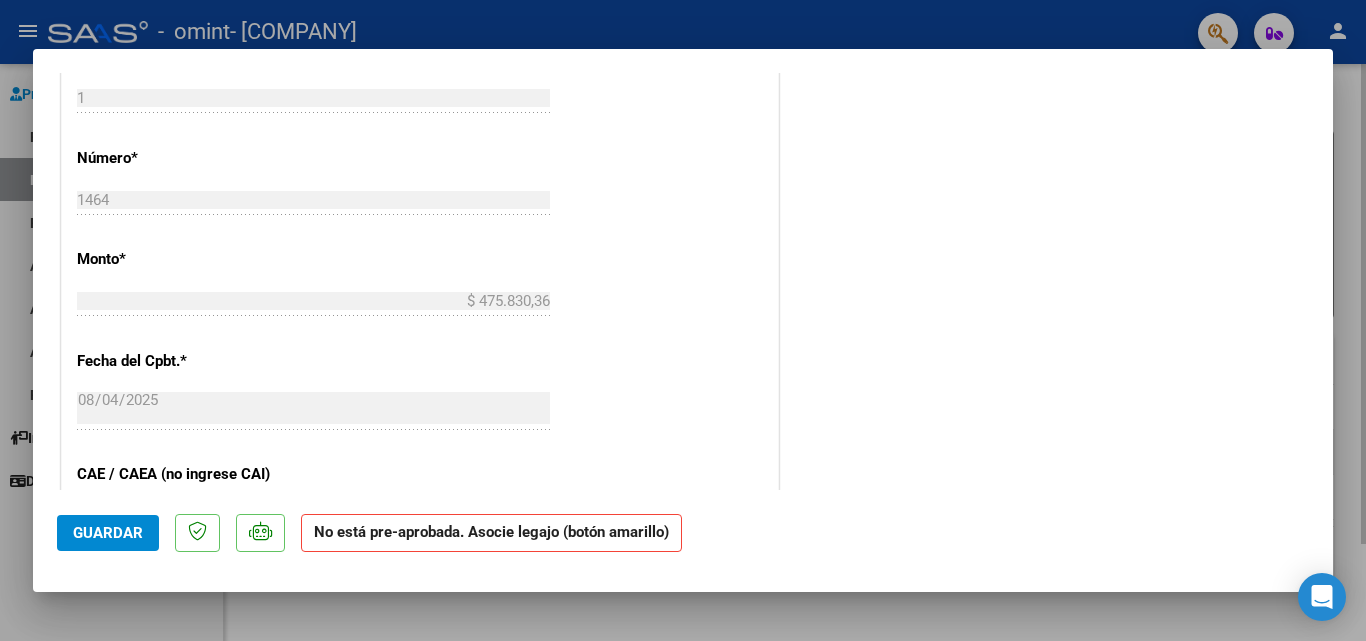 scroll, scrollTop: 700, scrollLeft: 0, axis: vertical 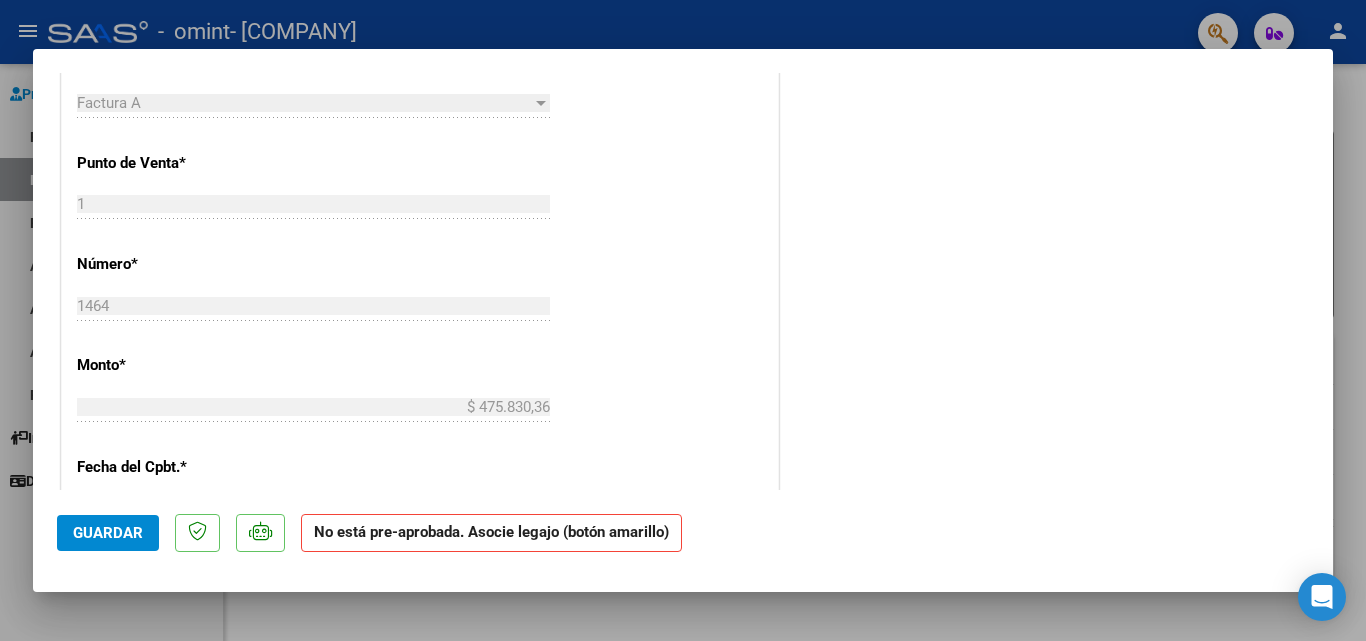 click at bounding box center [683, 320] 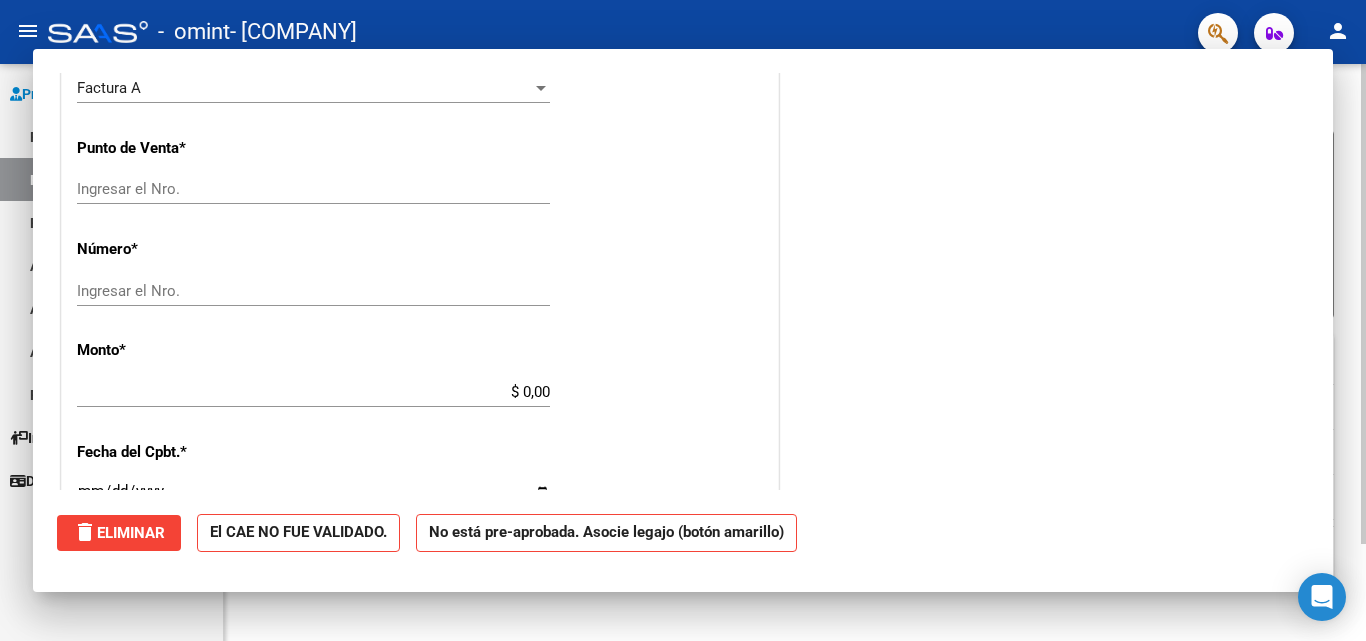 scroll, scrollTop: 0, scrollLeft: 0, axis: both 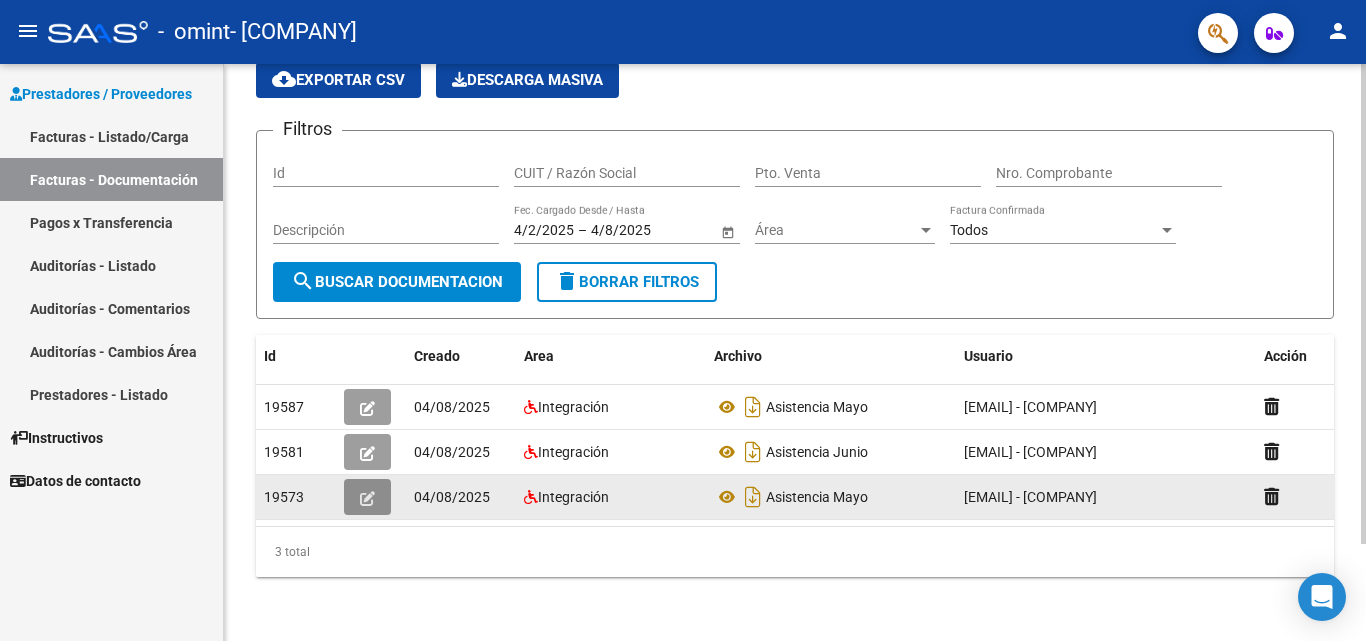 click 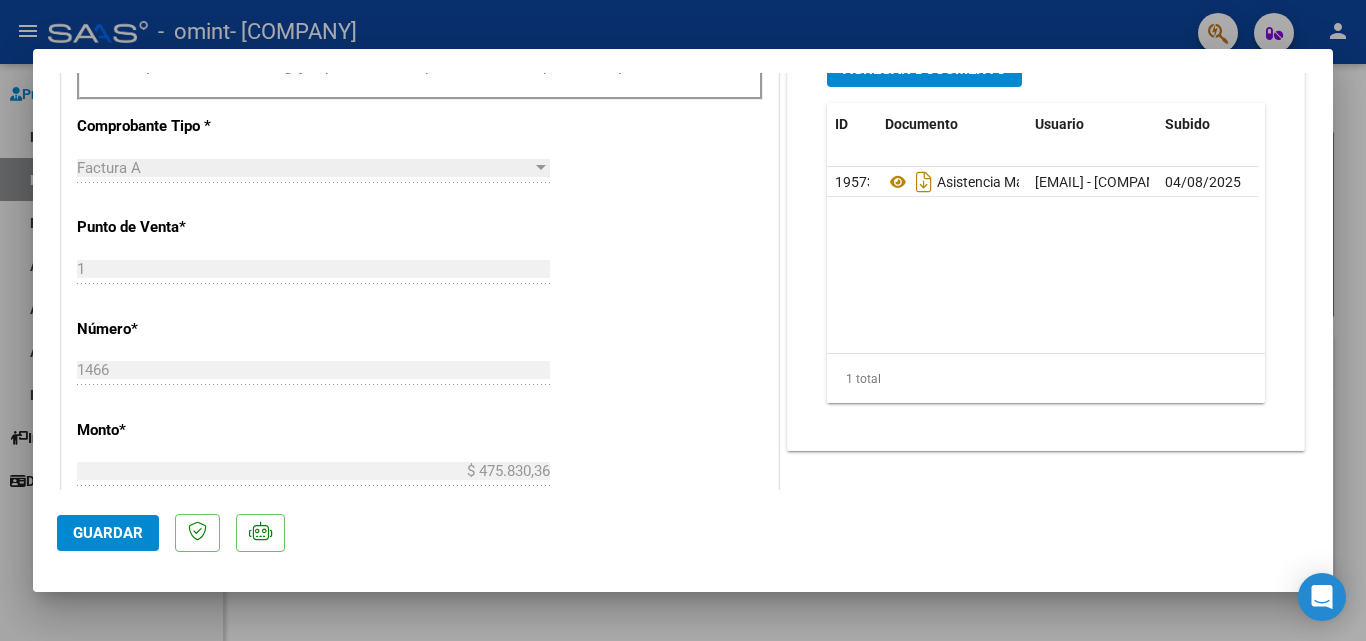 scroll, scrollTop: 700, scrollLeft: 0, axis: vertical 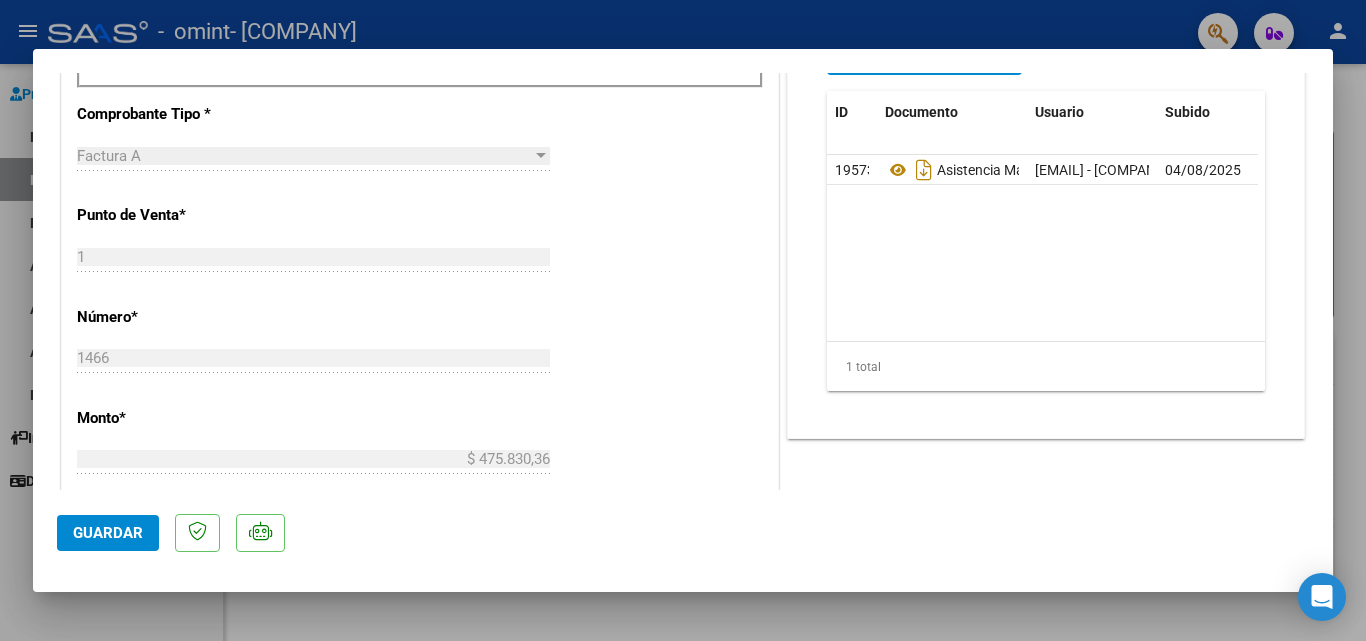 click at bounding box center (683, 320) 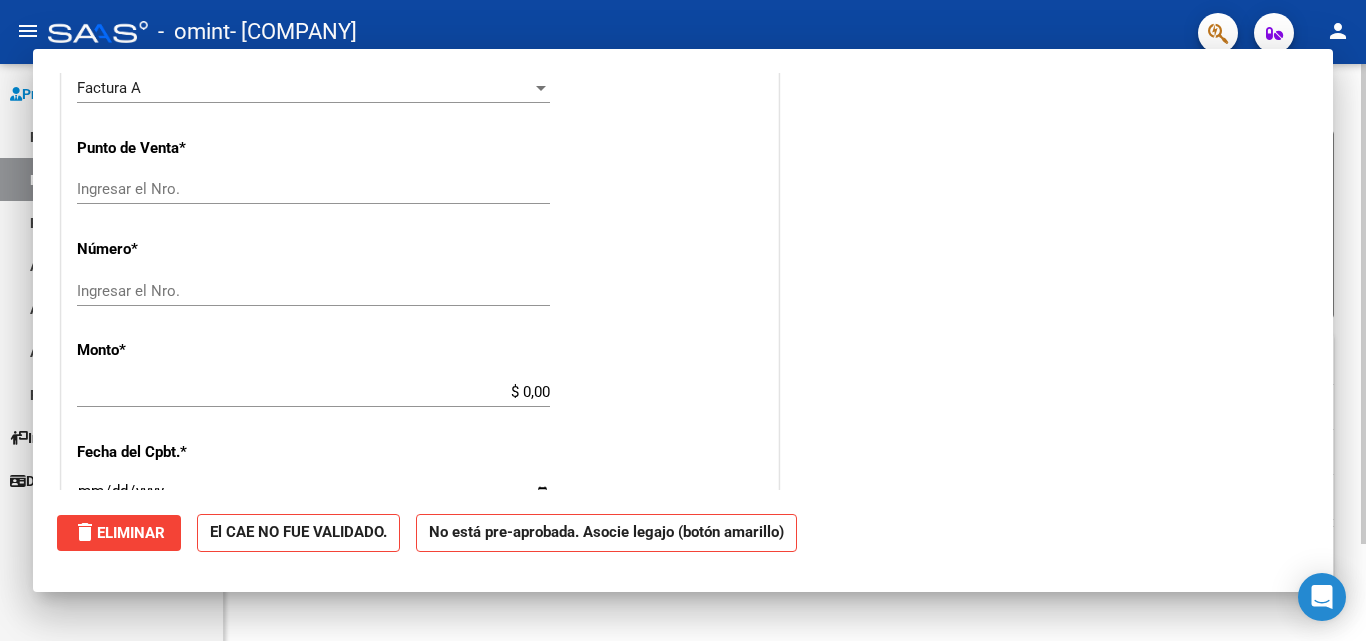 scroll, scrollTop: 0, scrollLeft: 0, axis: both 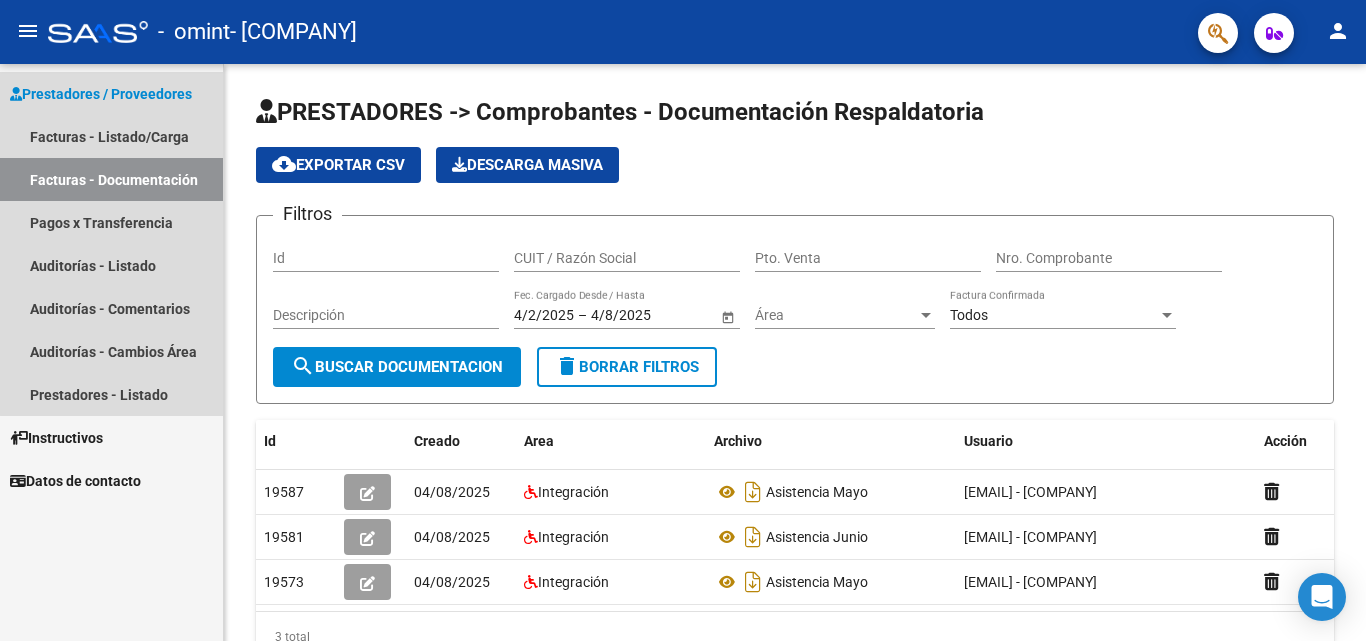 click on "Prestadores / Proveedores" at bounding box center (101, 94) 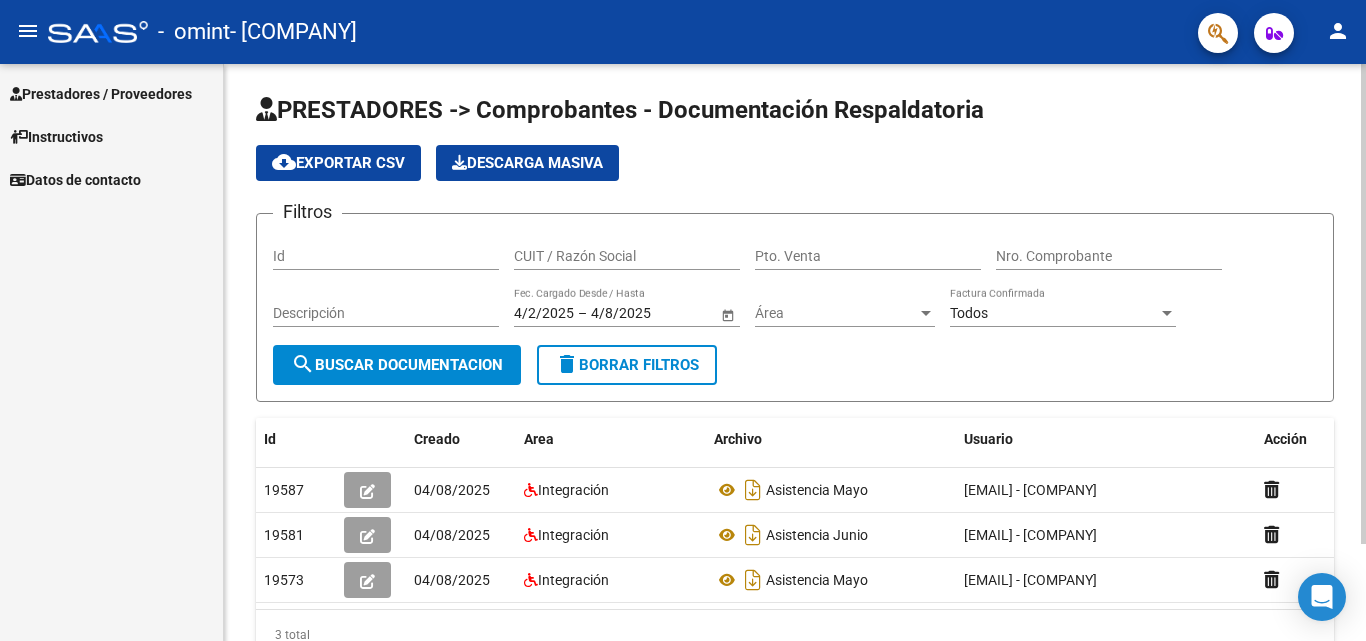 scroll, scrollTop: 0, scrollLeft: 0, axis: both 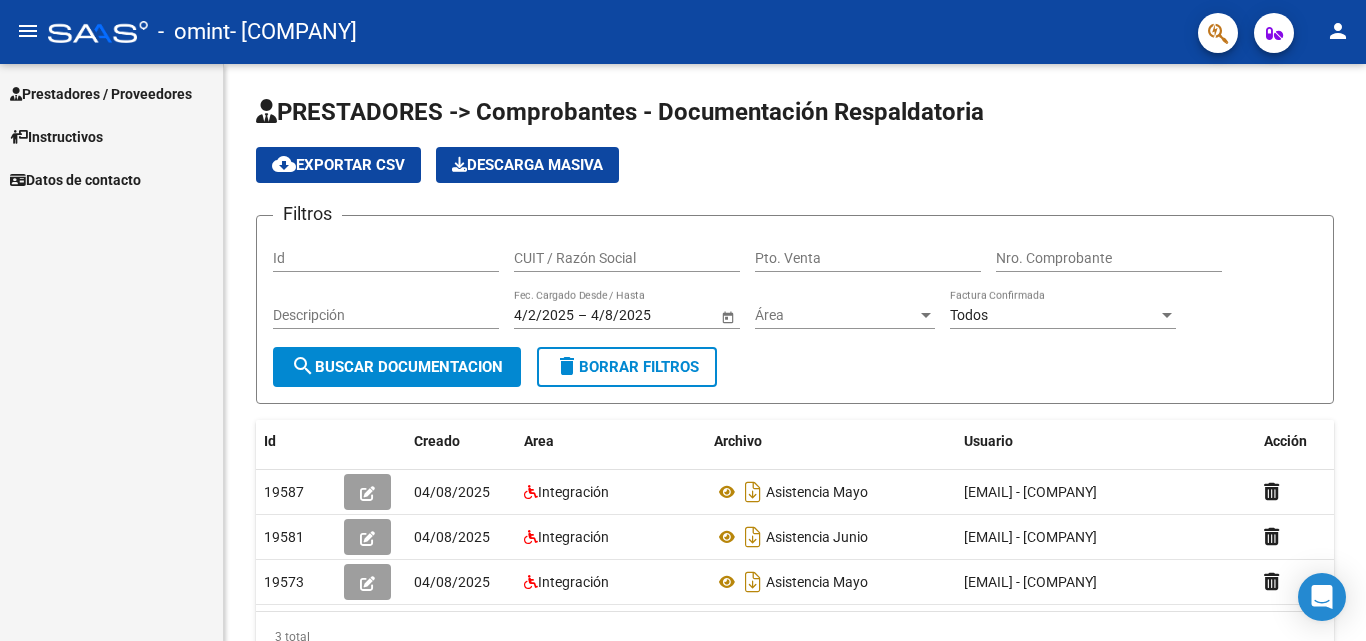 click on "Prestadores / Proveedores" at bounding box center [101, 94] 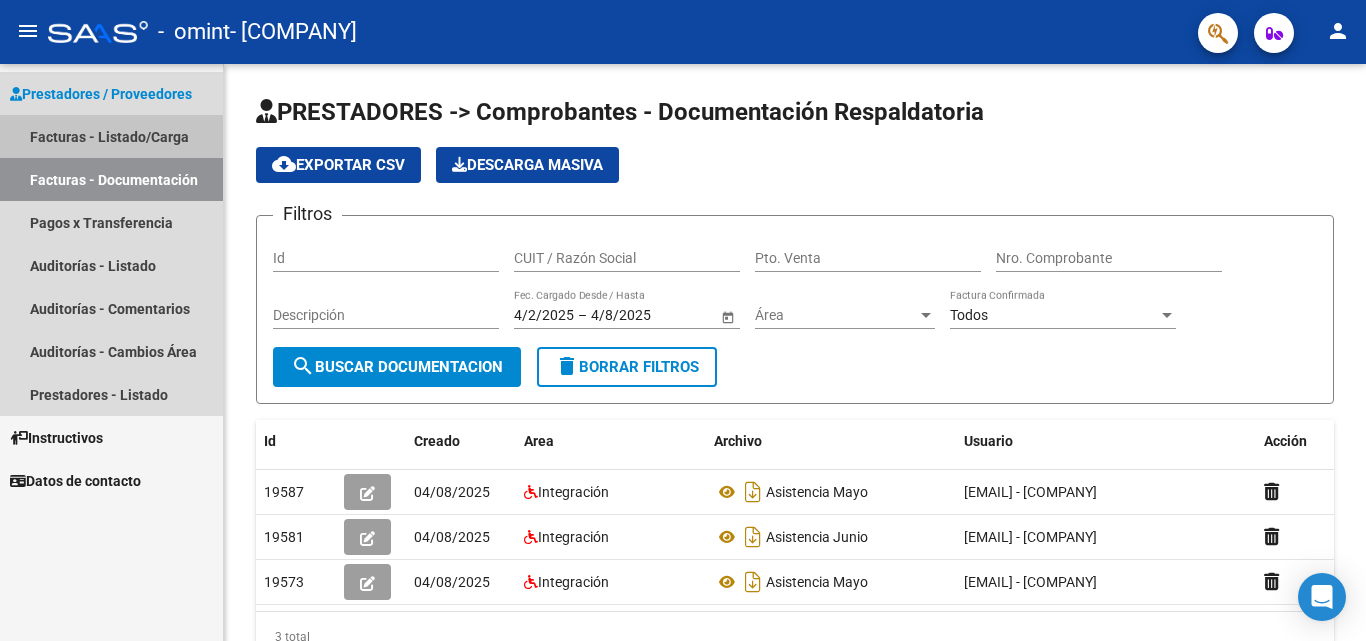 click on "Facturas - Listado/Carga" at bounding box center (111, 136) 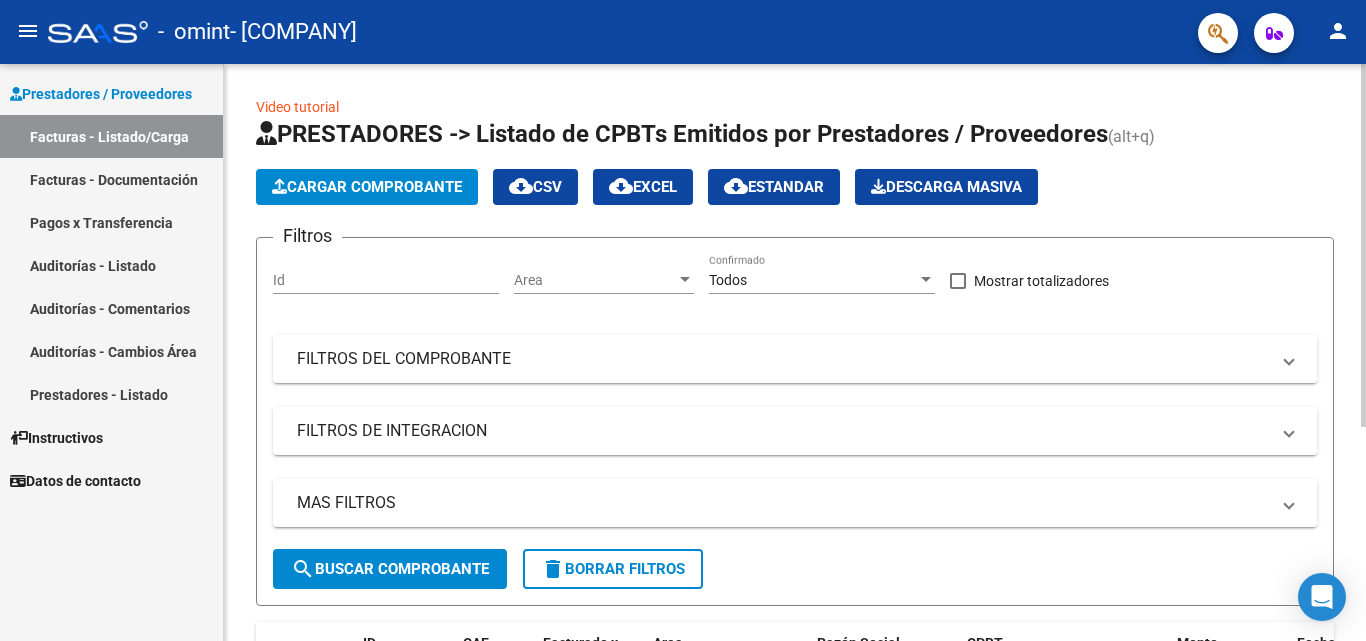 click on "Cargar Comprobante" 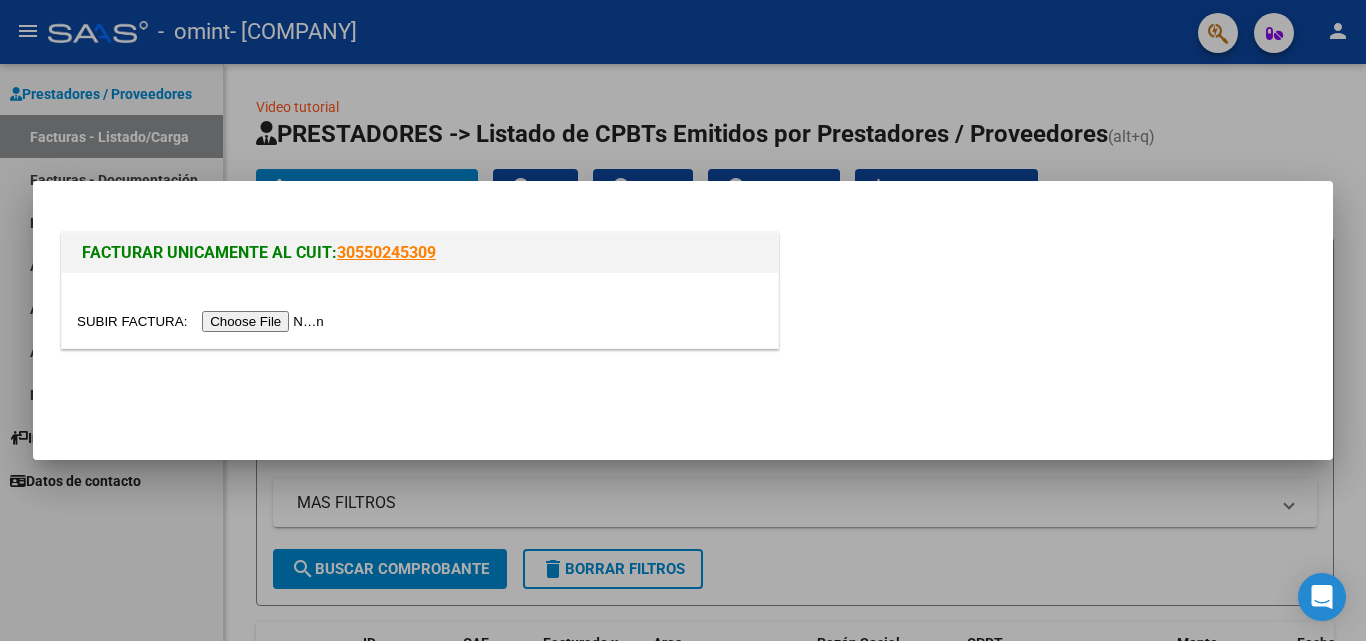 click at bounding box center (203, 321) 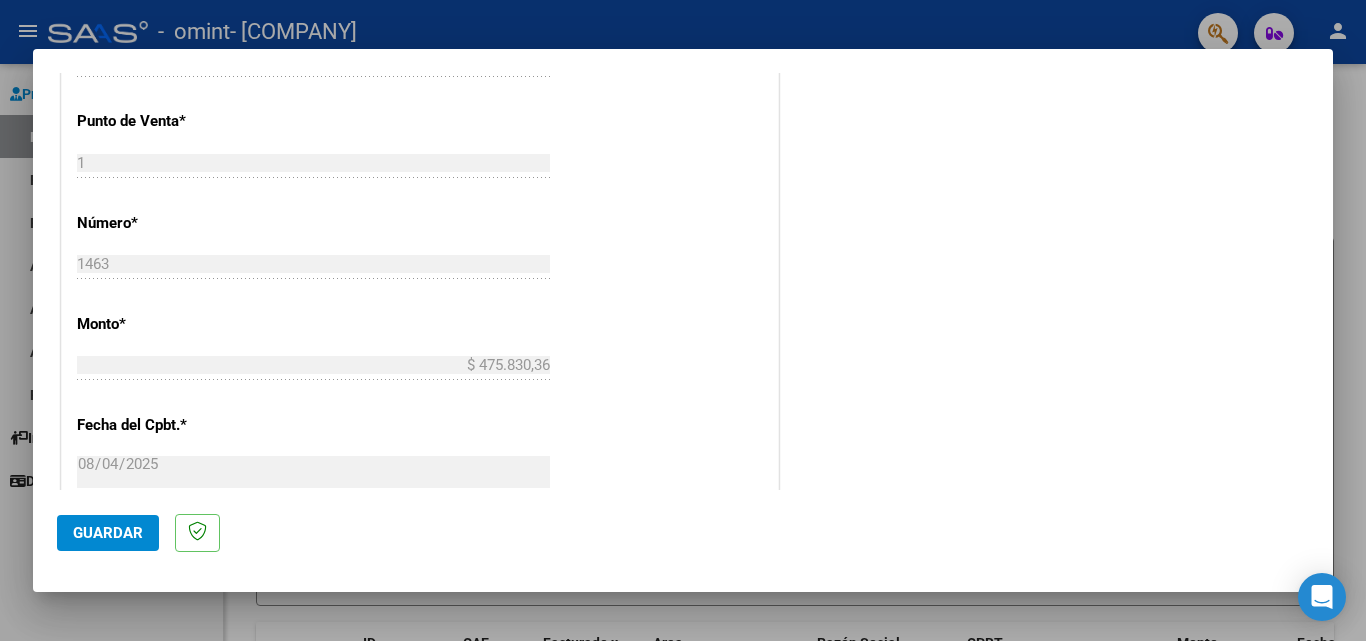 scroll, scrollTop: 600, scrollLeft: 0, axis: vertical 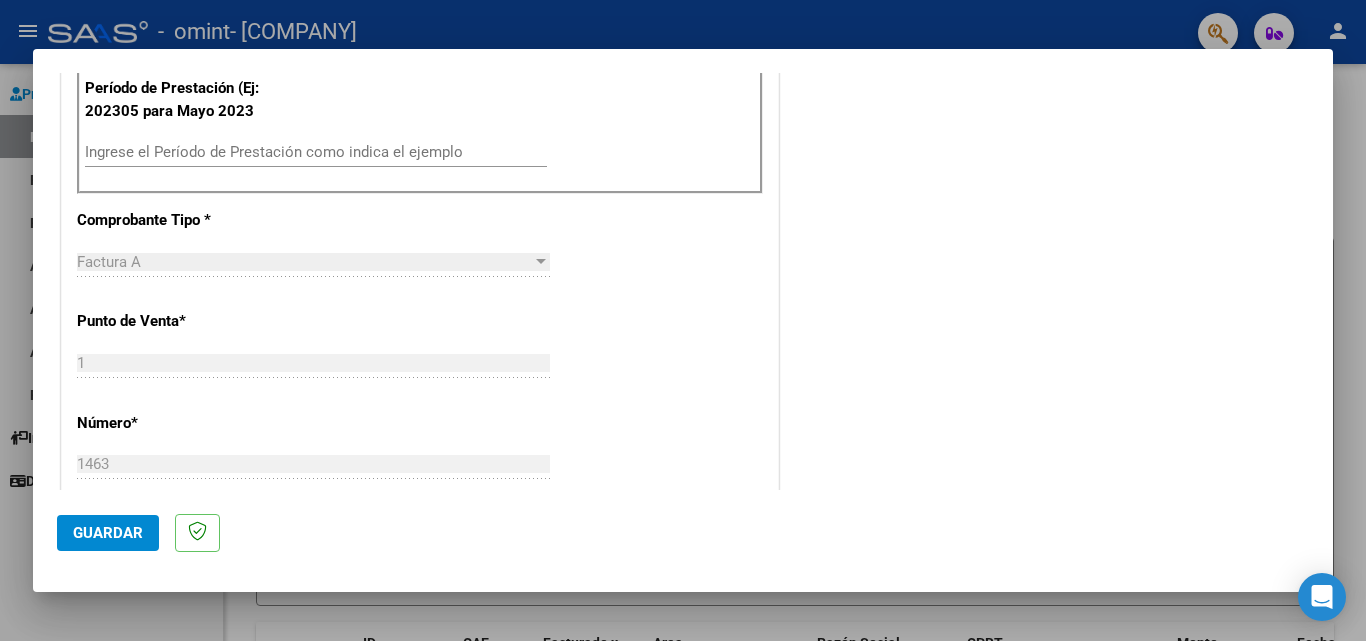 click on "Ingrese el Período de Prestación como indica el ejemplo" at bounding box center (316, 152) 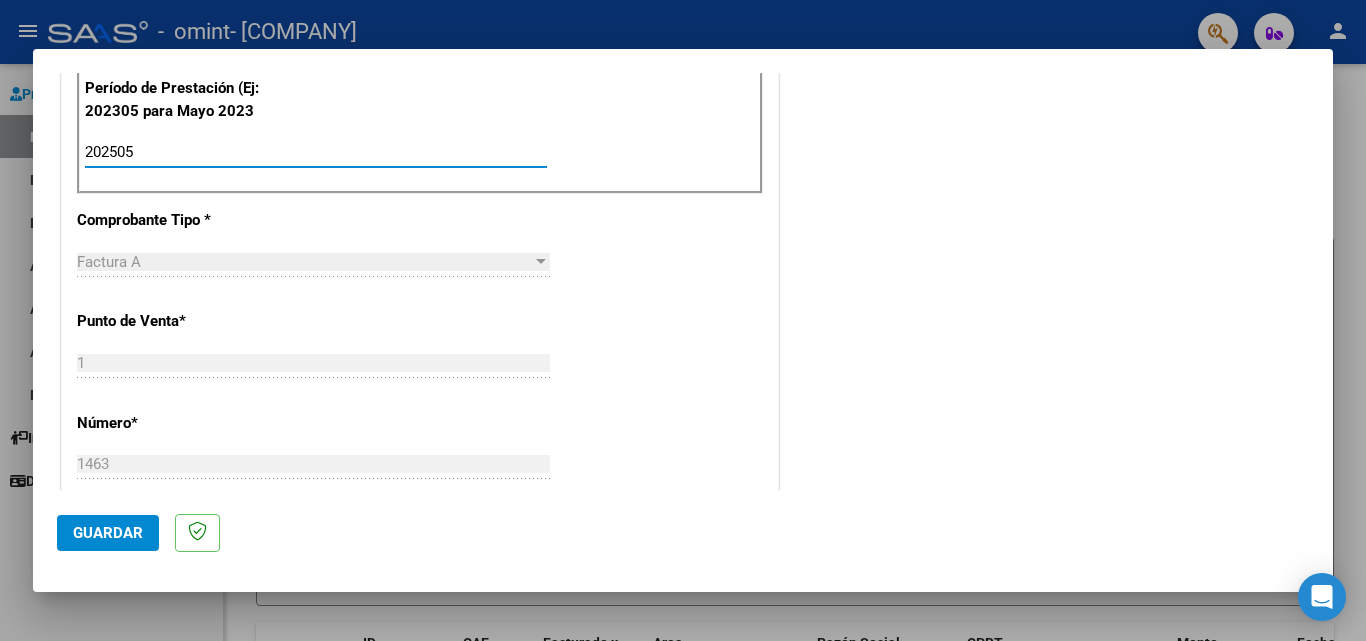 type on "202505" 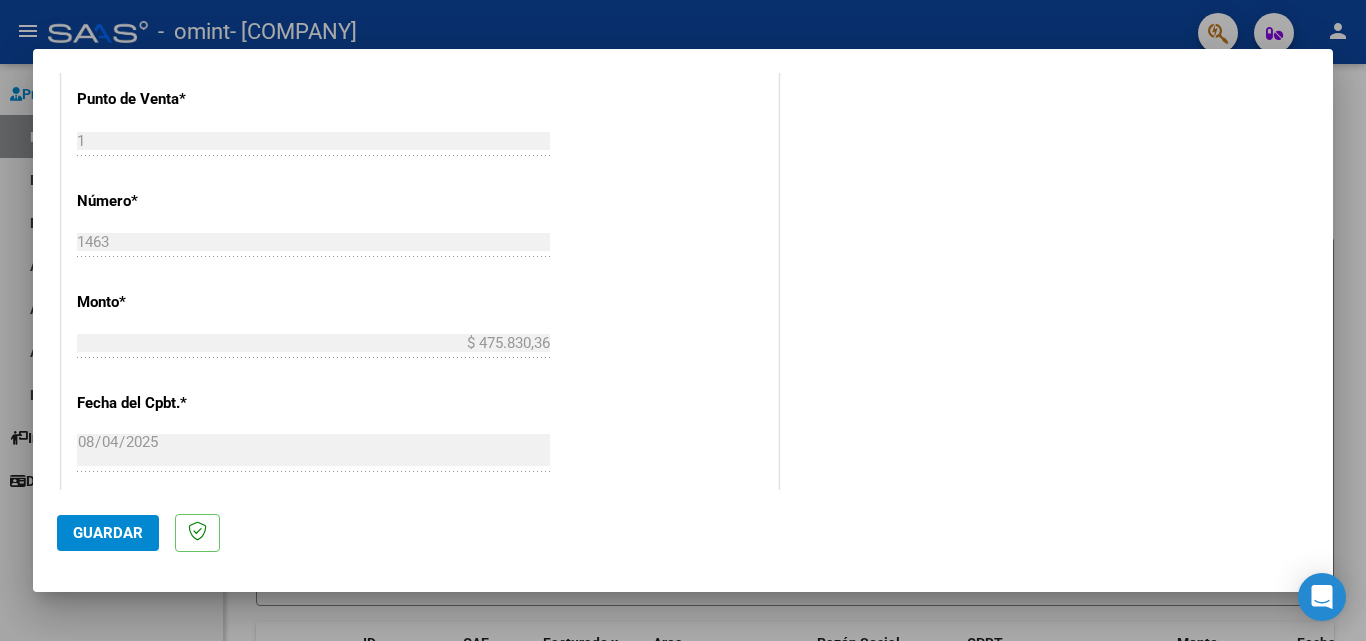 scroll, scrollTop: 1100, scrollLeft: 0, axis: vertical 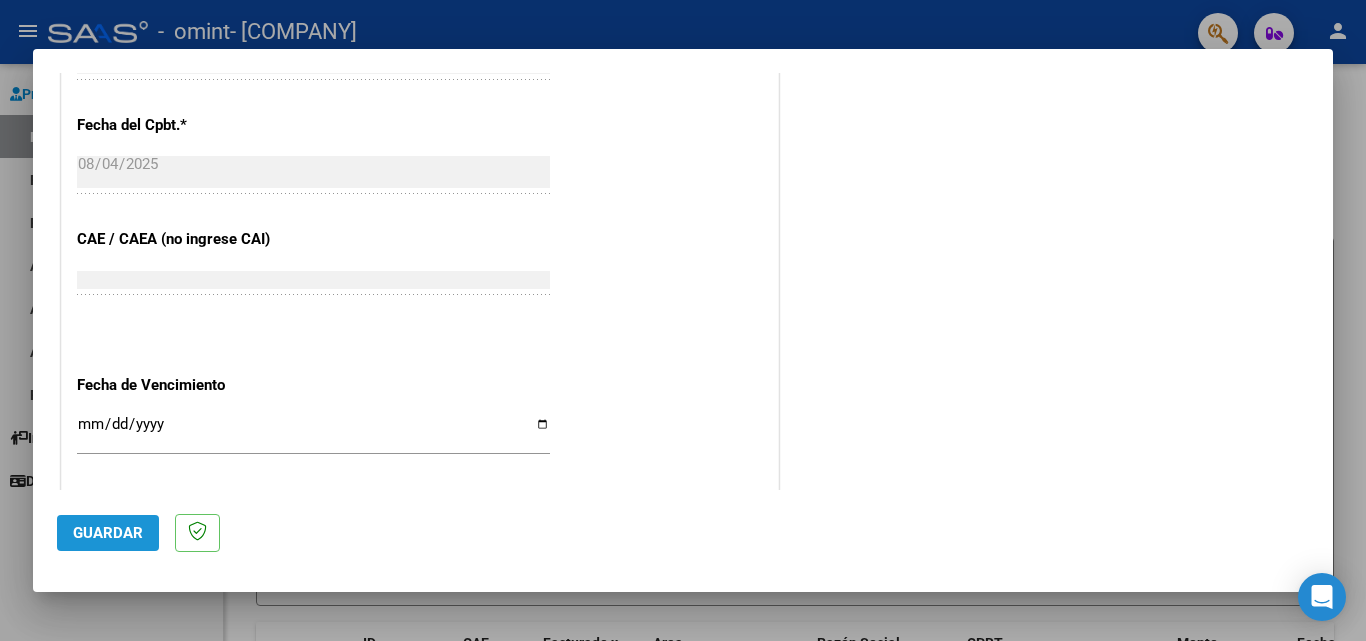 click on "Guardar" 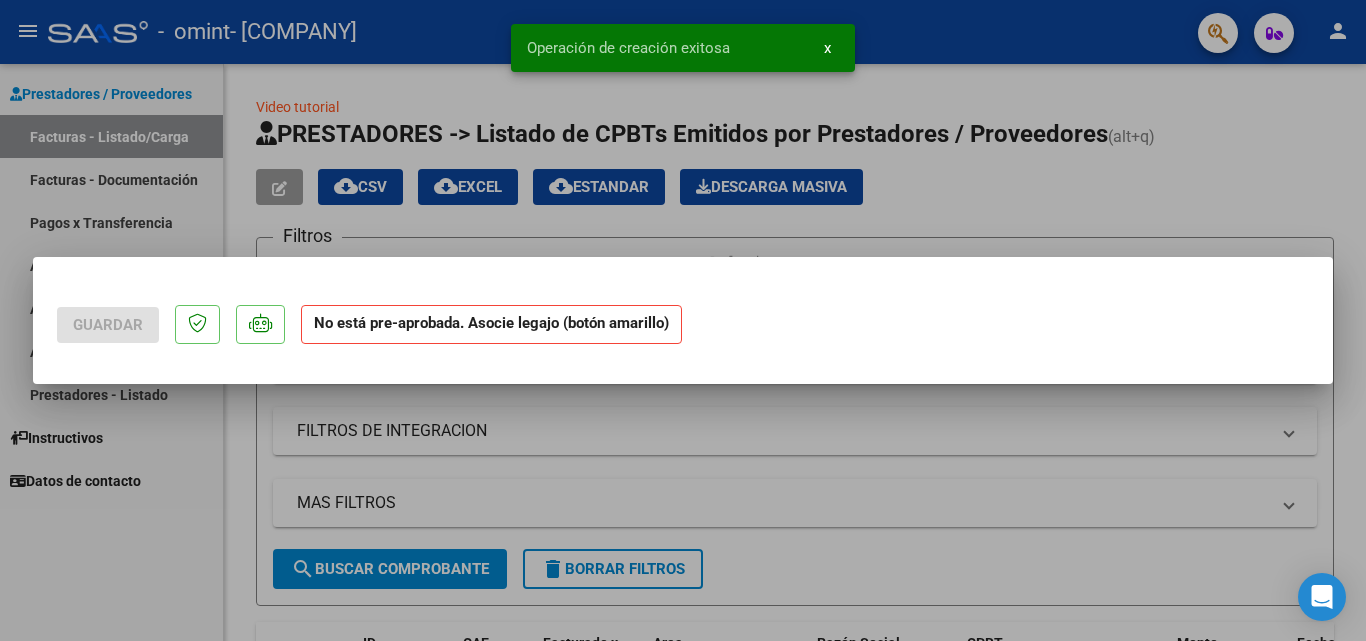 scroll, scrollTop: 0, scrollLeft: 0, axis: both 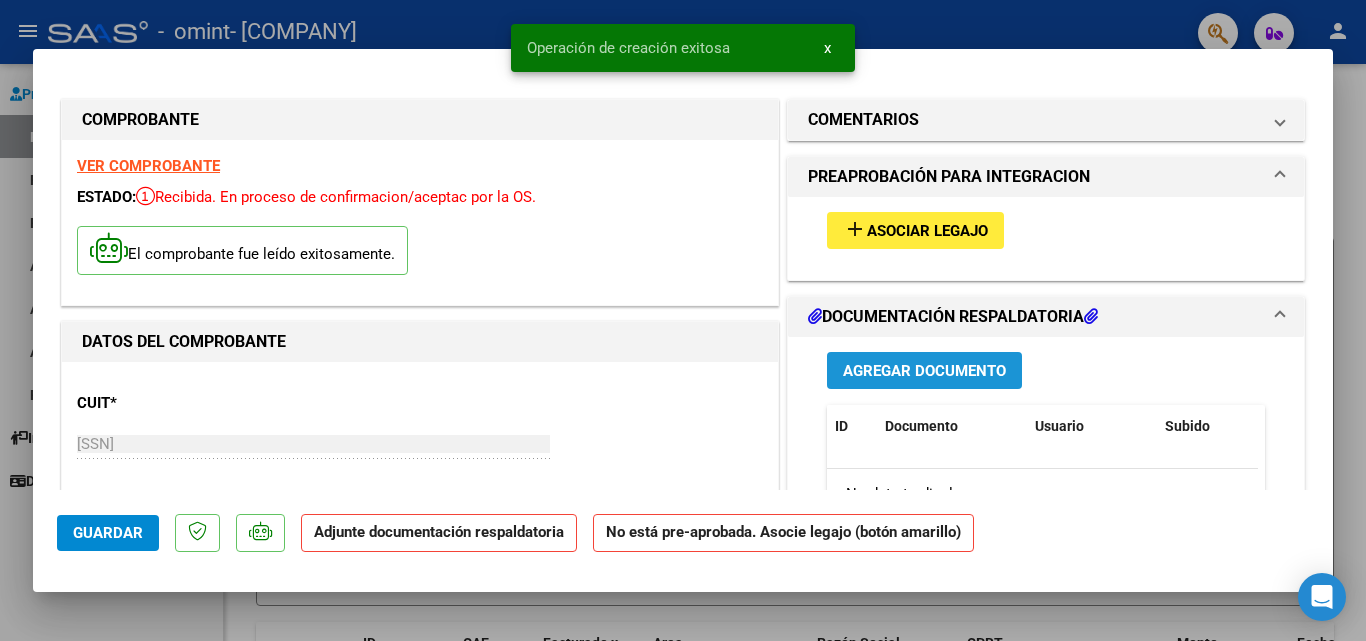 click on "Agregar Documento" at bounding box center [924, 371] 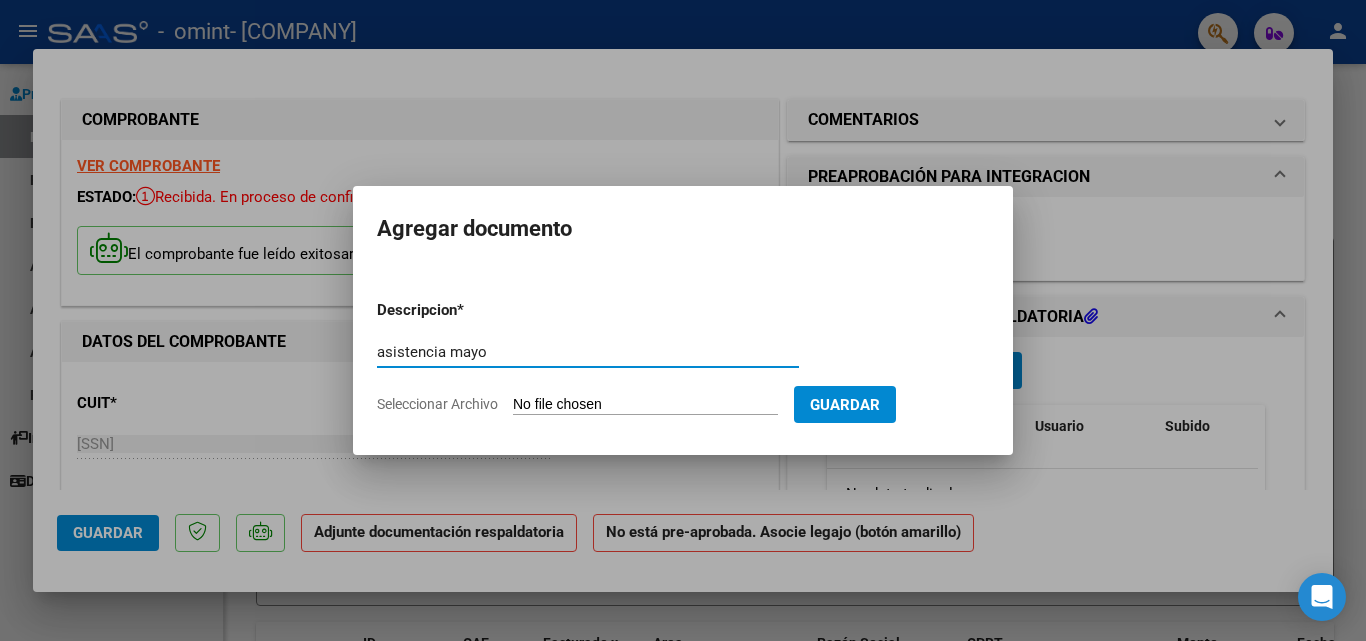type on "asistencia mayo" 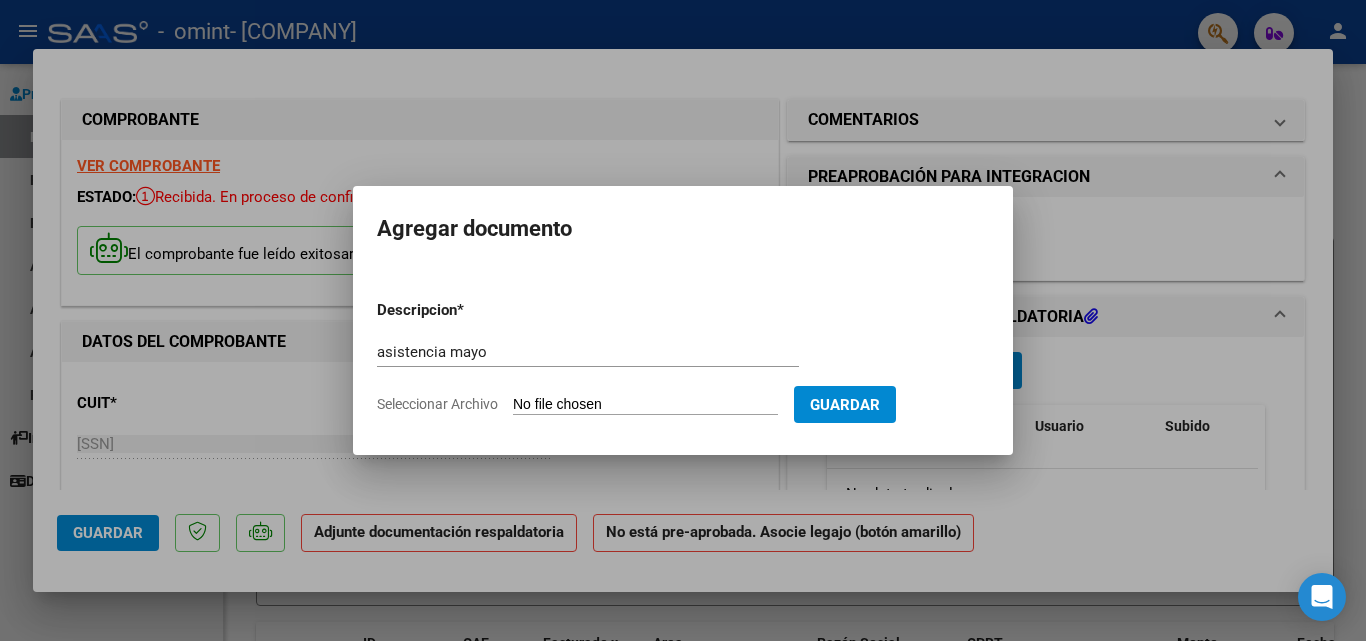 click on "Seleccionar Archivo" at bounding box center [645, 405] 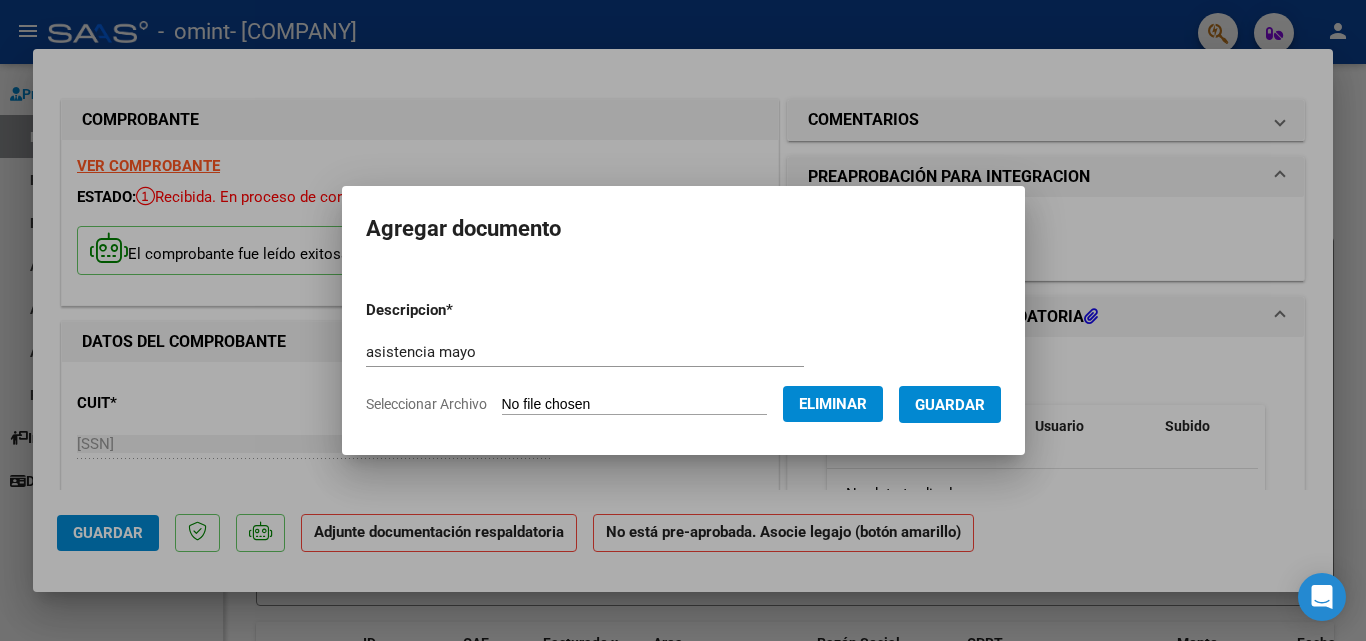 click on "Guardar" at bounding box center (950, 405) 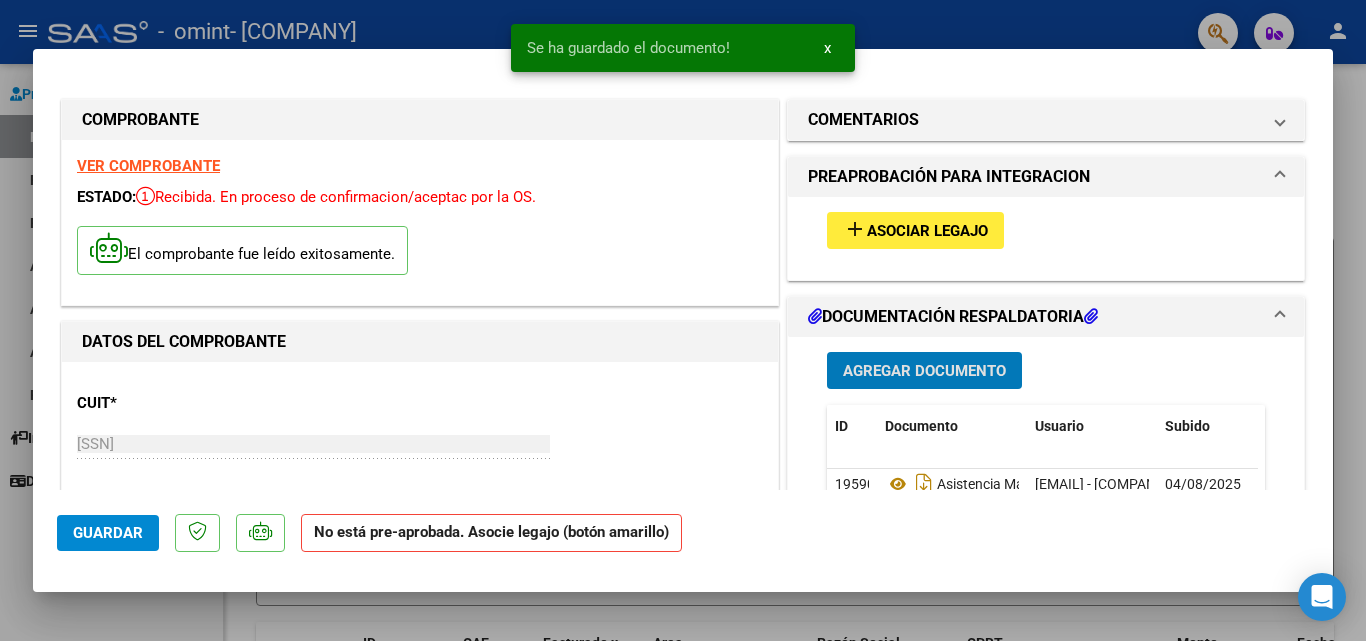 click on "Guardar" 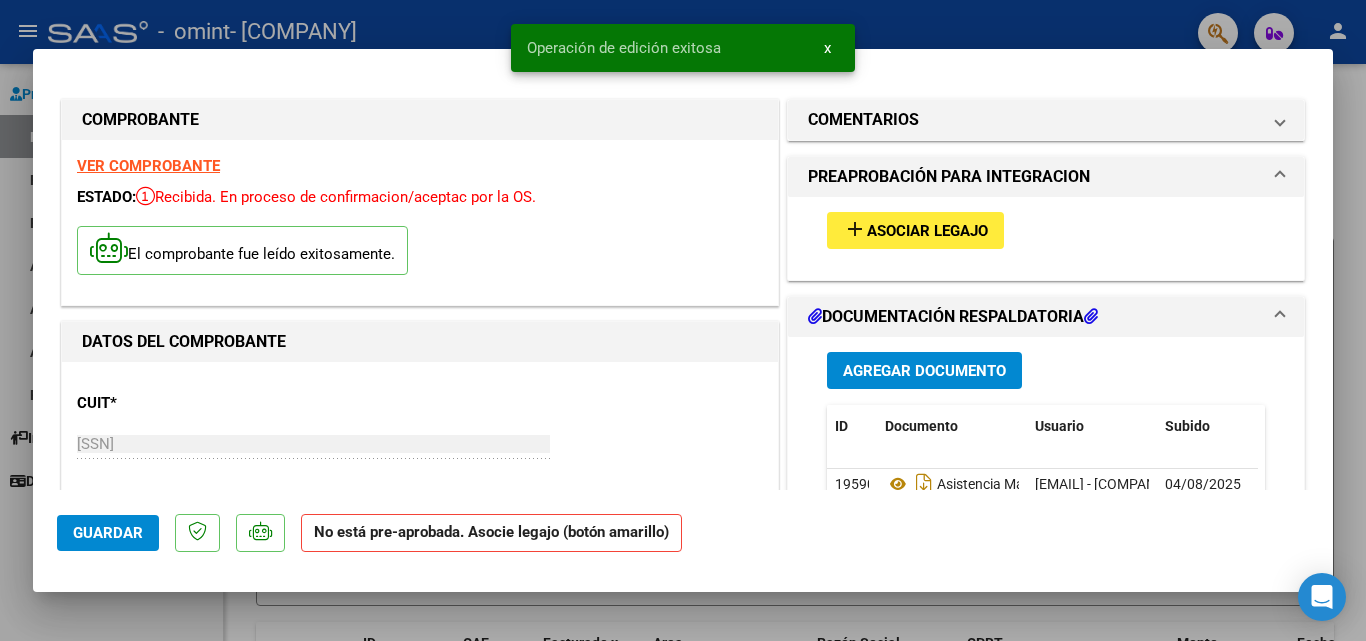 click at bounding box center (683, 320) 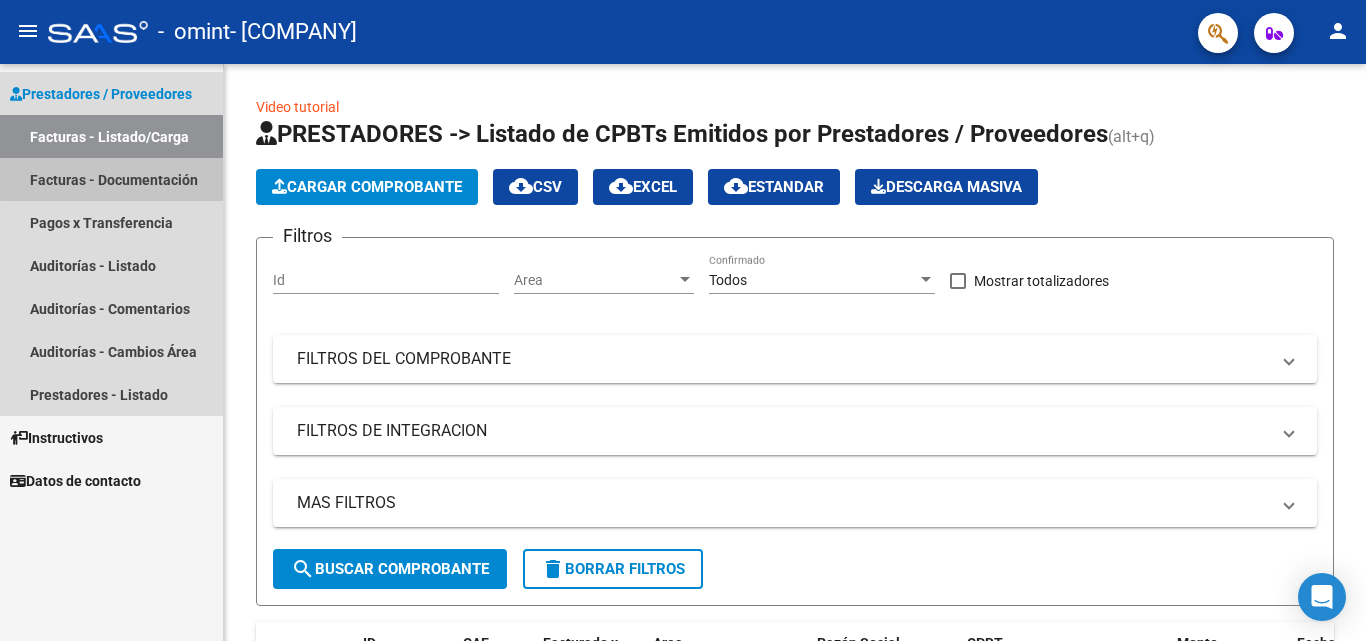 click on "Facturas - Documentación" at bounding box center (111, 179) 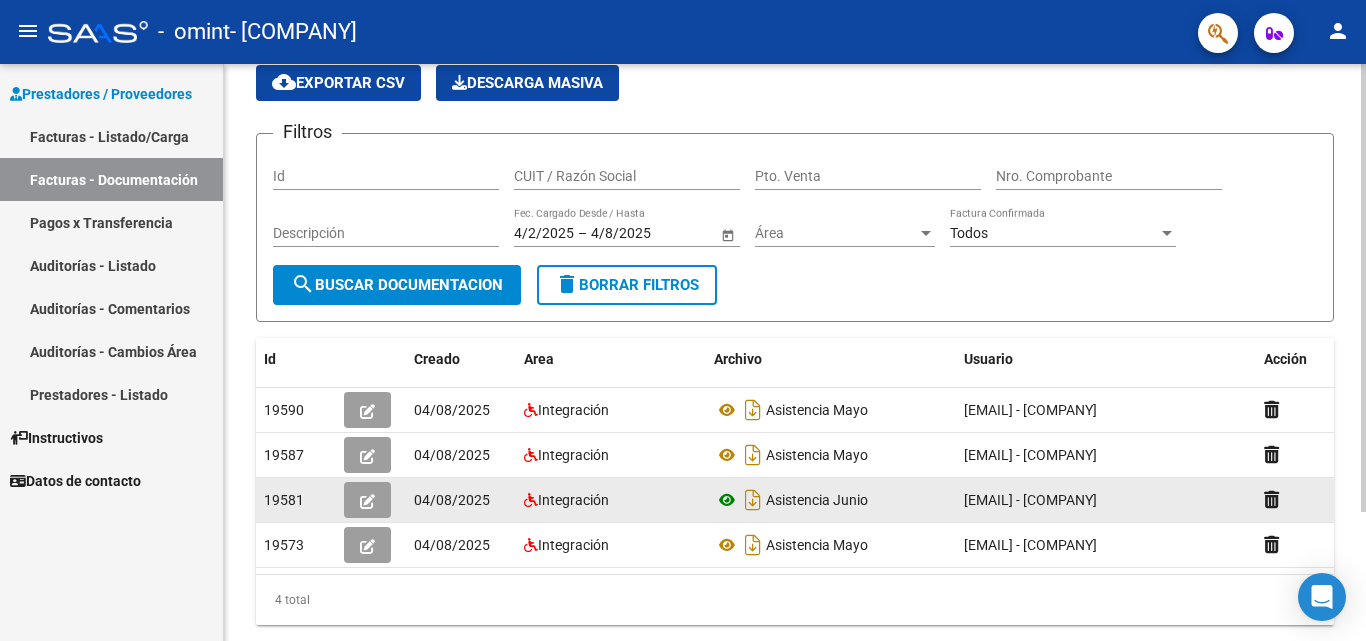 scroll, scrollTop: 100, scrollLeft: 0, axis: vertical 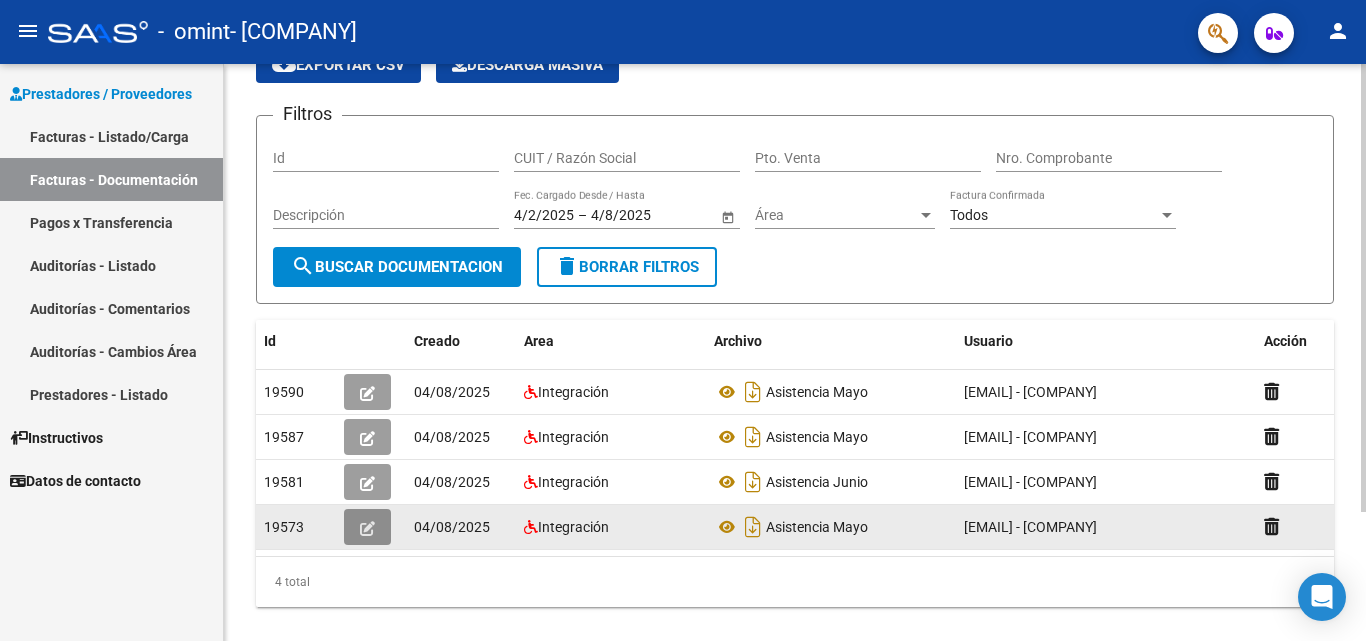 click 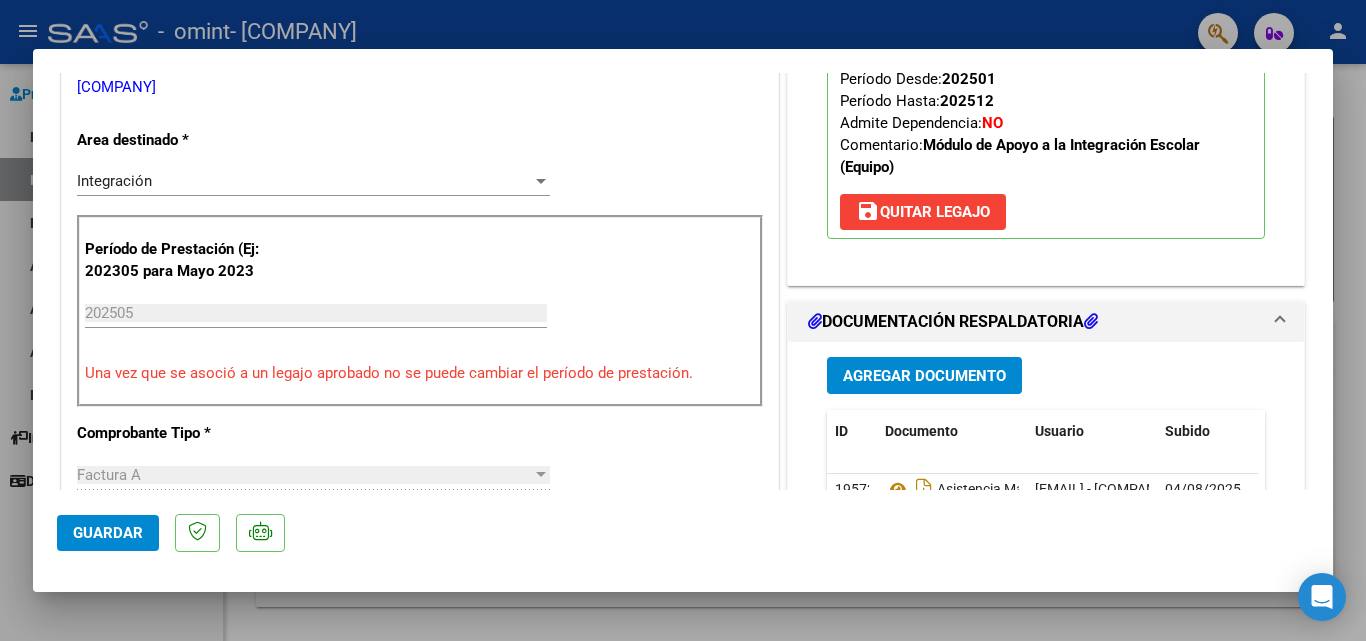 scroll, scrollTop: 400, scrollLeft: 0, axis: vertical 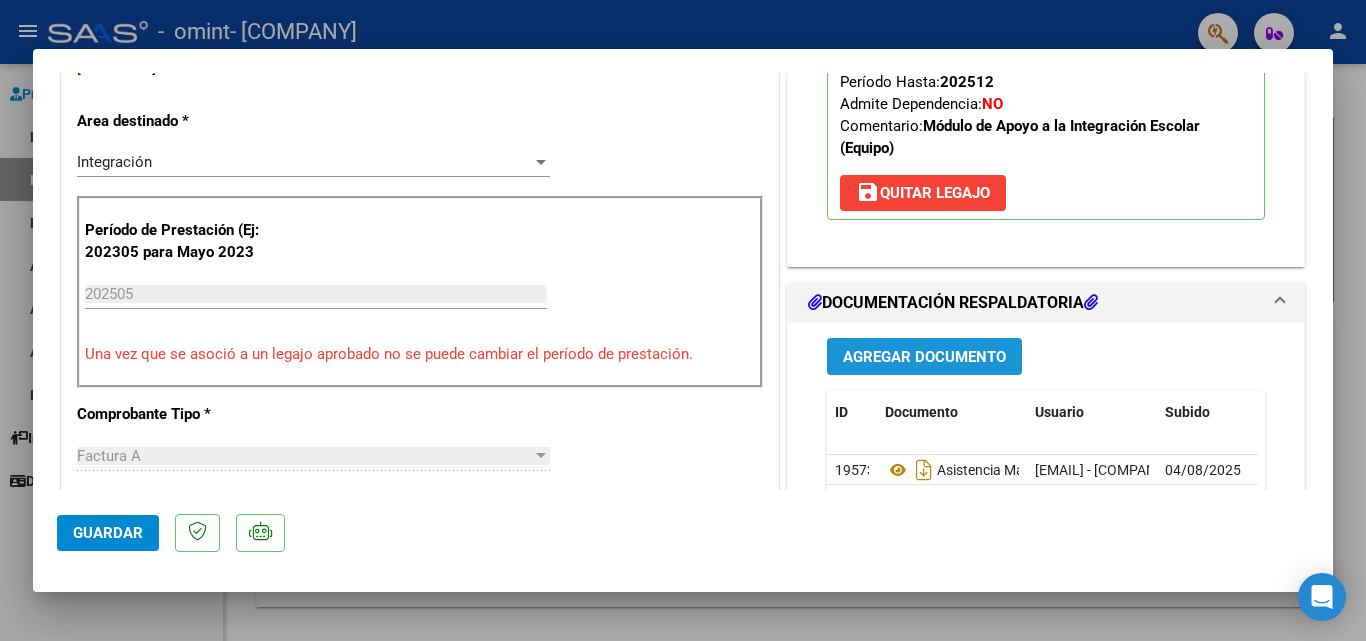 click on "Agregar Documento" at bounding box center (924, 356) 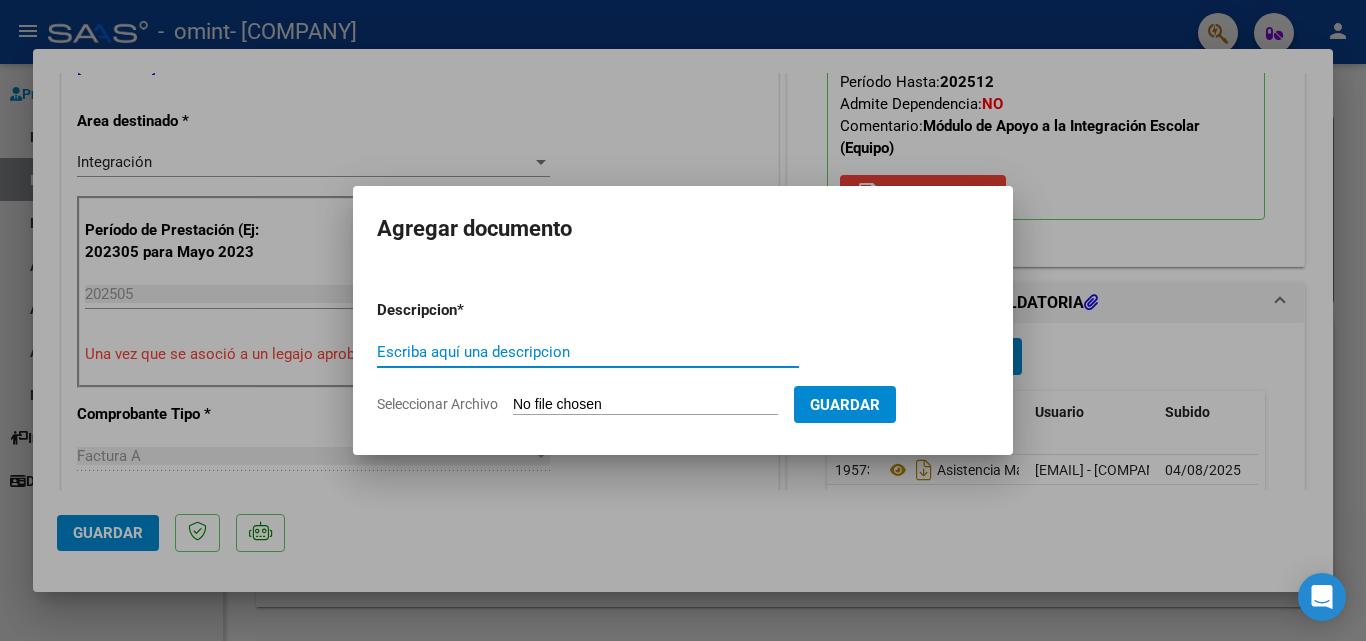 type on "j" 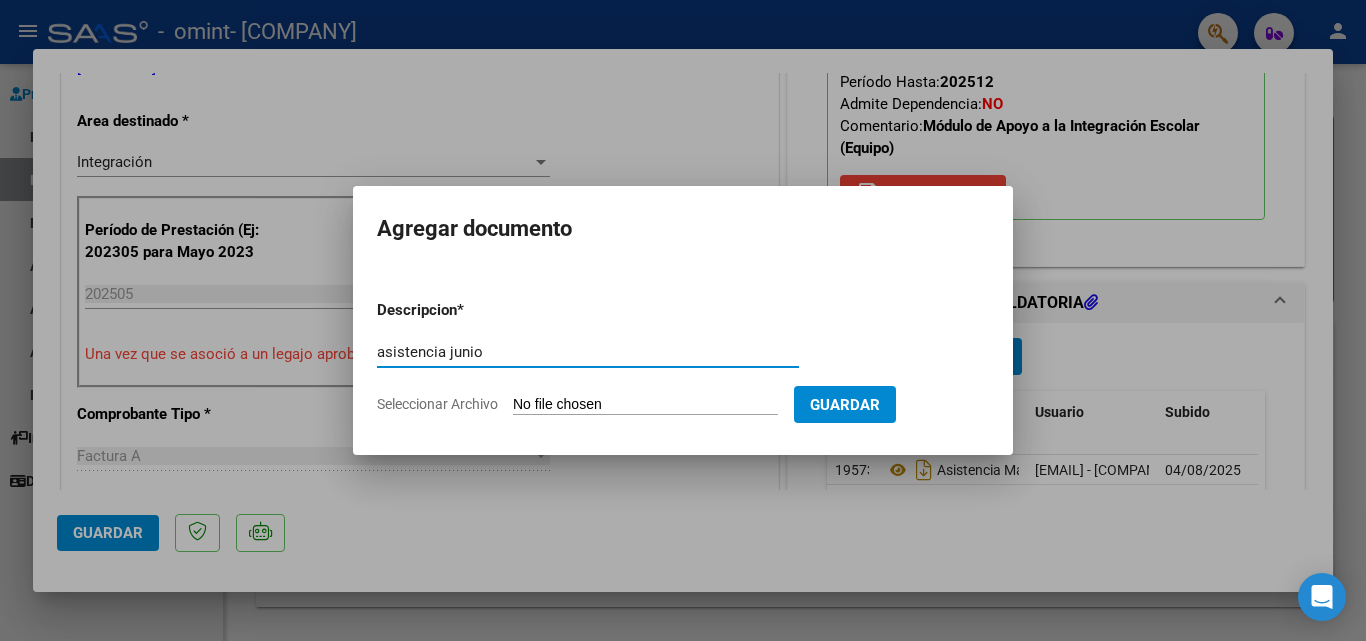 type on "asistencia junio" 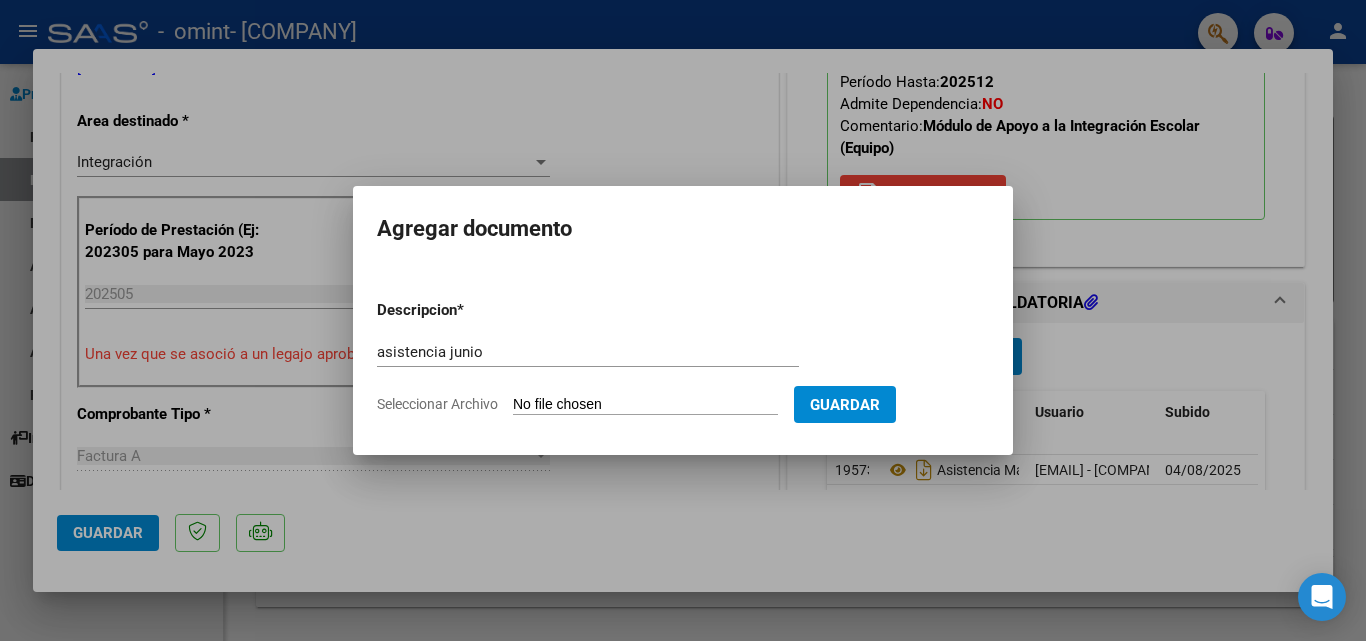 click on "Seleccionar Archivo" 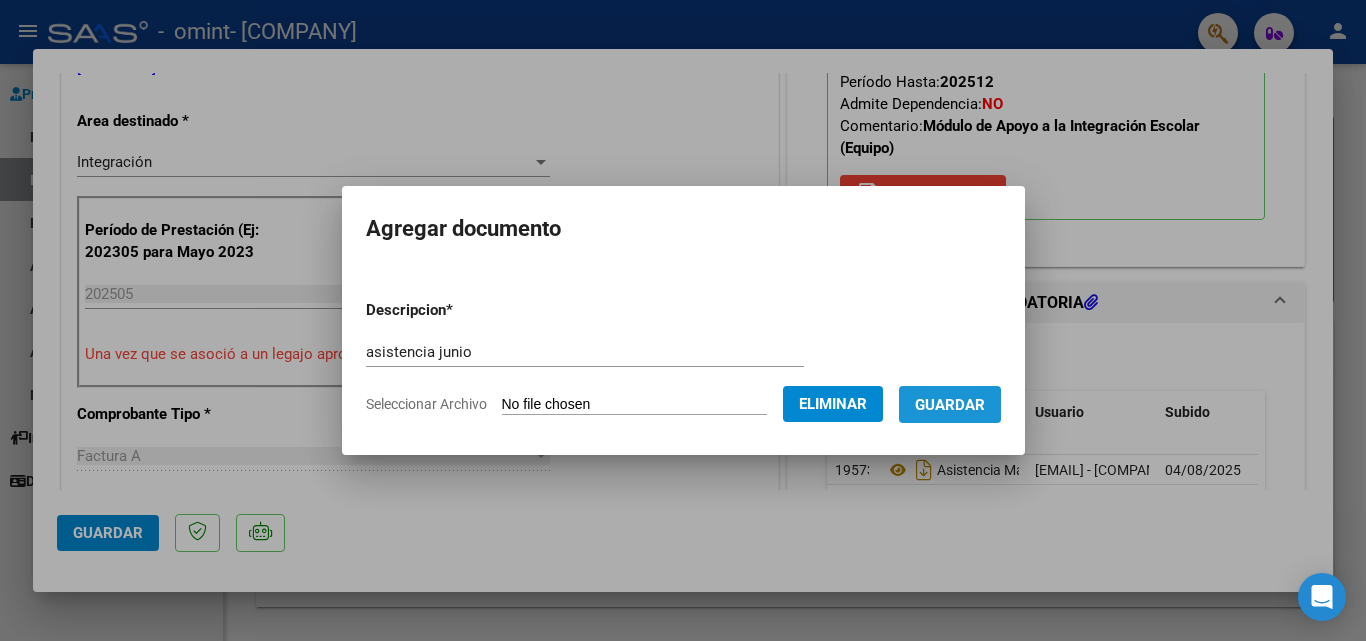 click on "Guardar" at bounding box center [950, 405] 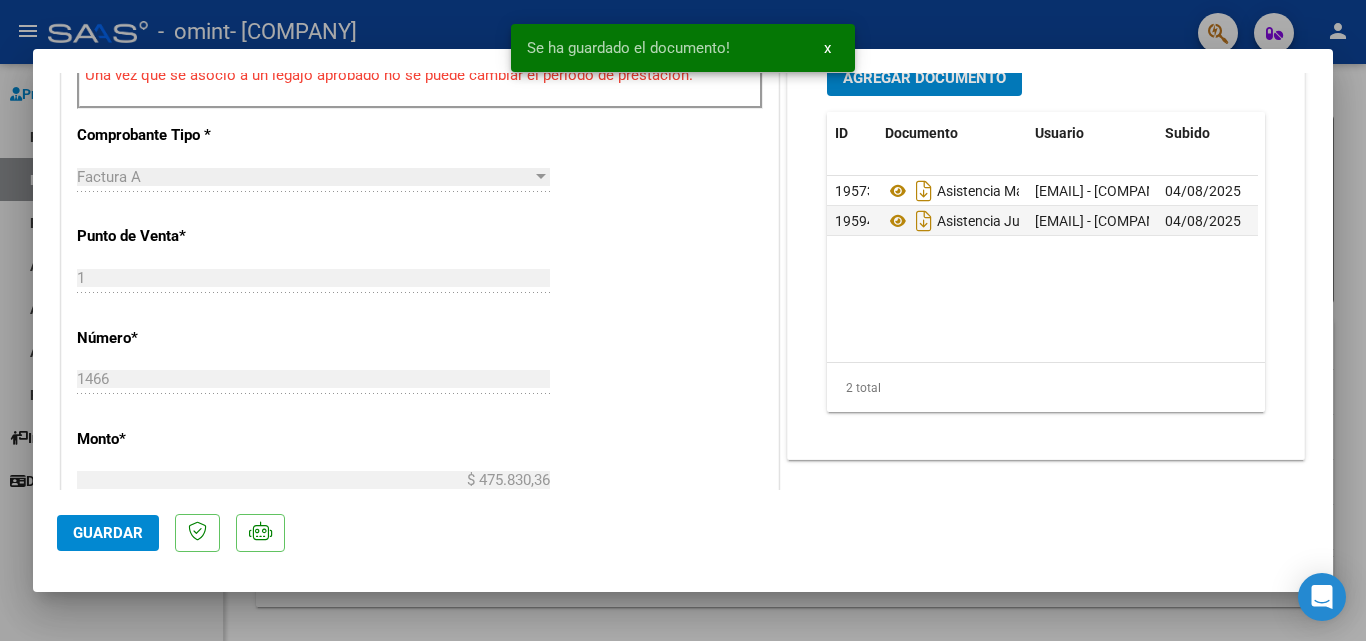 scroll, scrollTop: 700, scrollLeft: 0, axis: vertical 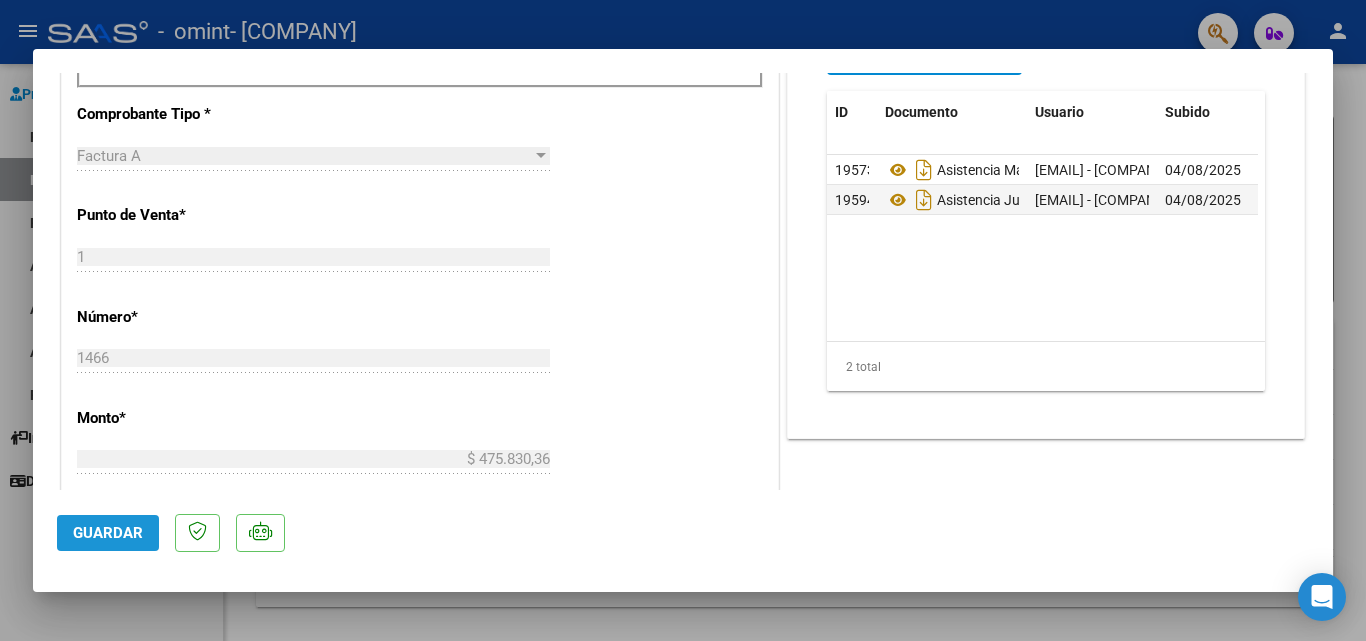 click on "Guardar" 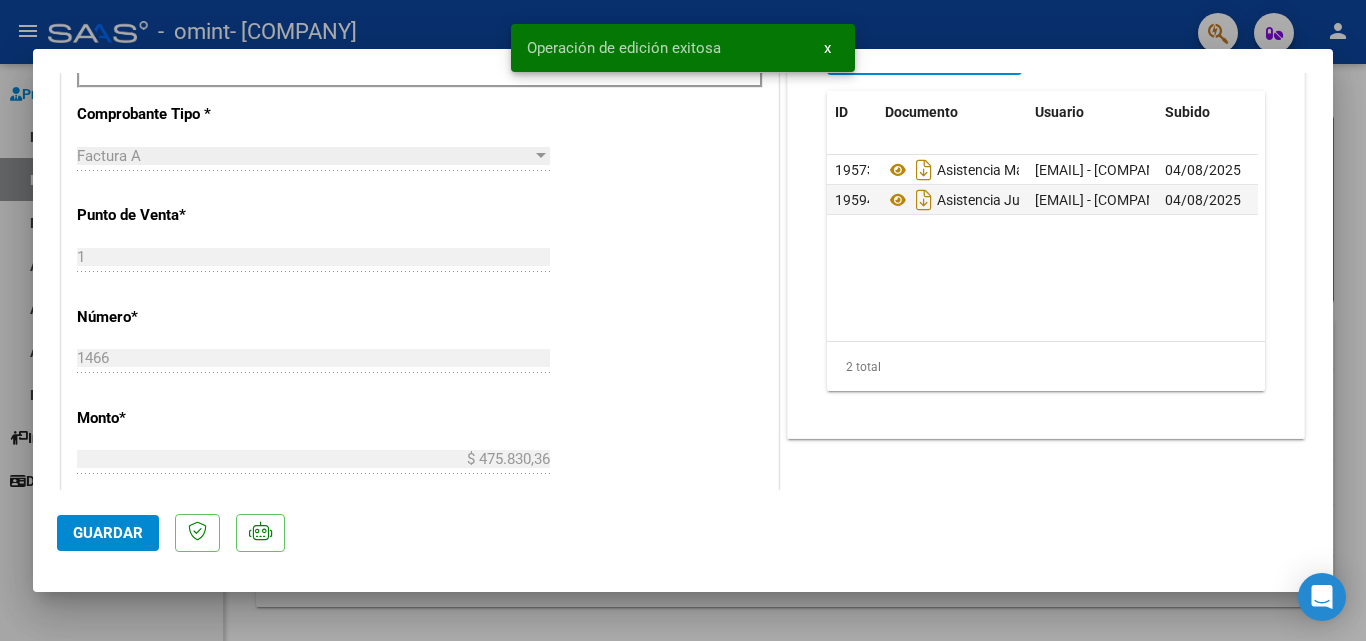 click at bounding box center [683, 320] 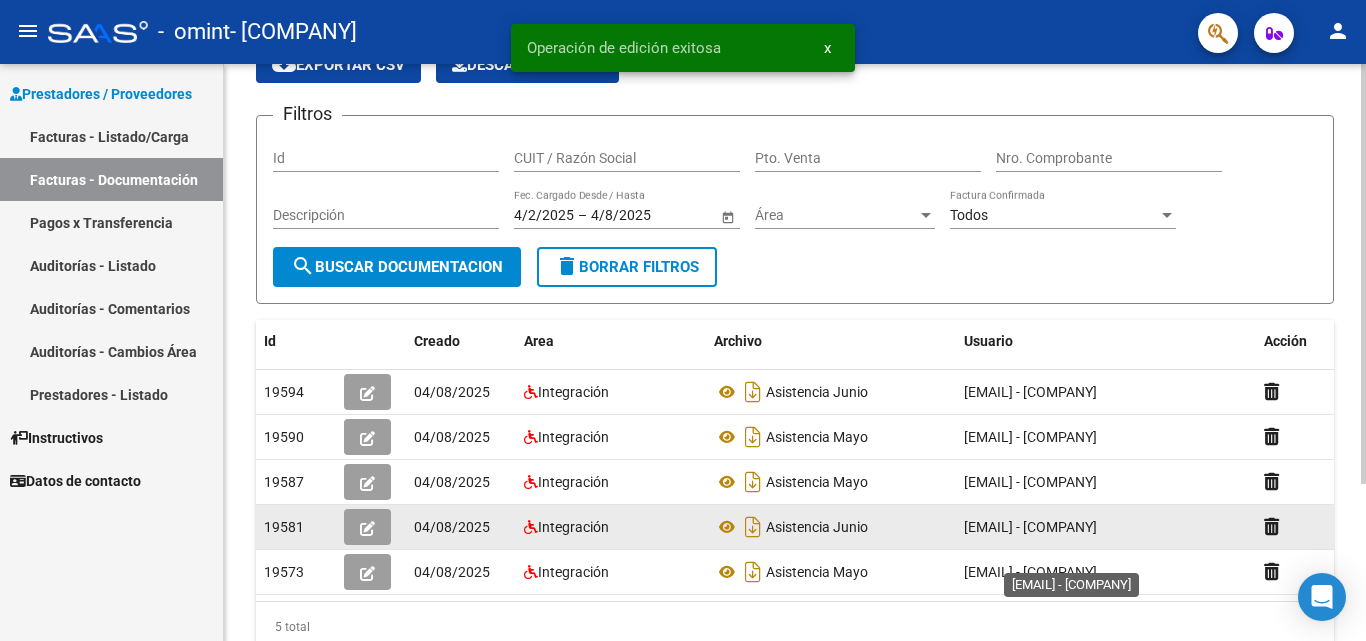 scroll, scrollTop: 4, scrollLeft: 0, axis: vertical 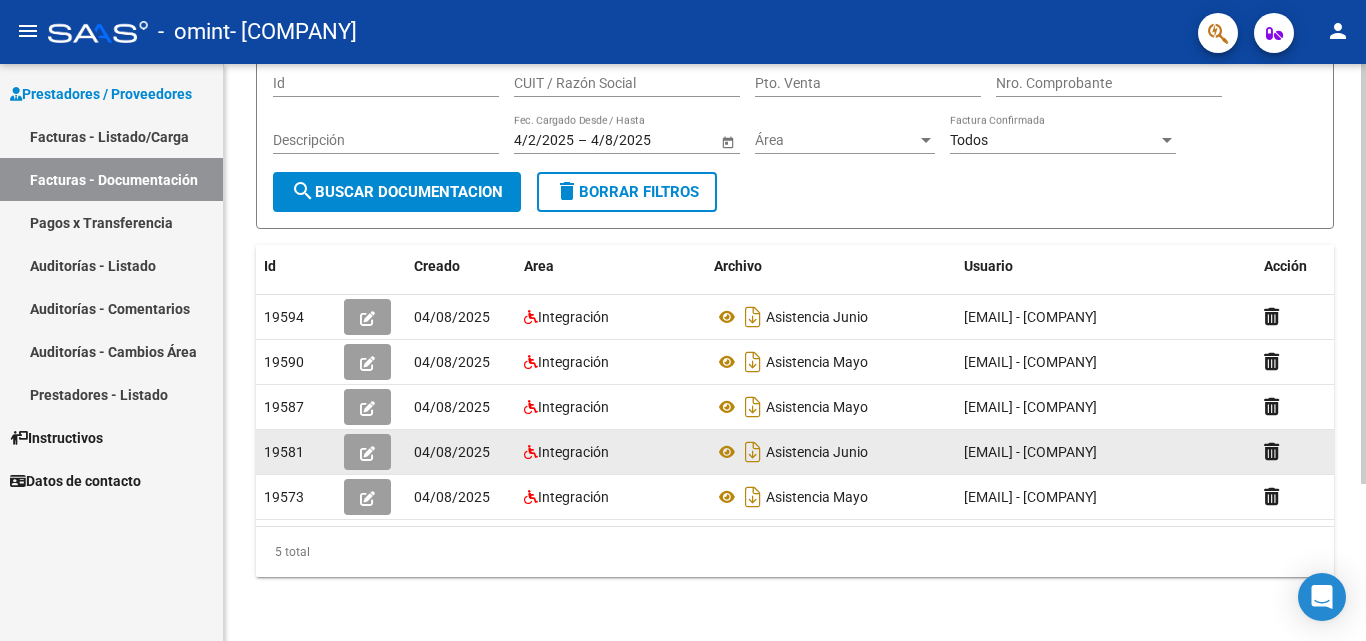 click 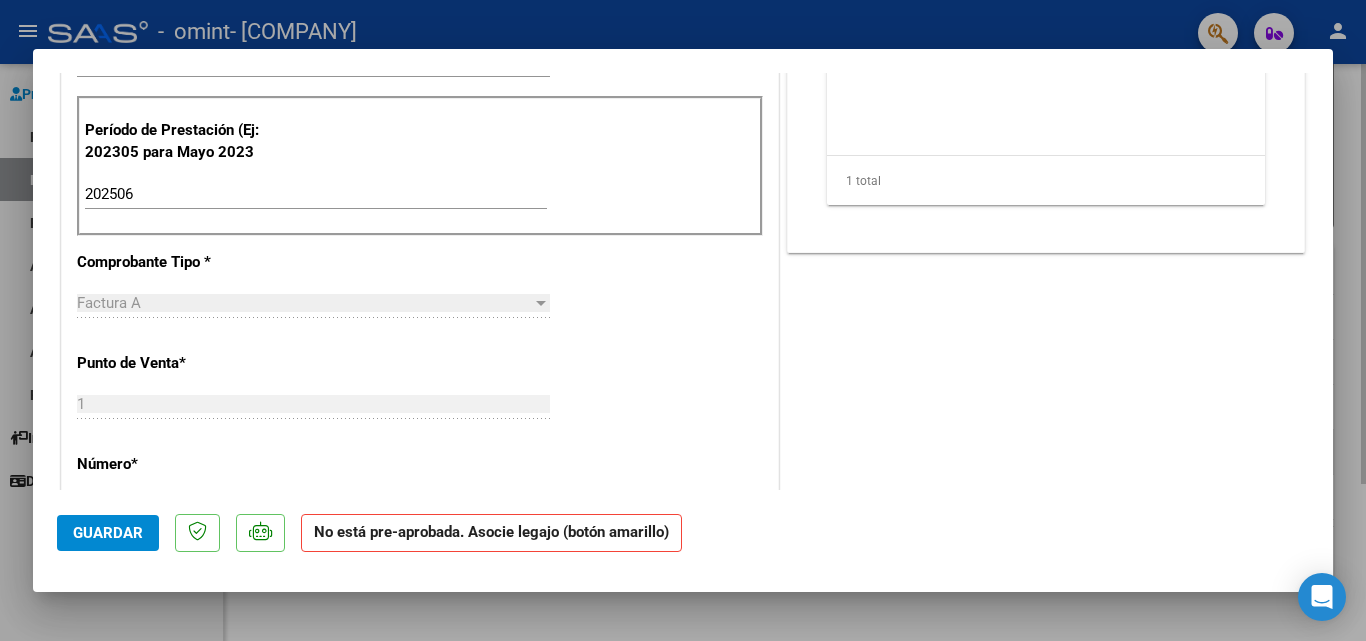 scroll, scrollTop: 600, scrollLeft: 0, axis: vertical 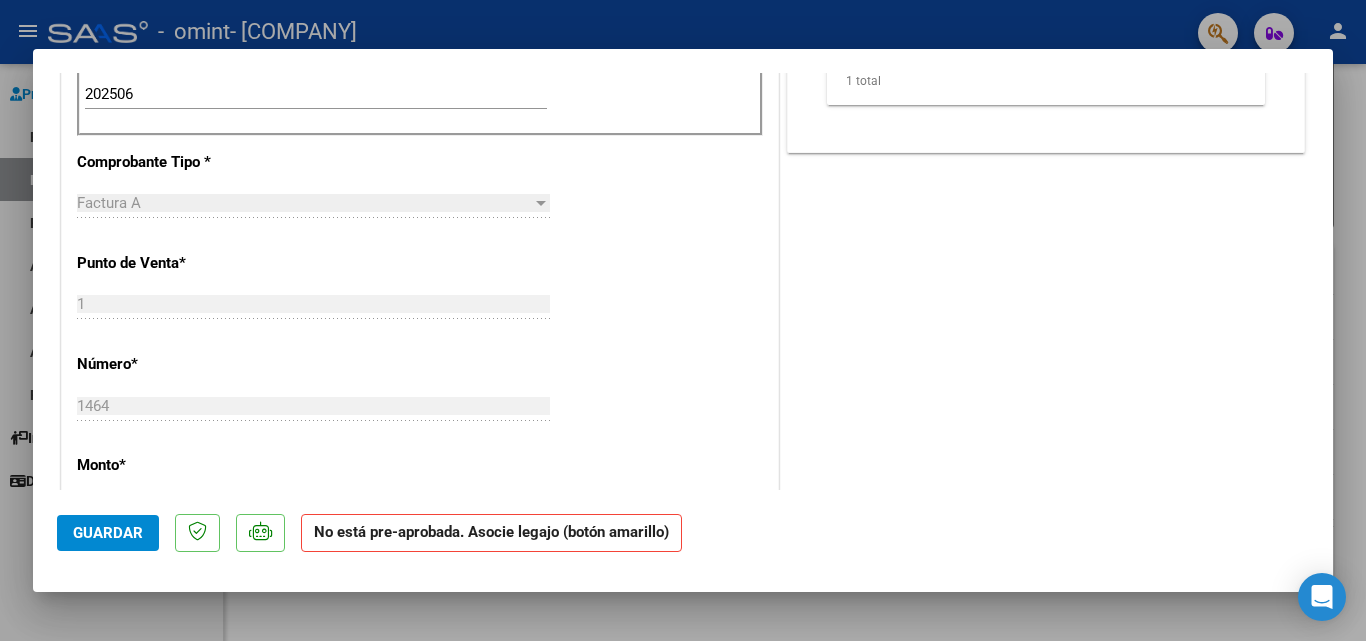 click at bounding box center [683, 320] 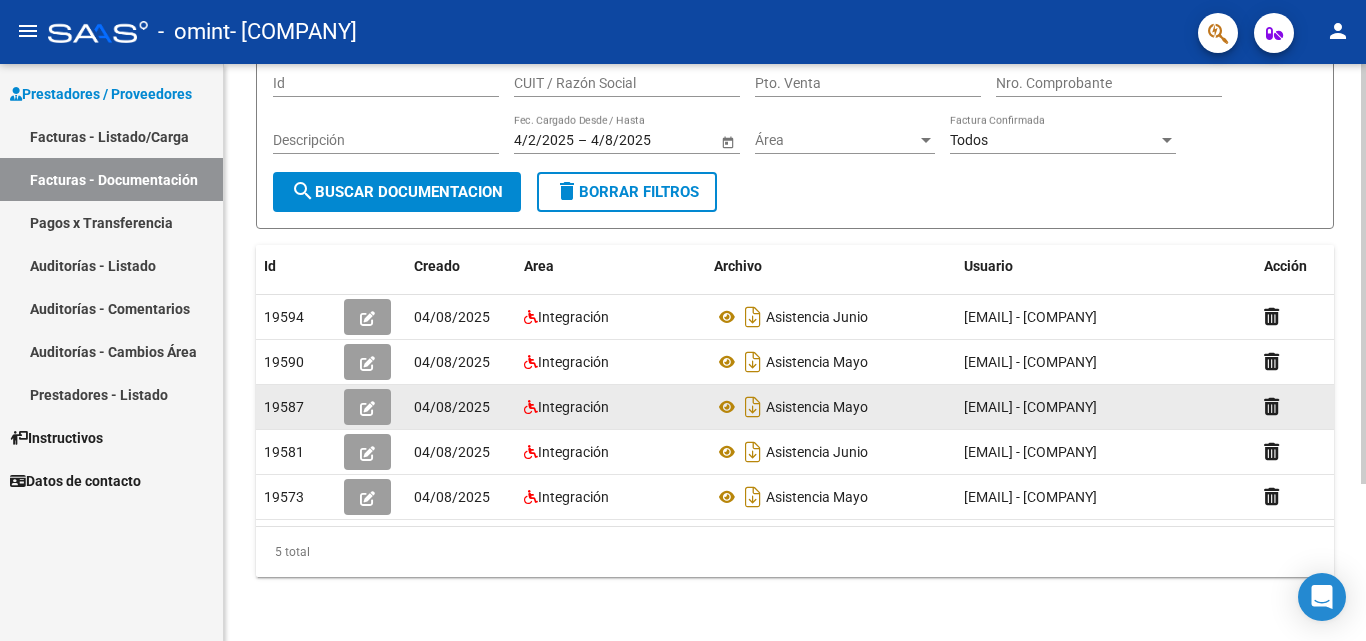 click 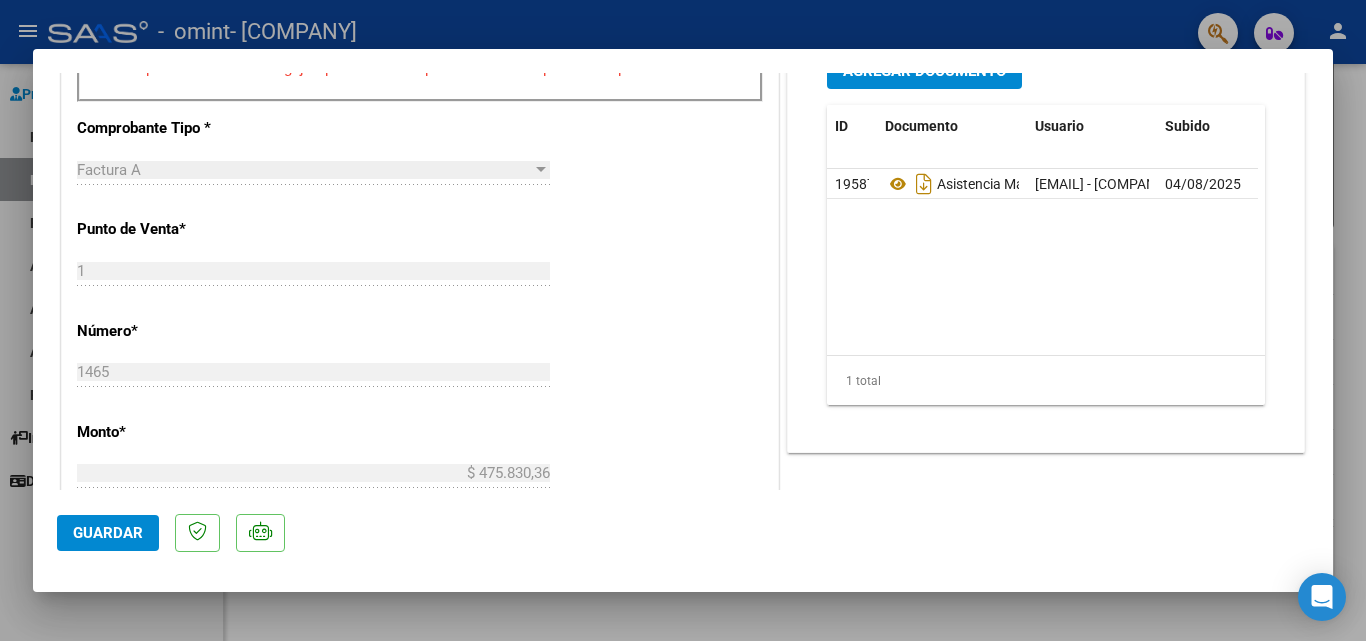 scroll, scrollTop: 700, scrollLeft: 0, axis: vertical 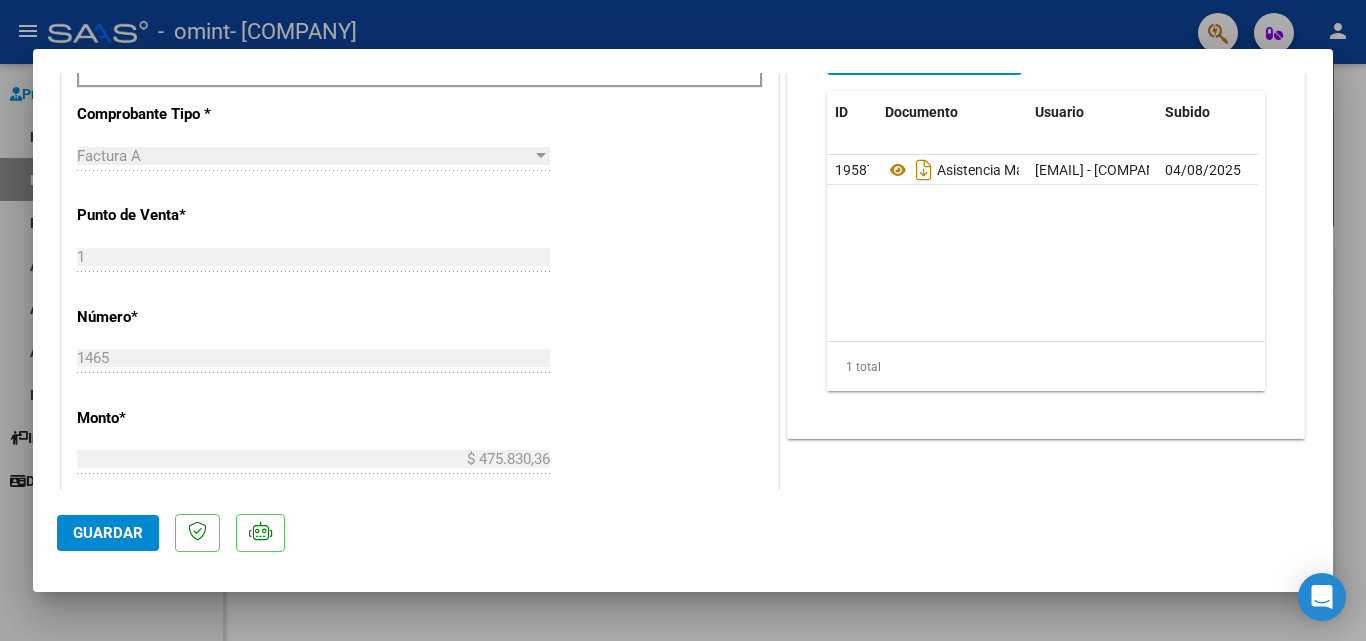 click at bounding box center [683, 320] 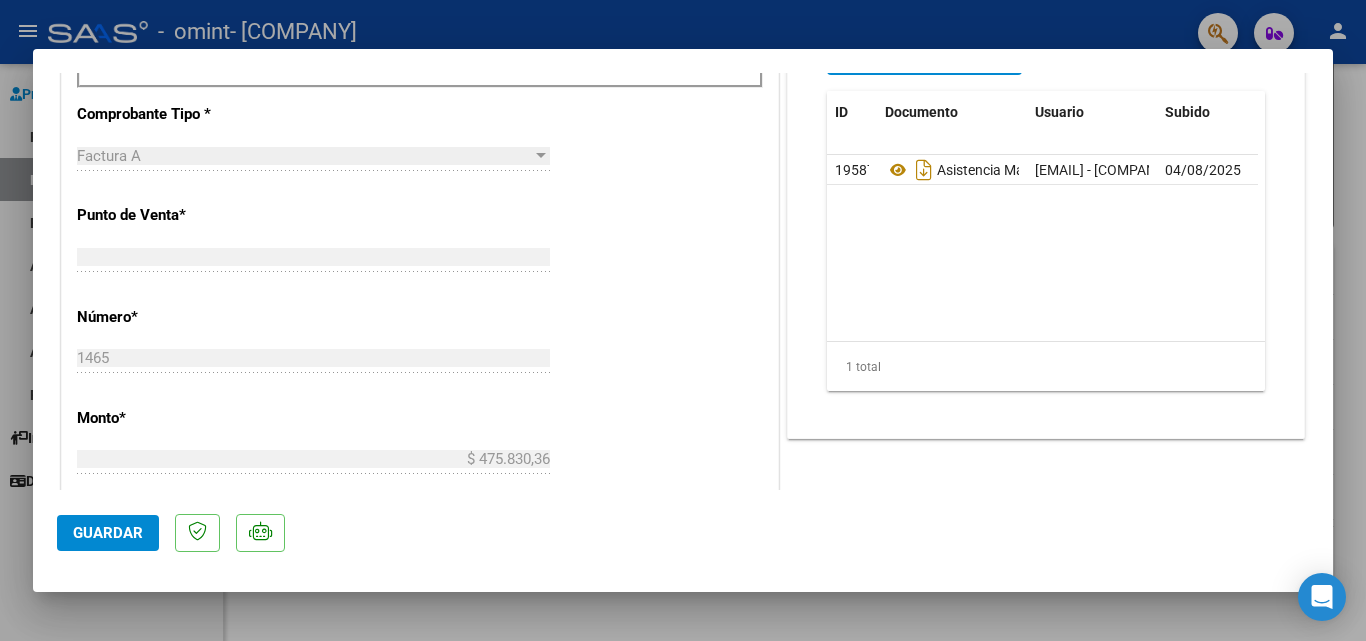 type 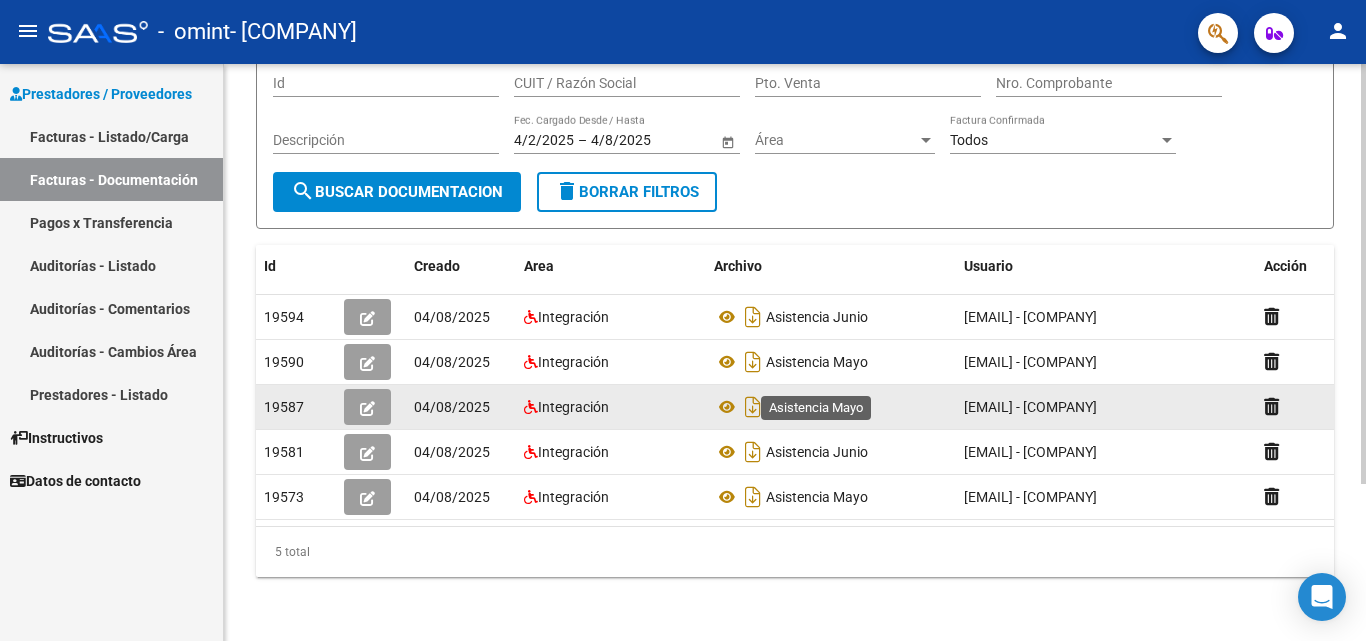 click on "Asistencia Mayo" 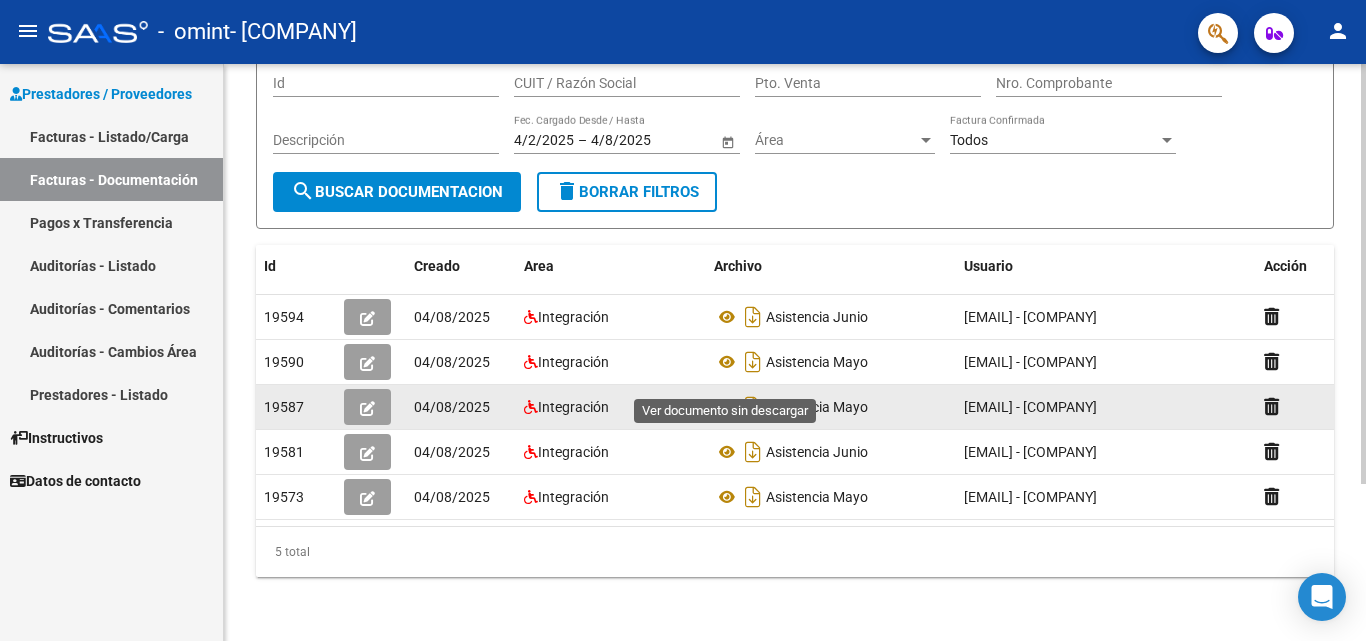 click 